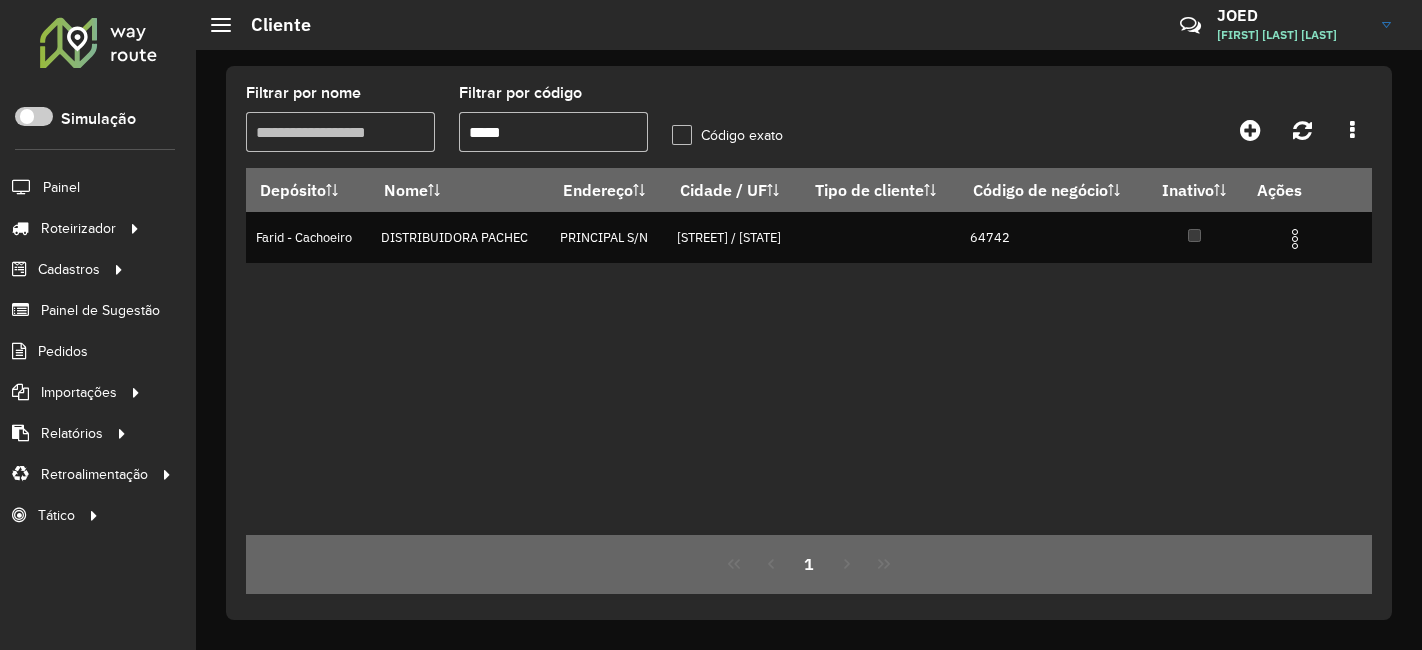 scroll, scrollTop: 0, scrollLeft: 0, axis: both 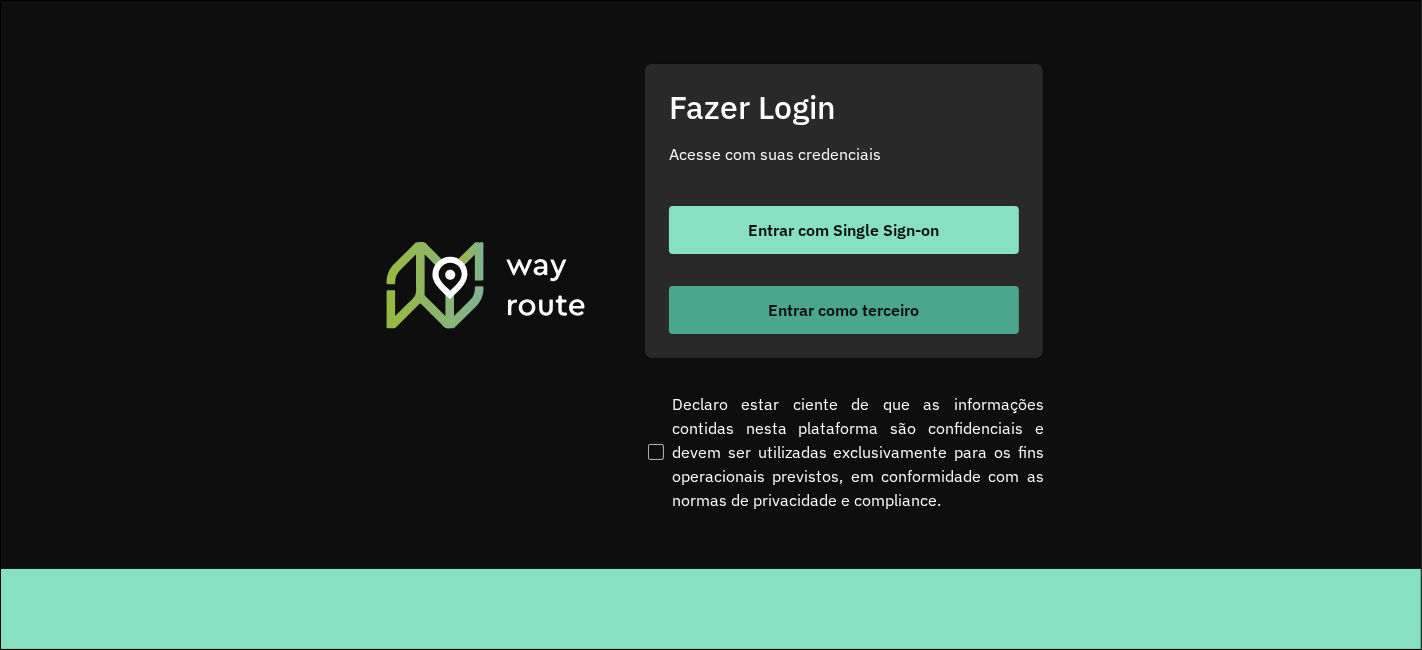 click on "Entrar como terceiro" at bounding box center [844, 310] 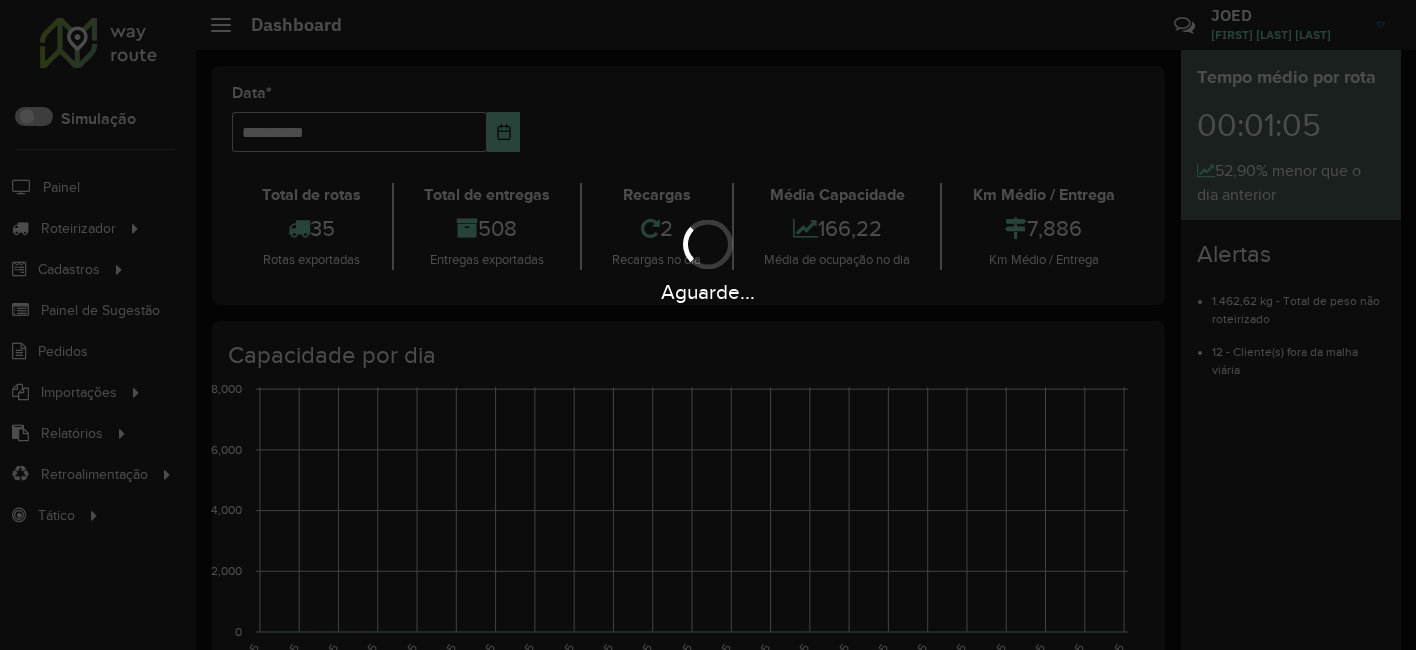 scroll, scrollTop: 0, scrollLeft: 0, axis: both 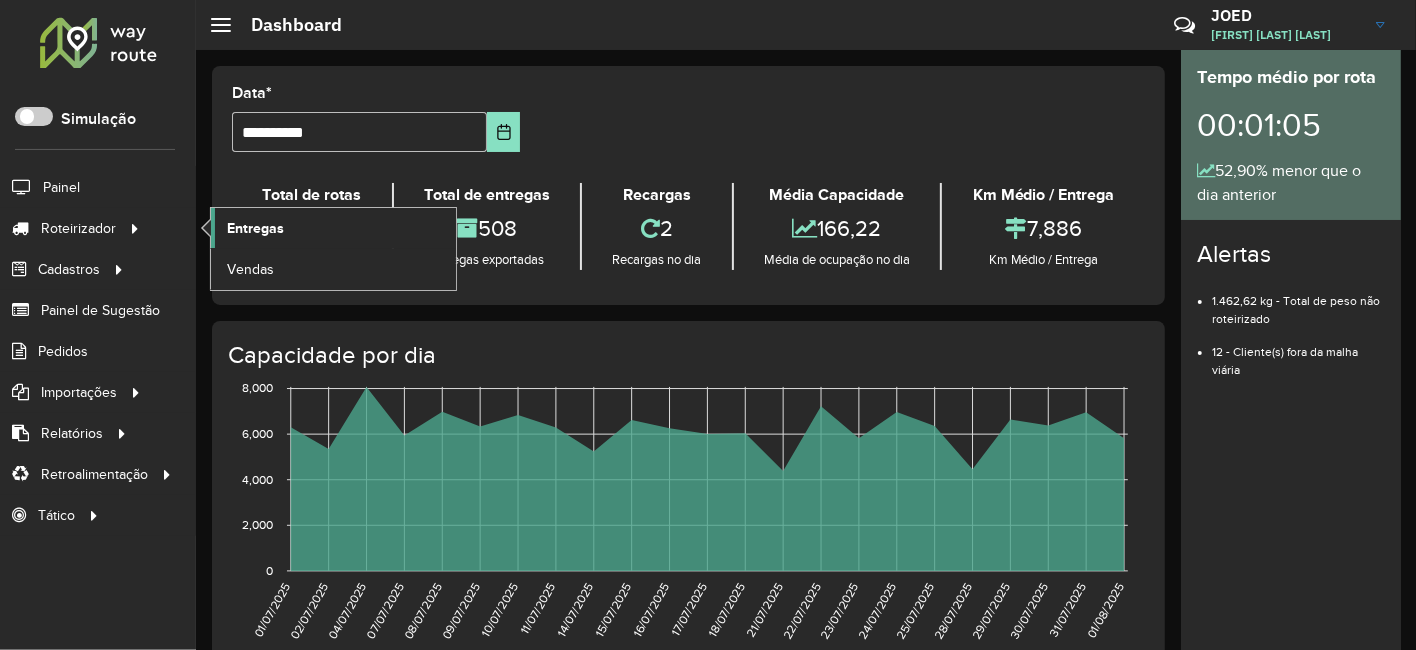 click on "Entregas" 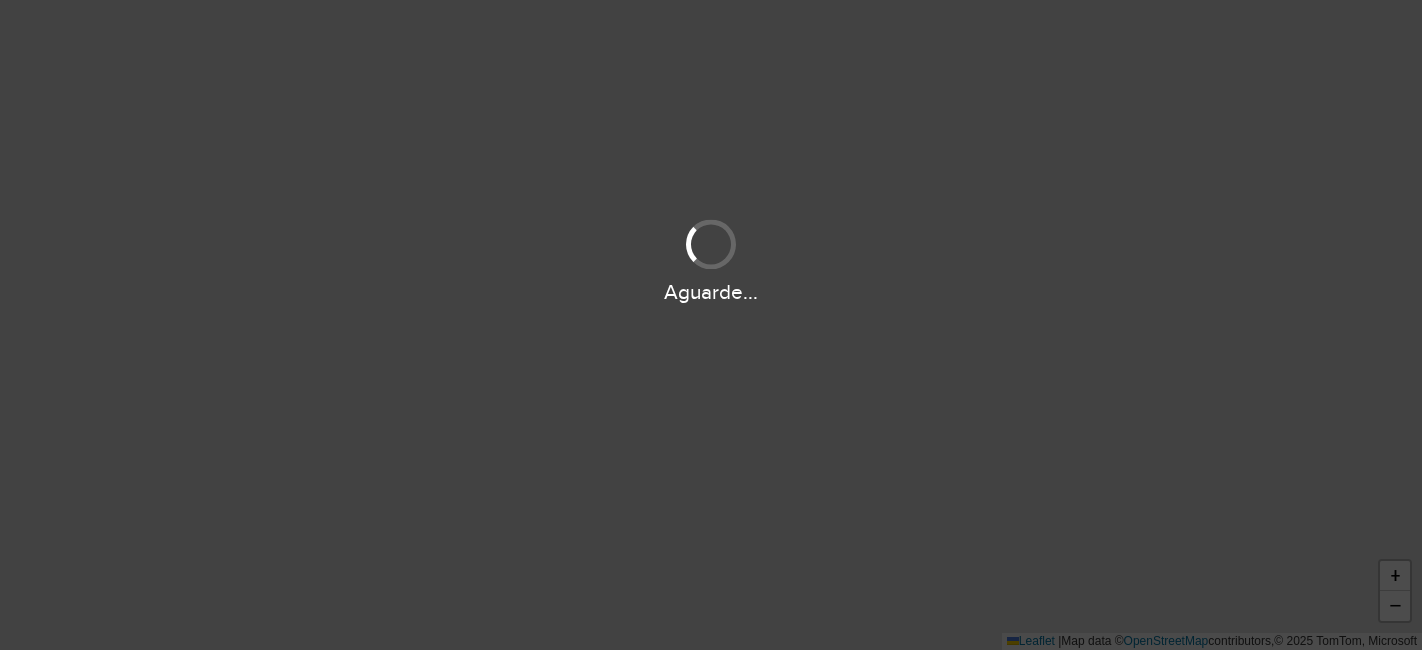 scroll, scrollTop: 0, scrollLeft: 0, axis: both 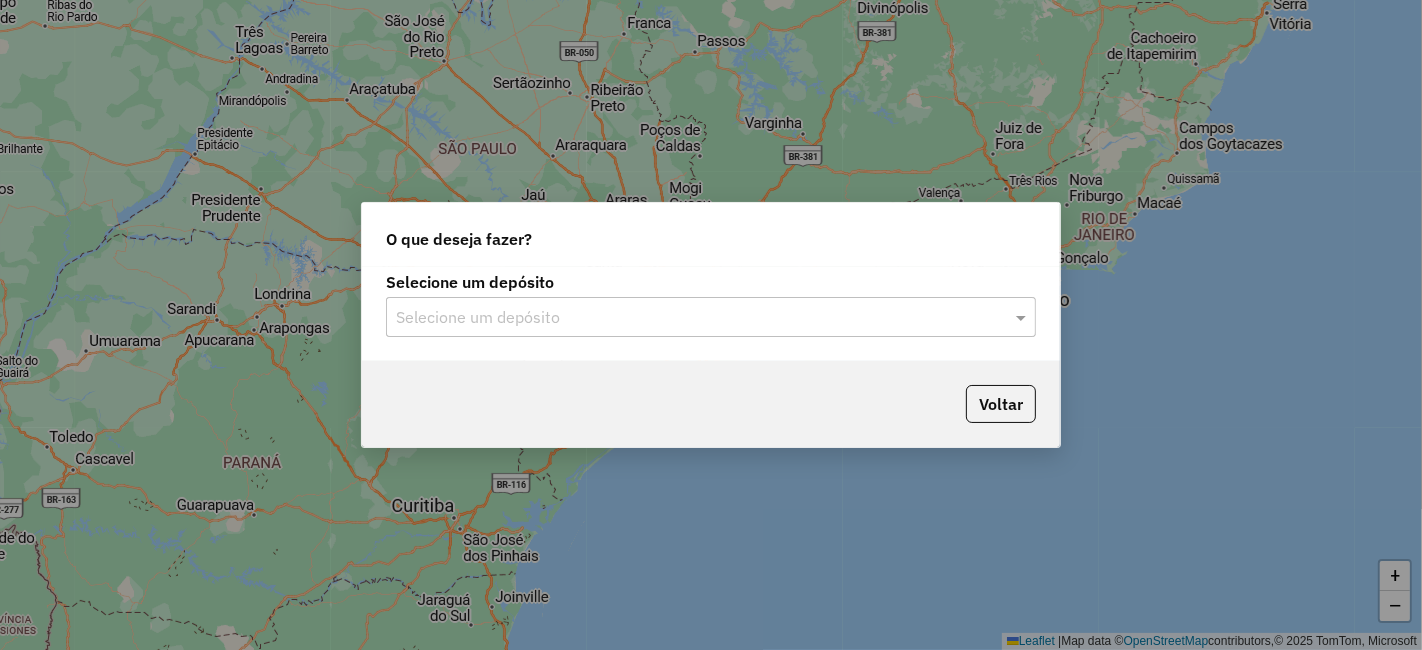 click 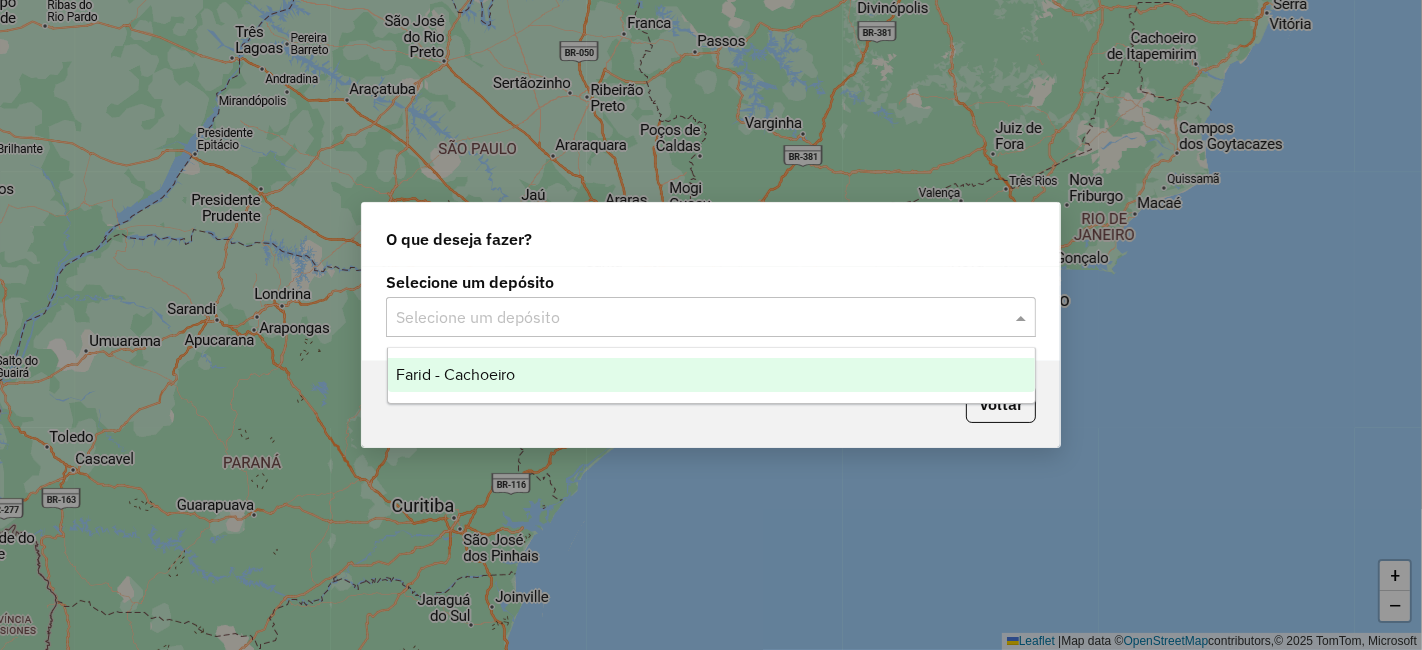 click on "Farid - Cachoeiro" at bounding box center [711, 375] 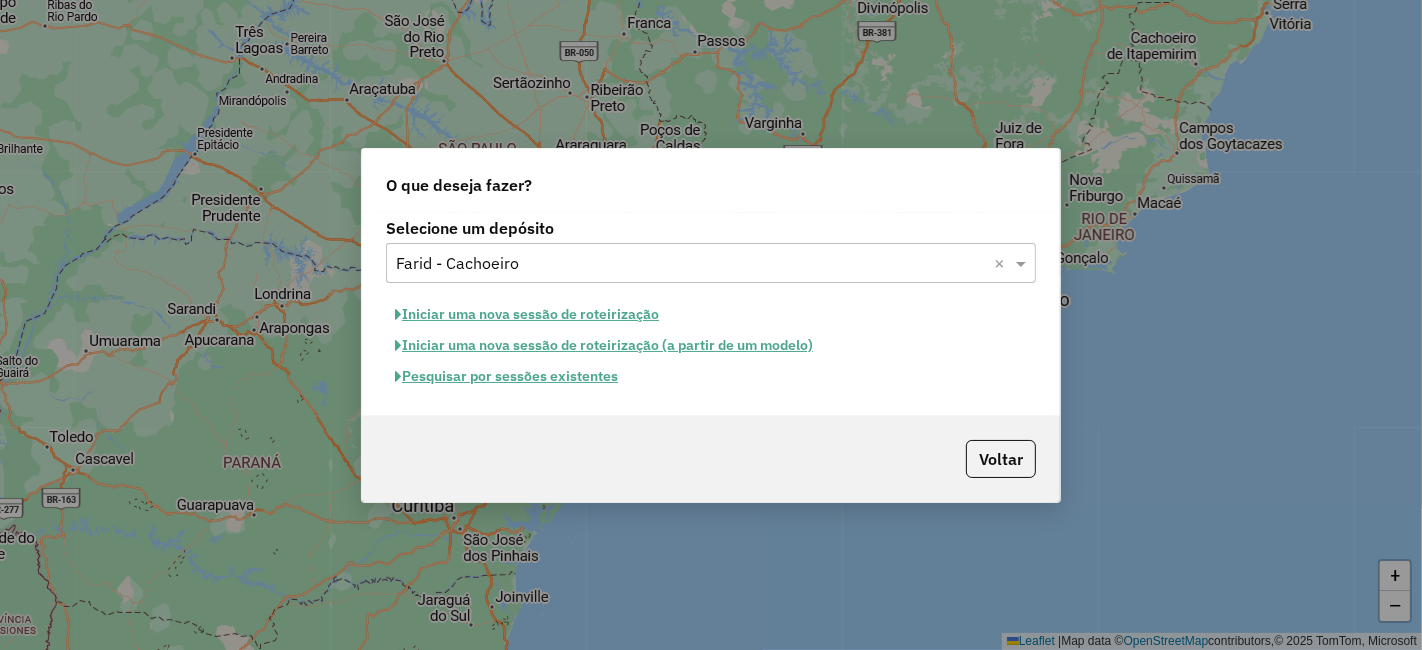 click on "Pesquisar por sessões existentes" 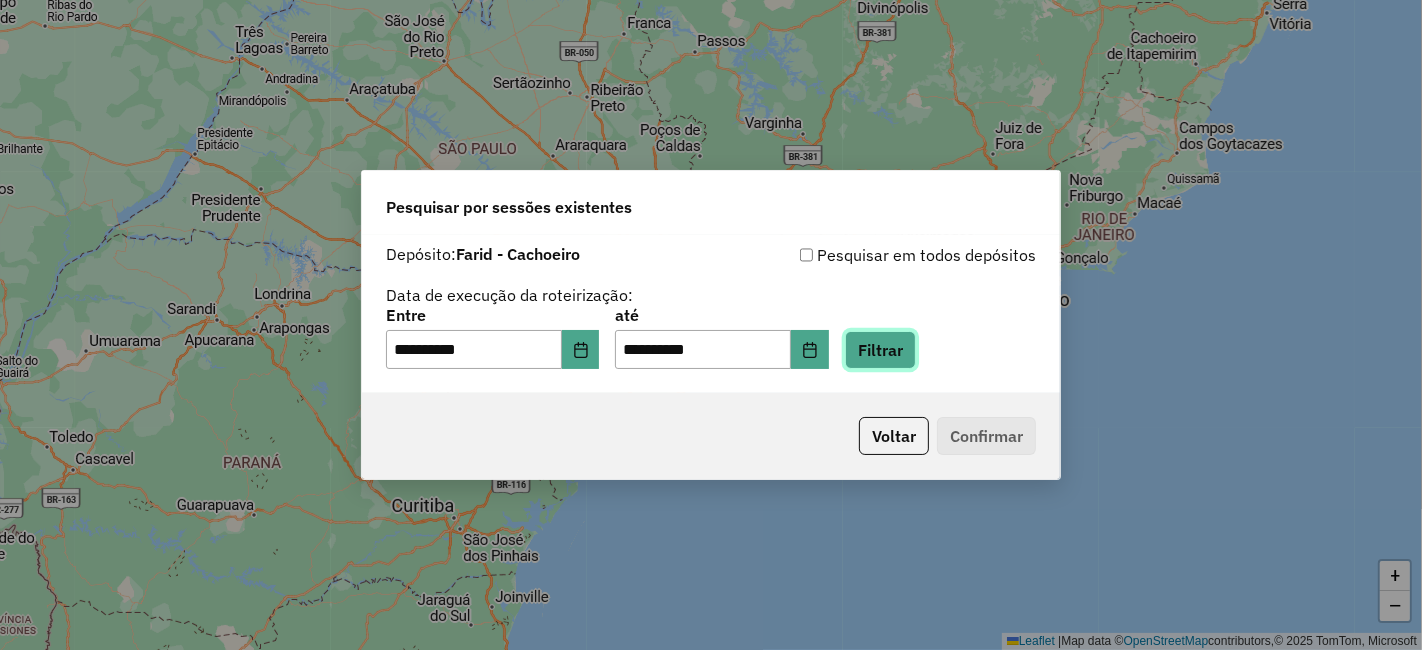 click on "Filtrar" 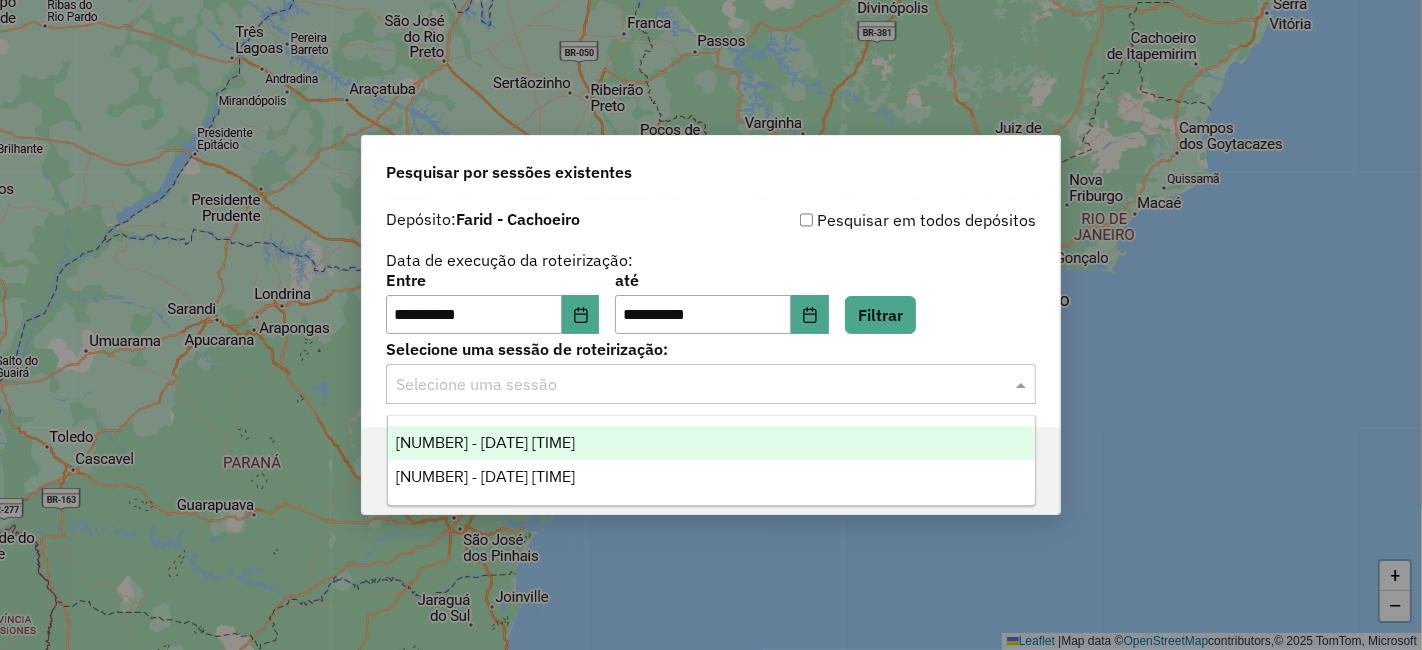 click 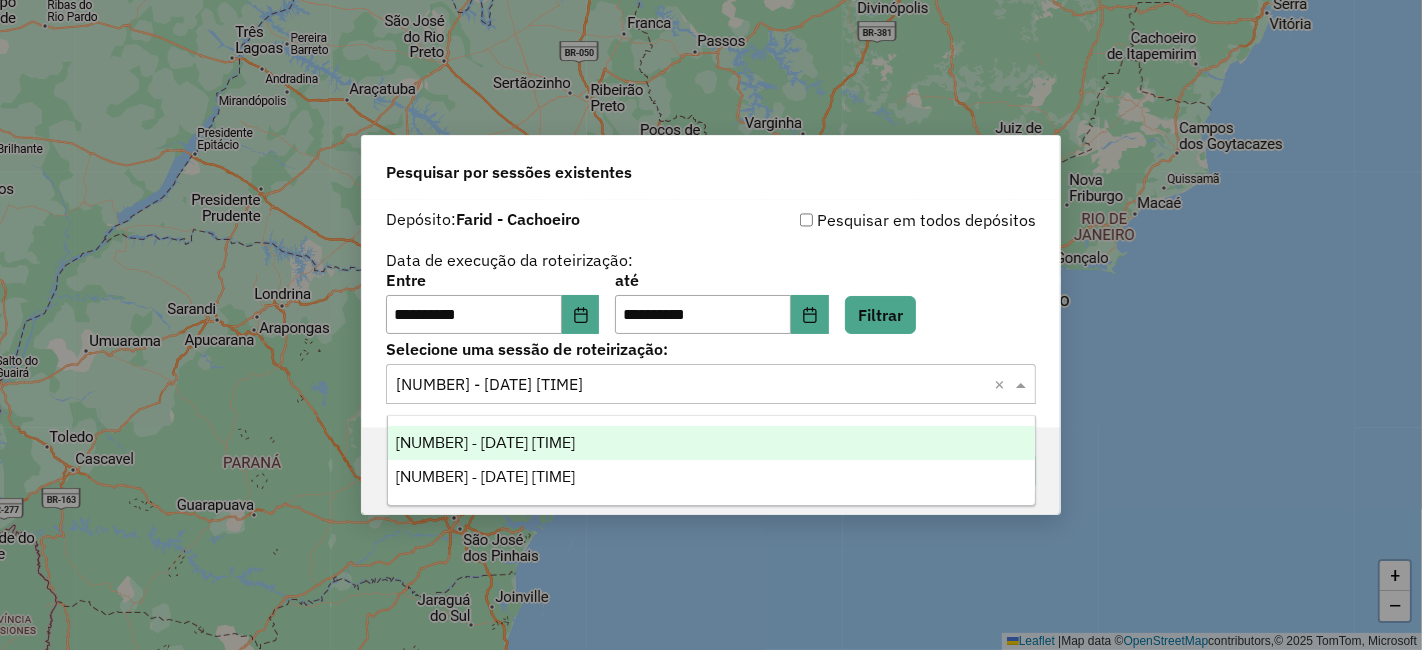 drag, startPoint x: 731, startPoint y: 378, endPoint x: 676, endPoint y: 388, distance: 55.9017 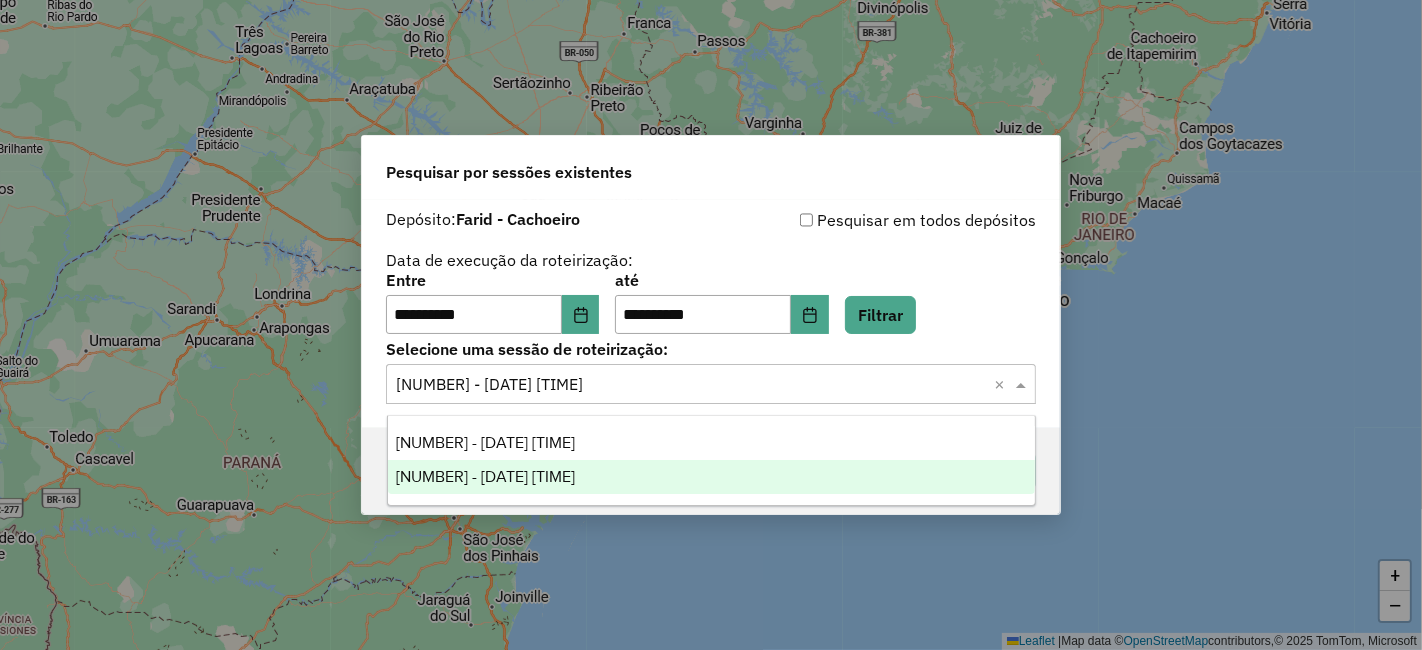 click on "973484 - 01/08/2025 18:36" at bounding box center (711, 477) 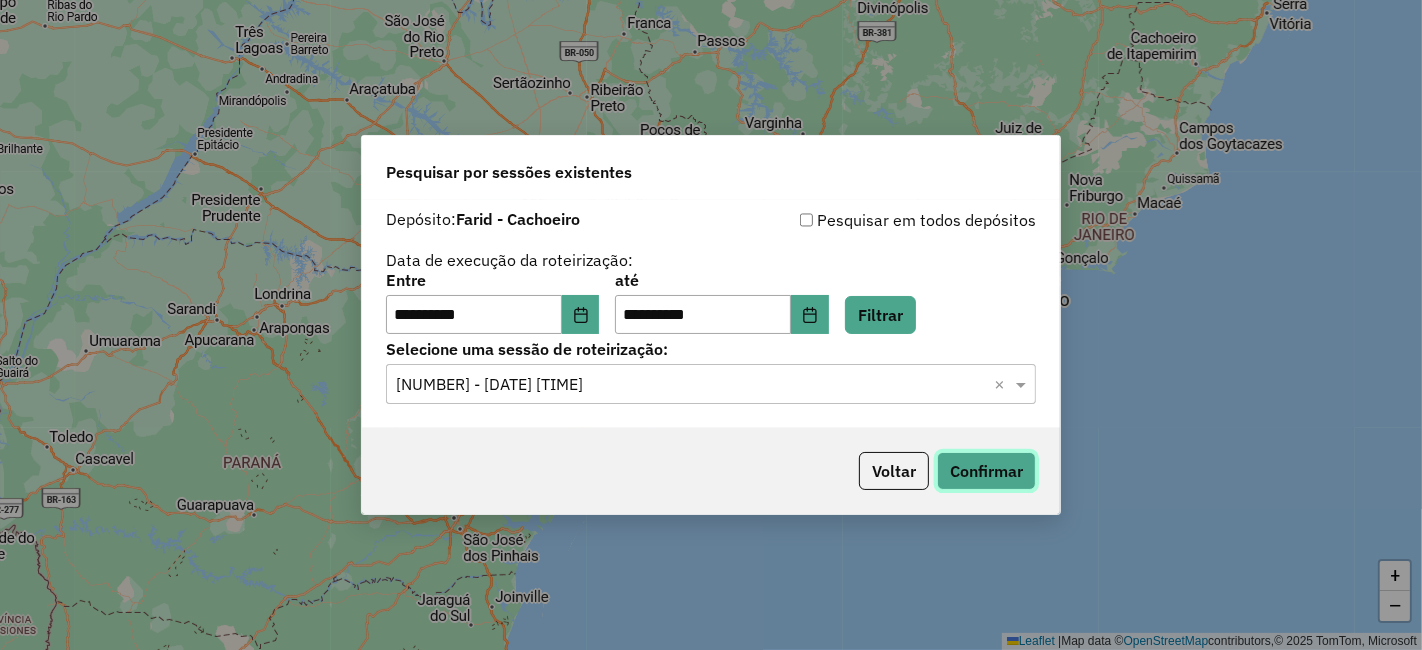 click on "Confirmar" 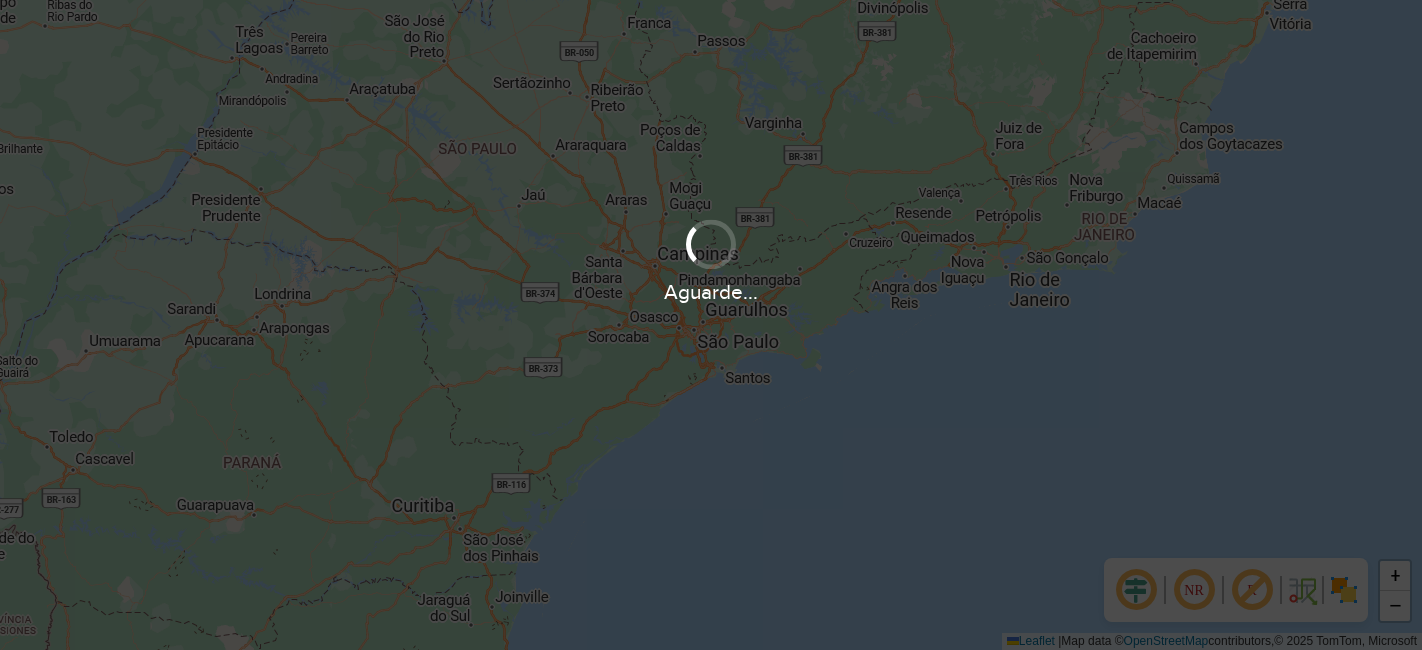 scroll, scrollTop: 0, scrollLeft: 0, axis: both 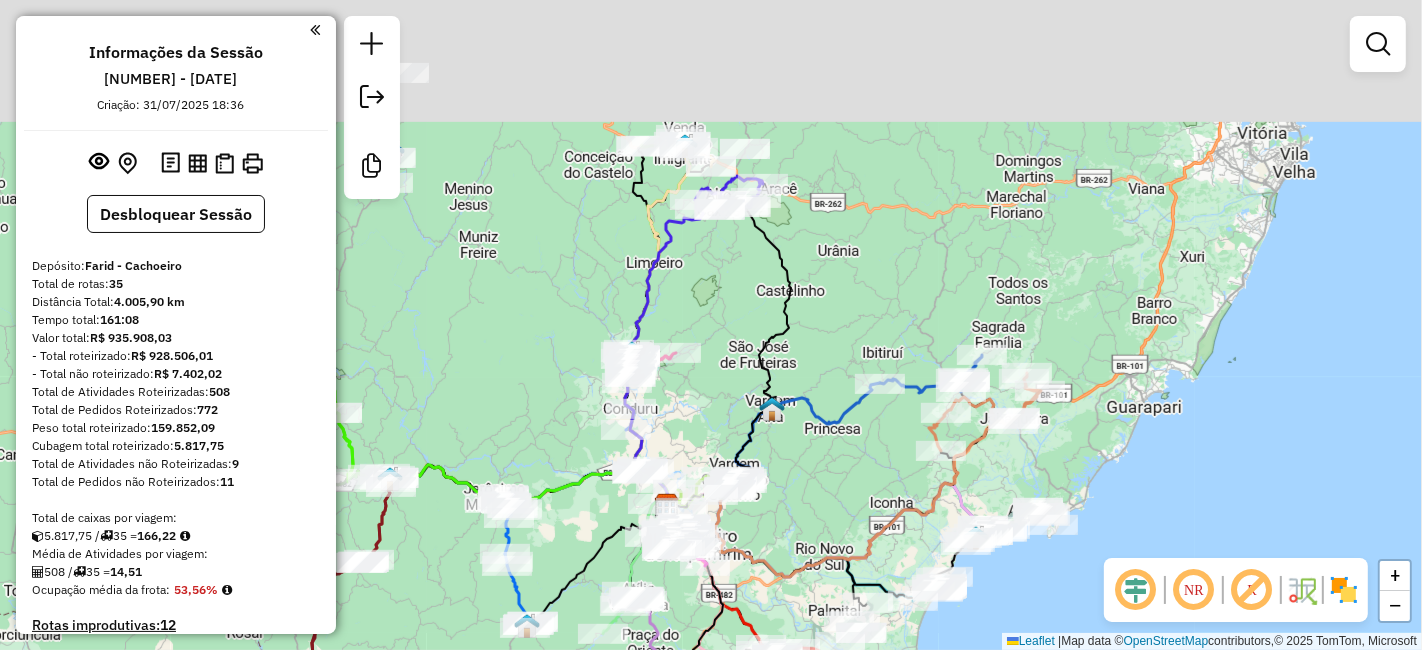 drag, startPoint x: 822, startPoint y: 409, endPoint x: 813, endPoint y: 519, distance: 110.36757 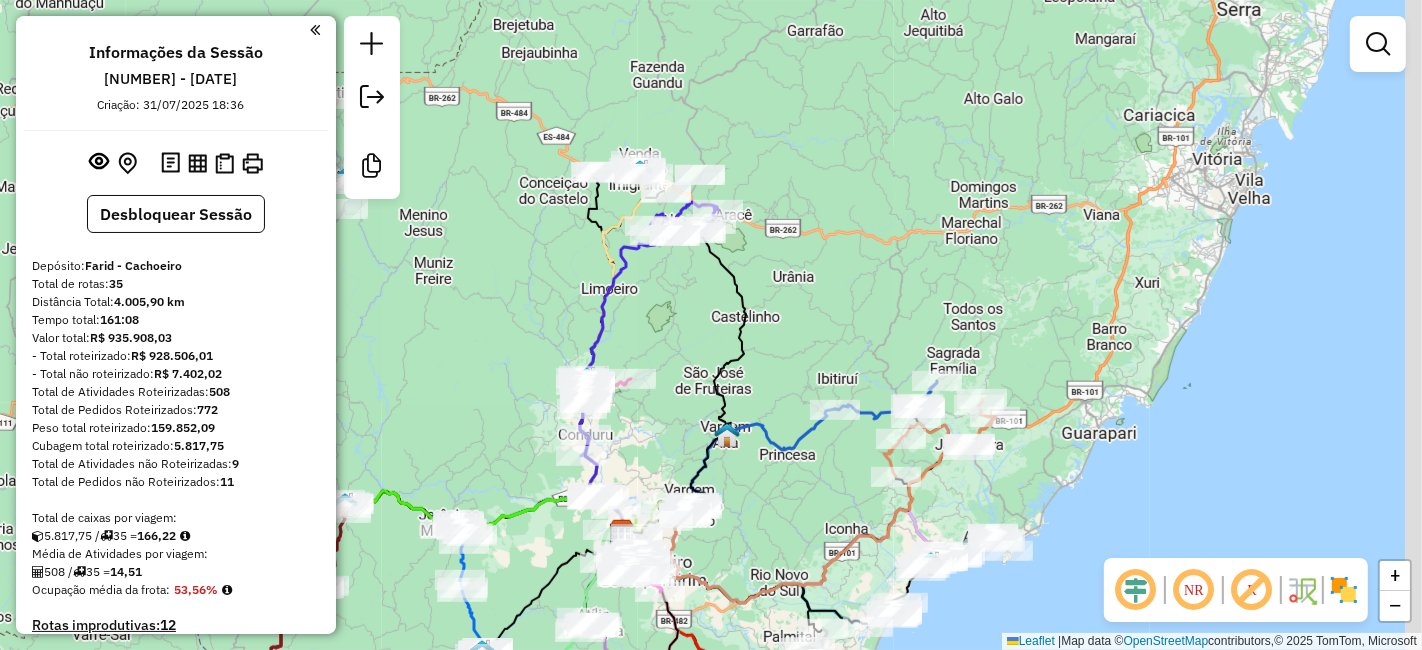 drag, startPoint x: 863, startPoint y: 496, endPoint x: 679, endPoint y: 504, distance: 184.17383 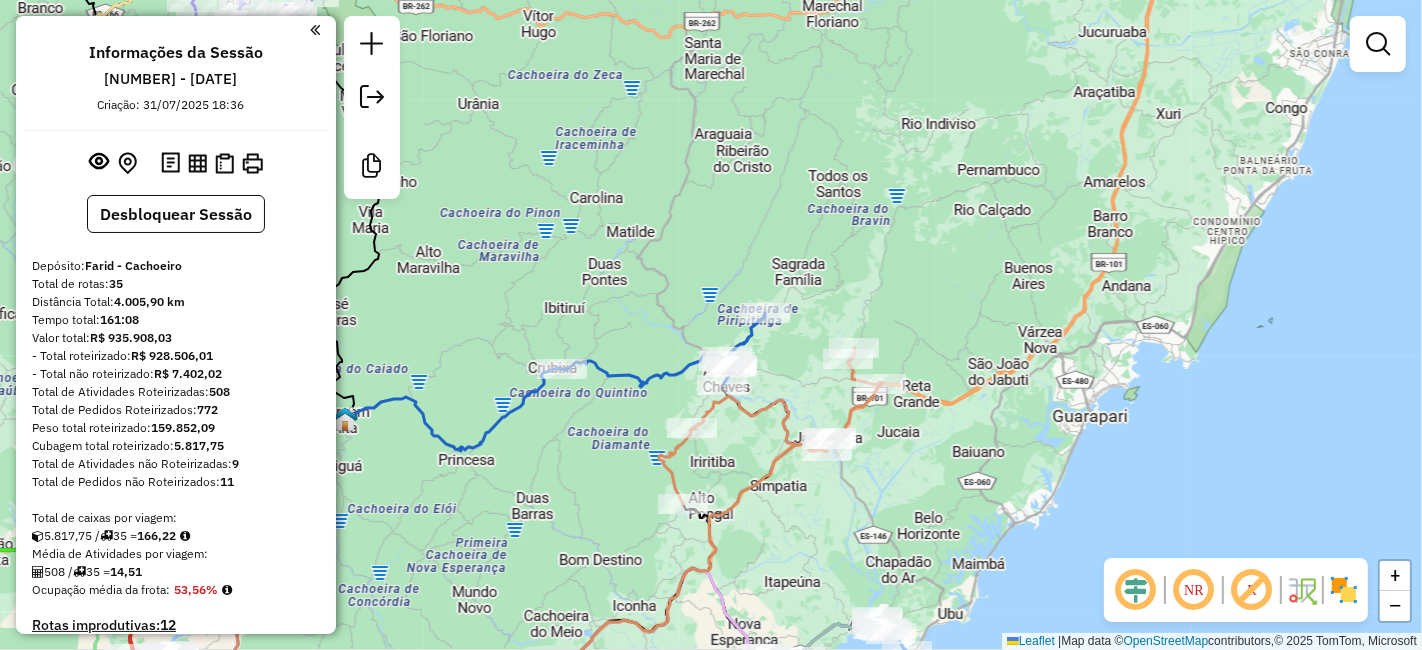 click on "Janela de atendimento Grade de atendimento Capacidade Transportadoras Veículos Cliente Pedidos  Rotas Selecione os dias de semana para filtrar as janelas de atendimento  Seg   Ter   Qua   Qui   Sex   Sáb   Dom  Informe o período da janela de atendimento: De: Até:  Filtrar exatamente a janela do cliente  Considerar janela de atendimento padrão  Selecione os dias de semana para filtrar as grades de atendimento  Seg   Ter   Qua   Qui   Sex   Sáb   Dom   Considerar clientes sem dia de atendimento cadastrado  Clientes fora do dia de atendimento selecionado Filtrar as atividades entre os valores definidos abaixo:  Peso mínimo:   Peso máximo:   Cubagem mínima:   Cubagem máxima:   De:   Até:  Filtrar as atividades entre o tempo de atendimento definido abaixo:  De:   Até:   Considerar capacidade total dos clientes não roteirizados Transportadora: Selecione um ou mais itens Tipo de veículo: Selecione um ou mais itens Veículo: Selecione um ou mais itens Motorista: Selecione um ou mais itens Nome: Rótulo:" 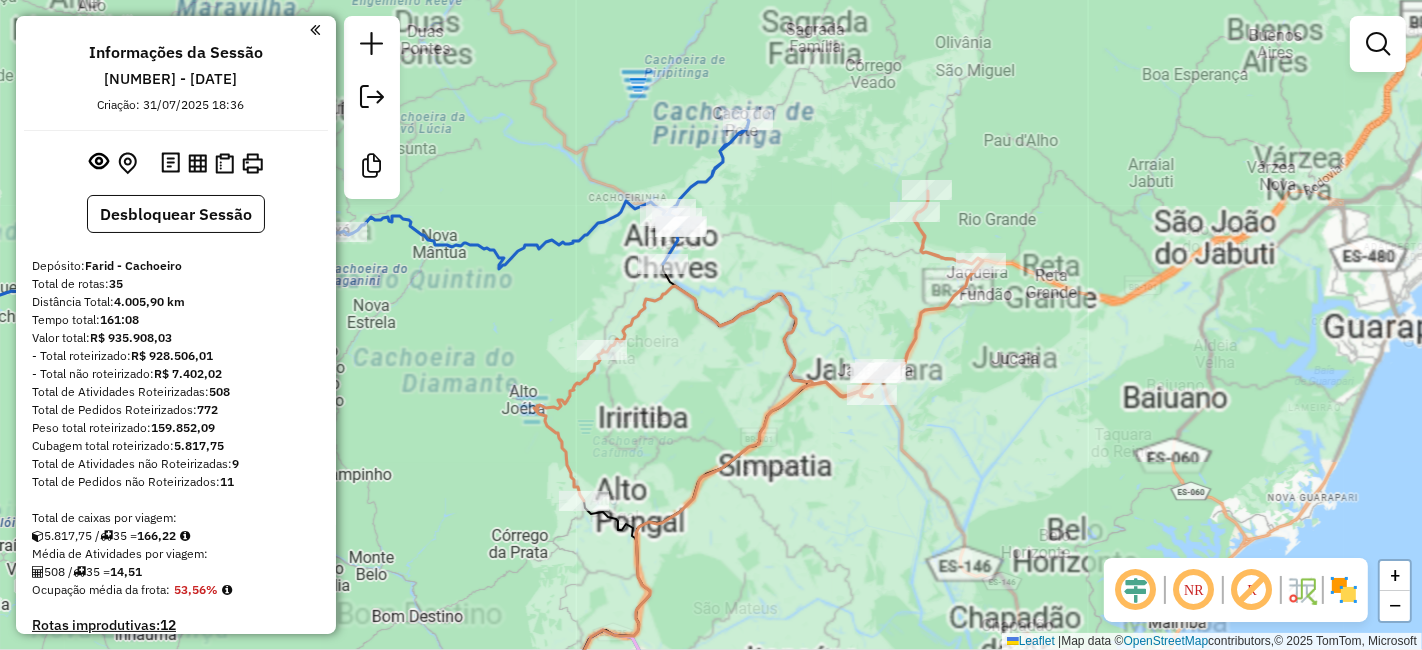 click on "Janela de atendimento Grade de atendimento Capacidade Transportadoras Veículos Cliente Pedidos  Rotas Selecione os dias de semana para filtrar as janelas de atendimento  Seg   Ter   Qua   Qui   Sex   Sáb   Dom  Informe o período da janela de atendimento: De: Até:  Filtrar exatamente a janela do cliente  Considerar janela de atendimento padrão  Selecione os dias de semana para filtrar as grades de atendimento  Seg   Ter   Qua   Qui   Sex   Sáb   Dom   Considerar clientes sem dia de atendimento cadastrado  Clientes fora do dia de atendimento selecionado Filtrar as atividades entre os valores definidos abaixo:  Peso mínimo:   Peso máximo:   Cubagem mínima:   Cubagem máxima:   De:   Até:  Filtrar as atividades entre o tempo de atendimento definido abaixo:  De:   Até:   Considerar capacidade total dos clientes não roteirizados Transportadora: Selecione um ou mais itens Tipo de veículo: Selecione um ou mais itens Veículo: Selecione um ou mais itens Motorista: Selecione um ou mais itens Nome: Rótulo:" 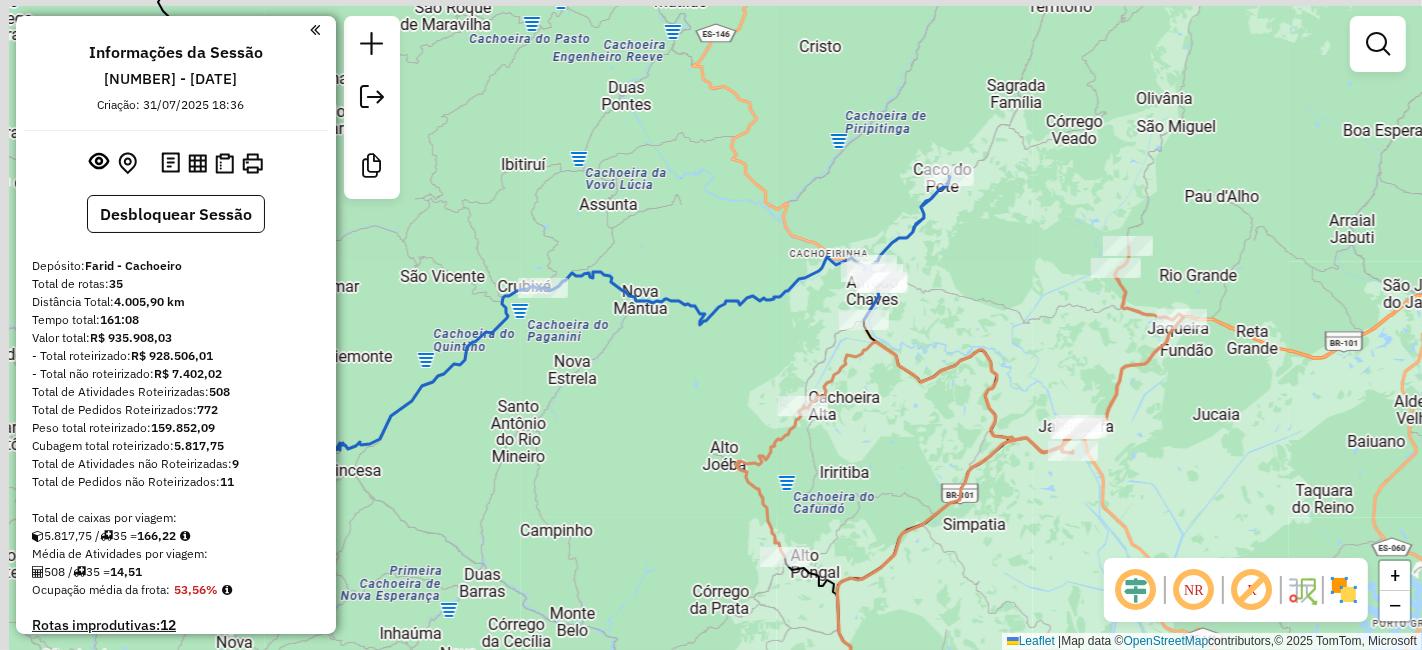 drag, startPoint x: 821, startPoint y: 270, endPoint x: 1081, endPoint y: 332, distance: 267.2901 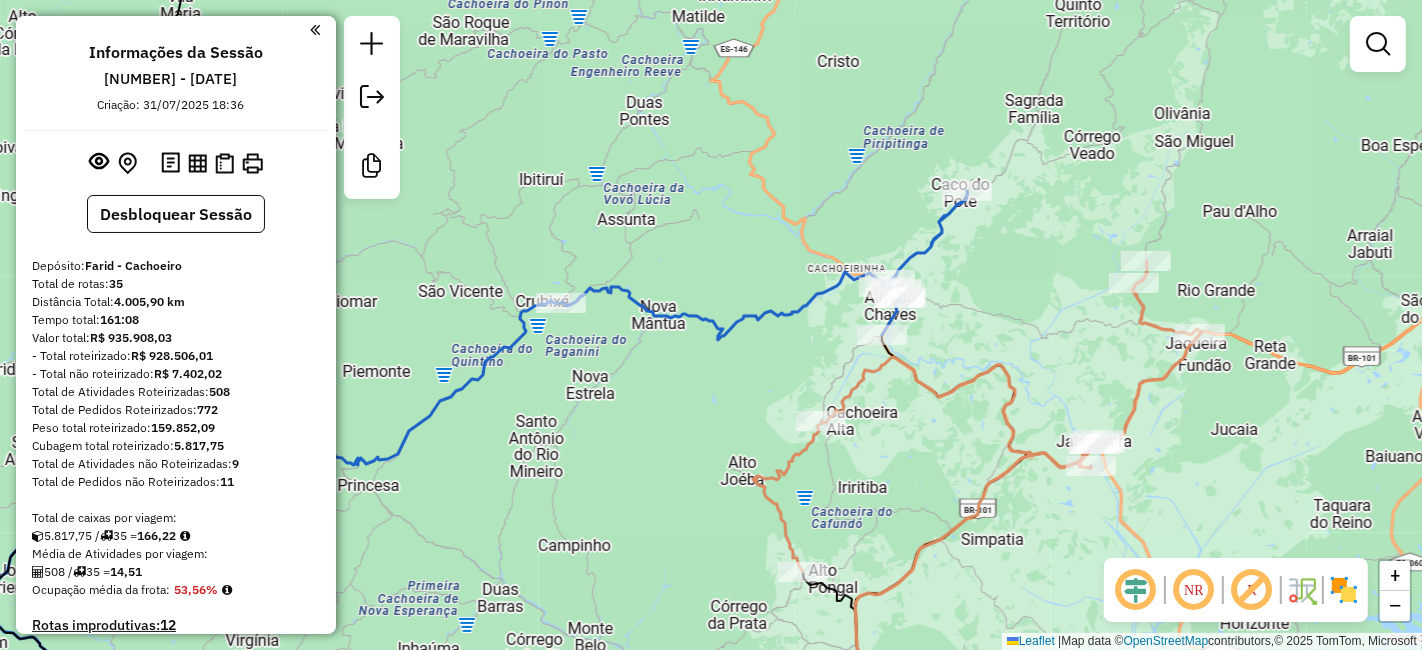 drag, startPoint x: 668, startPoint y: 320, endPoint x: 614, endPoint y: 327, distance: 54.451813 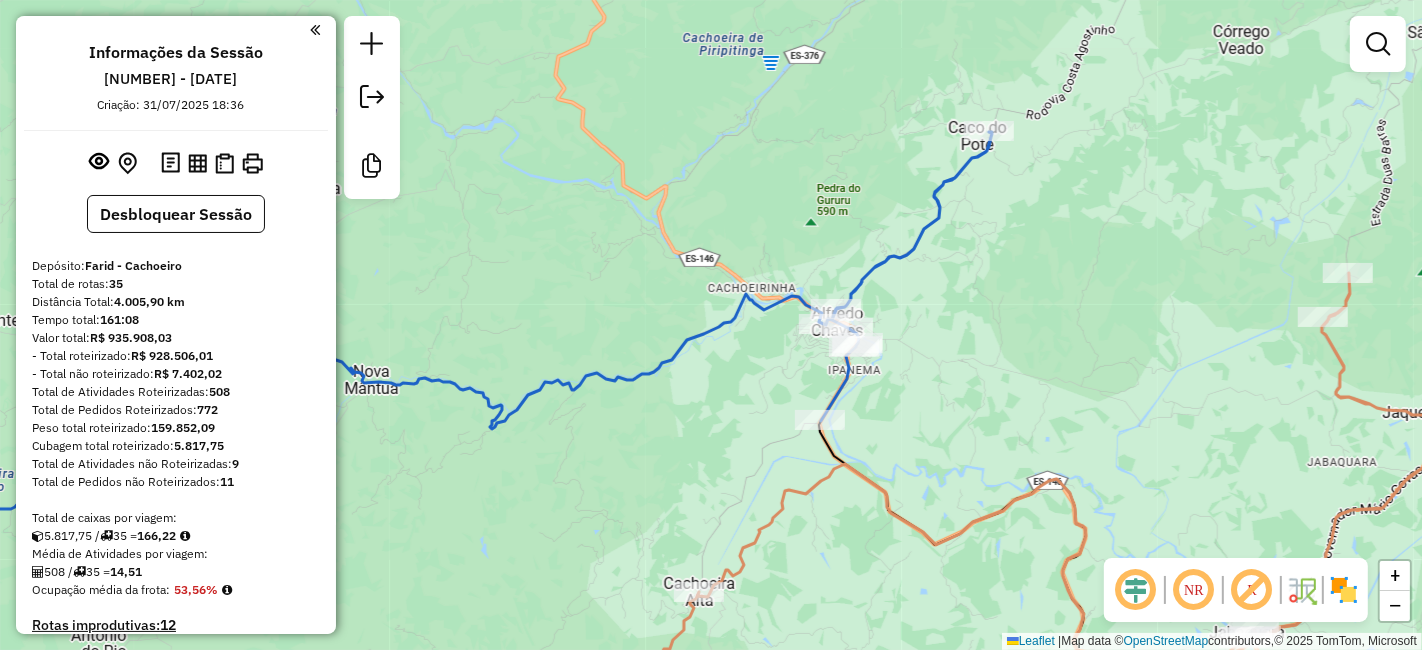 drag, startPoint x: 996, startPoint y: 280, endPoint x: 1012, endPoint y: 224, distance: 58.24088 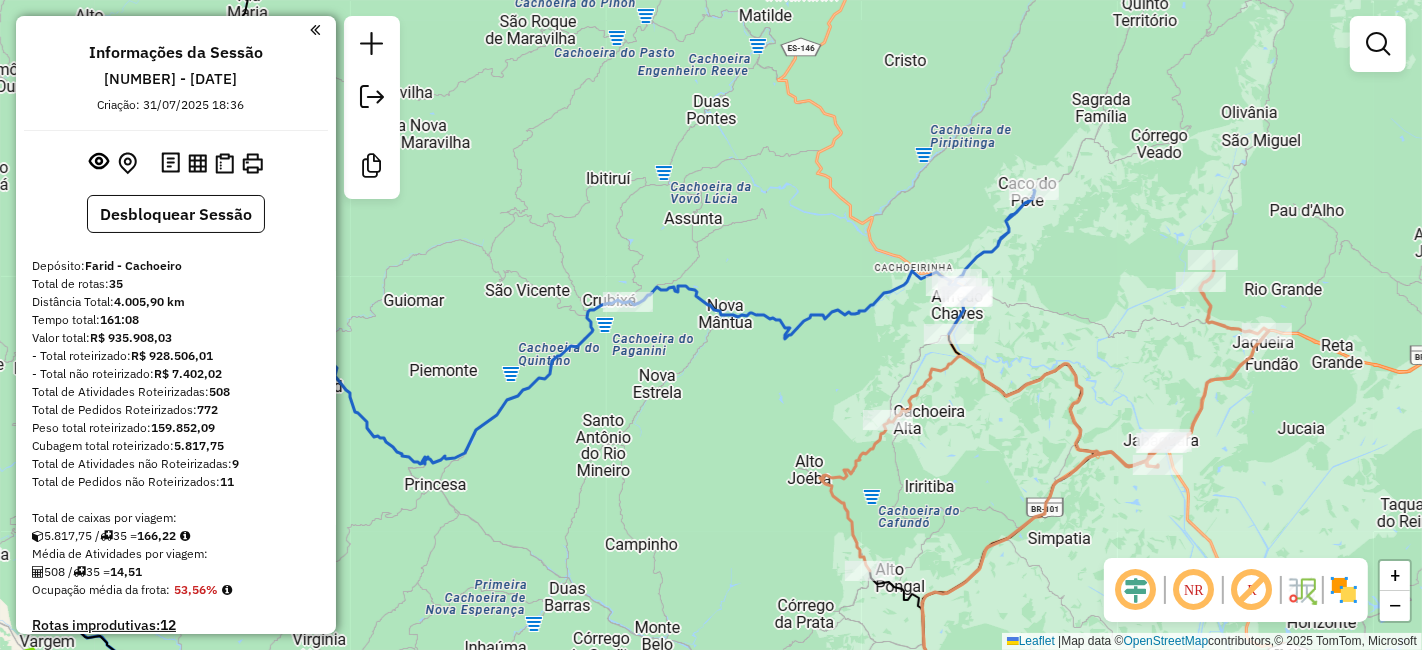 drag, startPoint x: 1034, startPoint y: 238, endPoint x: 1044, endPoint y: 250, distance: 15.6205 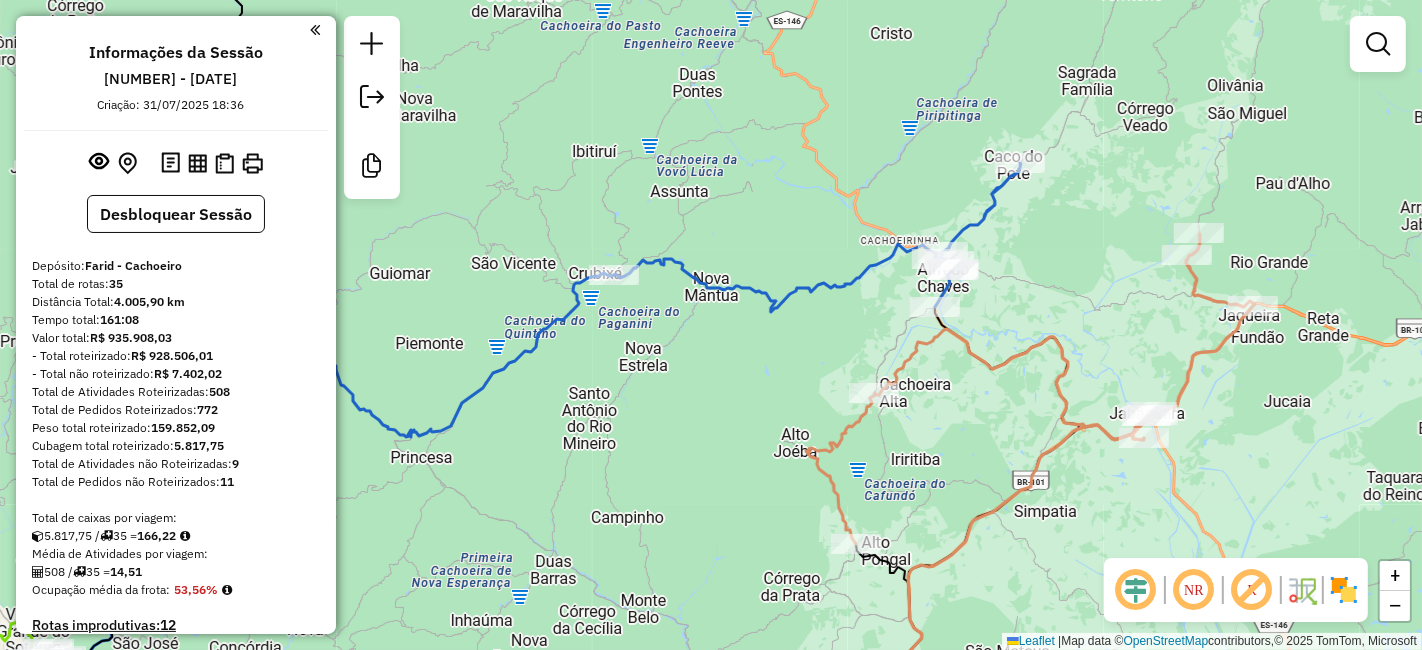 drag, startPoint x: 1008, startPoint y: 334, endPoint x: 958, endPoint y: 267, distance: 83.60024 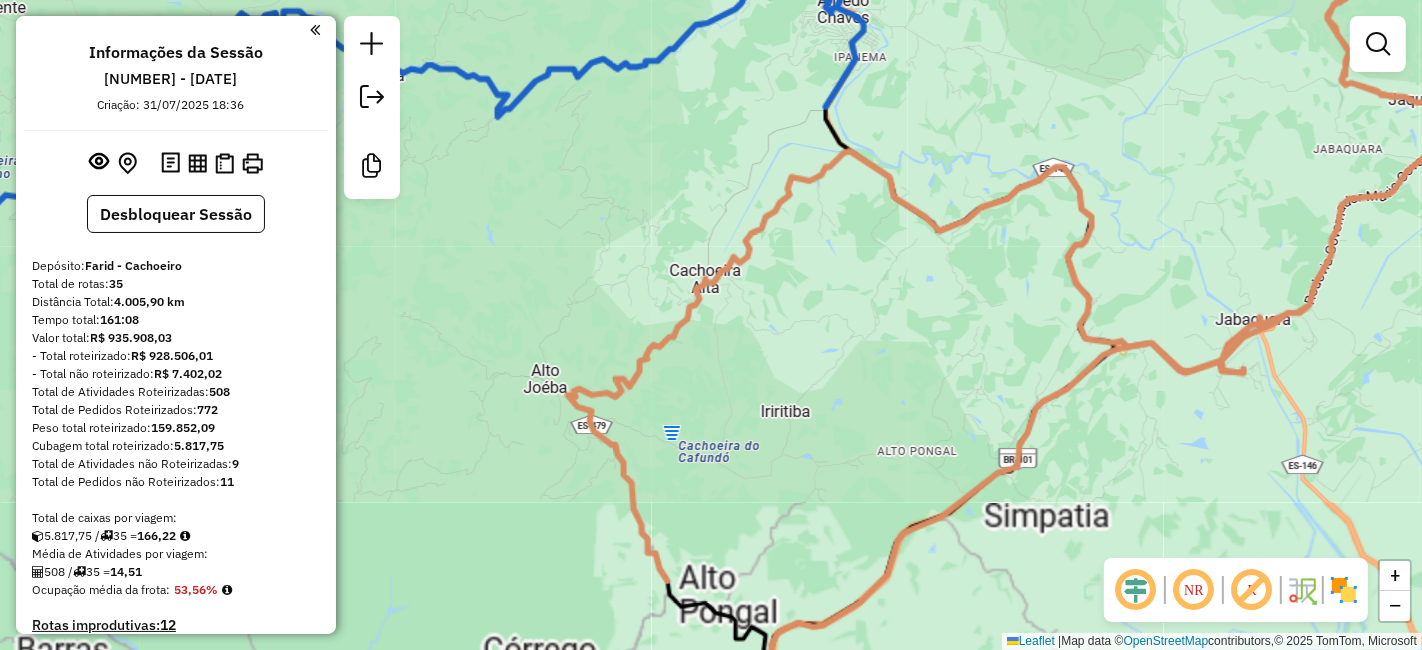 drag, startPoint x: 936, startPoint y: 357, endPoint x: 871, endPoint y: 286, distance: 96.26006 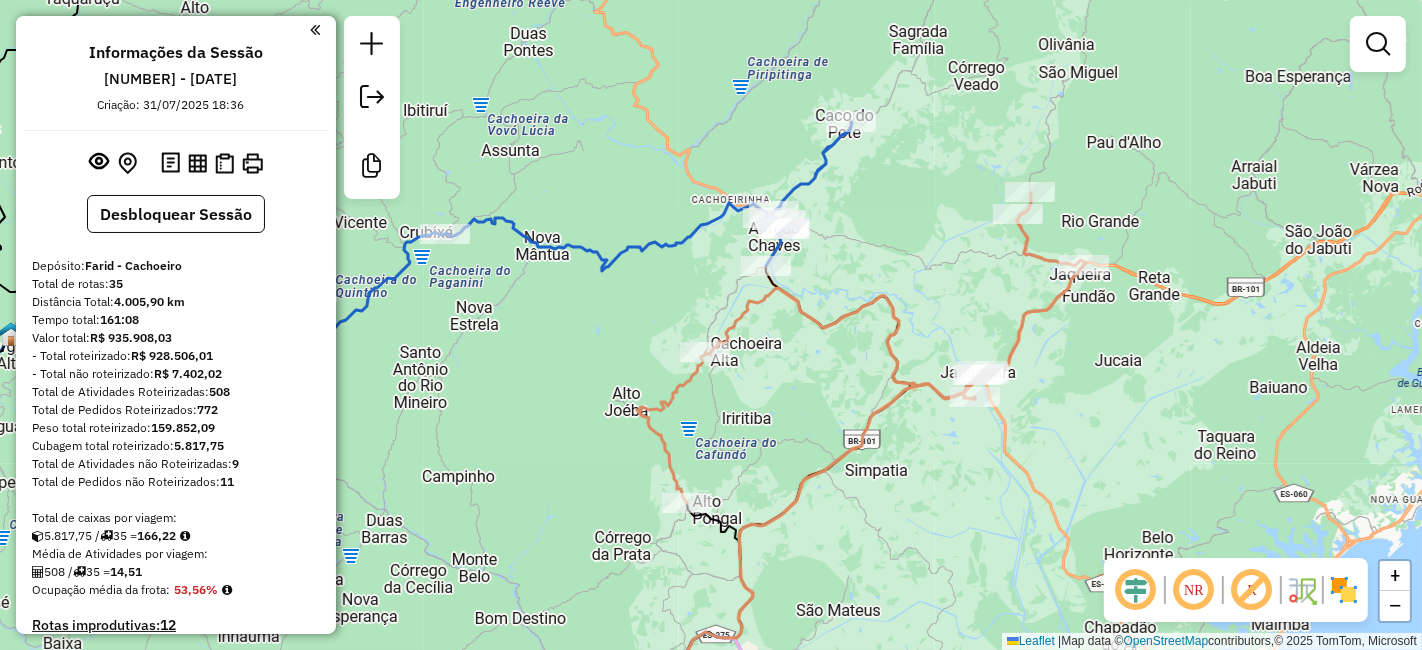 drag, startPoint x: 930, startPoint y: 301, endPoint x: 848, endPoint y: 371, distance: 107.81466 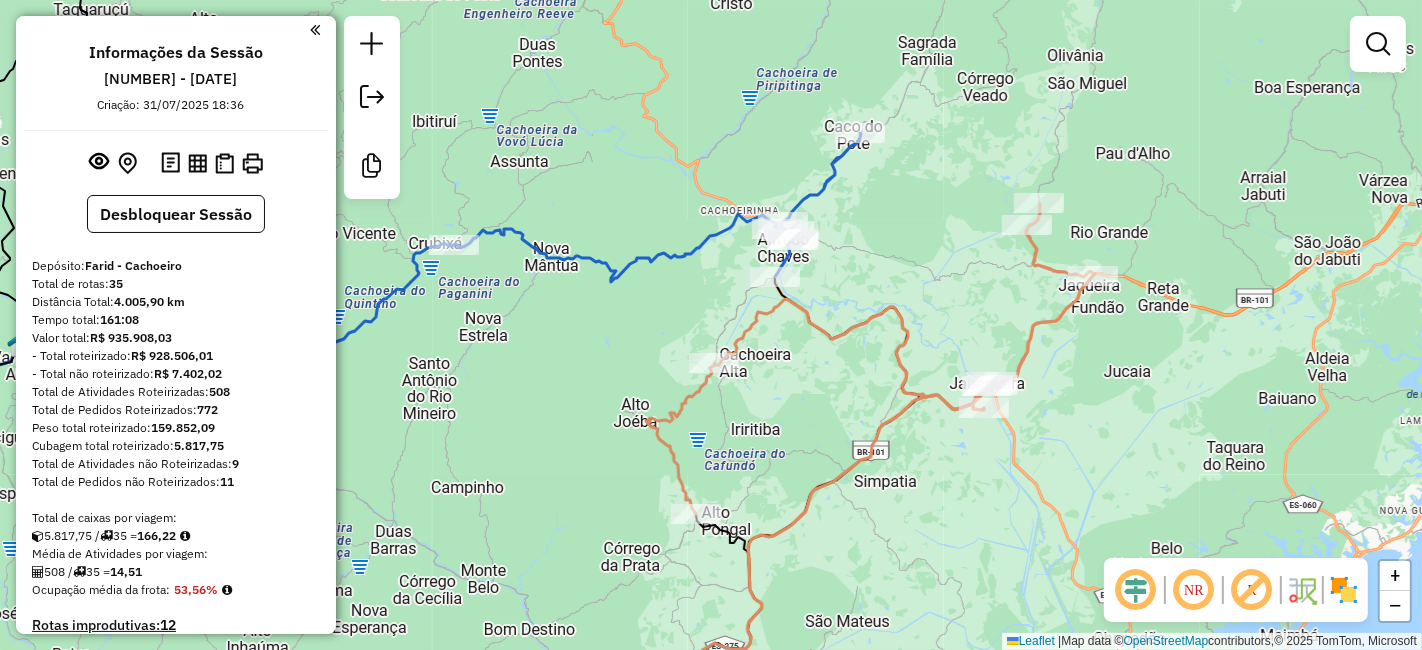 drag, startPoint x: 785, startPoint y: 360, endPoint x: 761, endPoint y: 364, distance: 24.33105 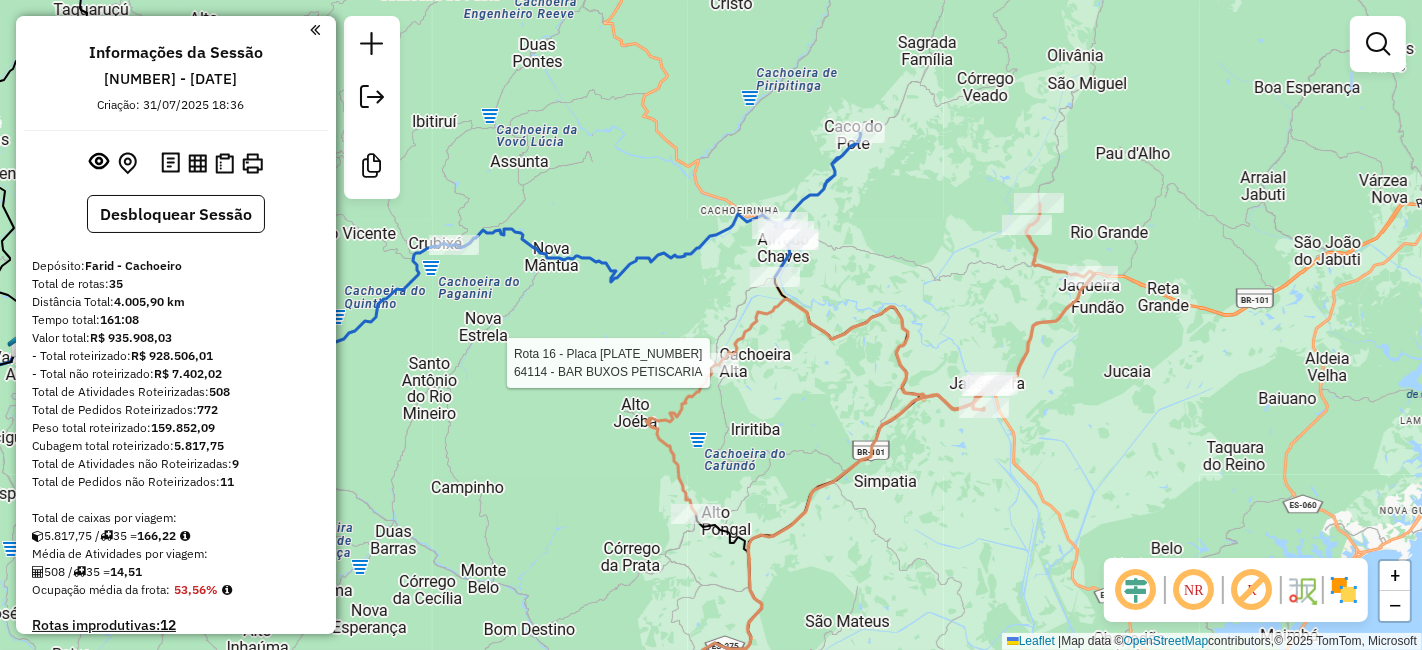 select on "**********" 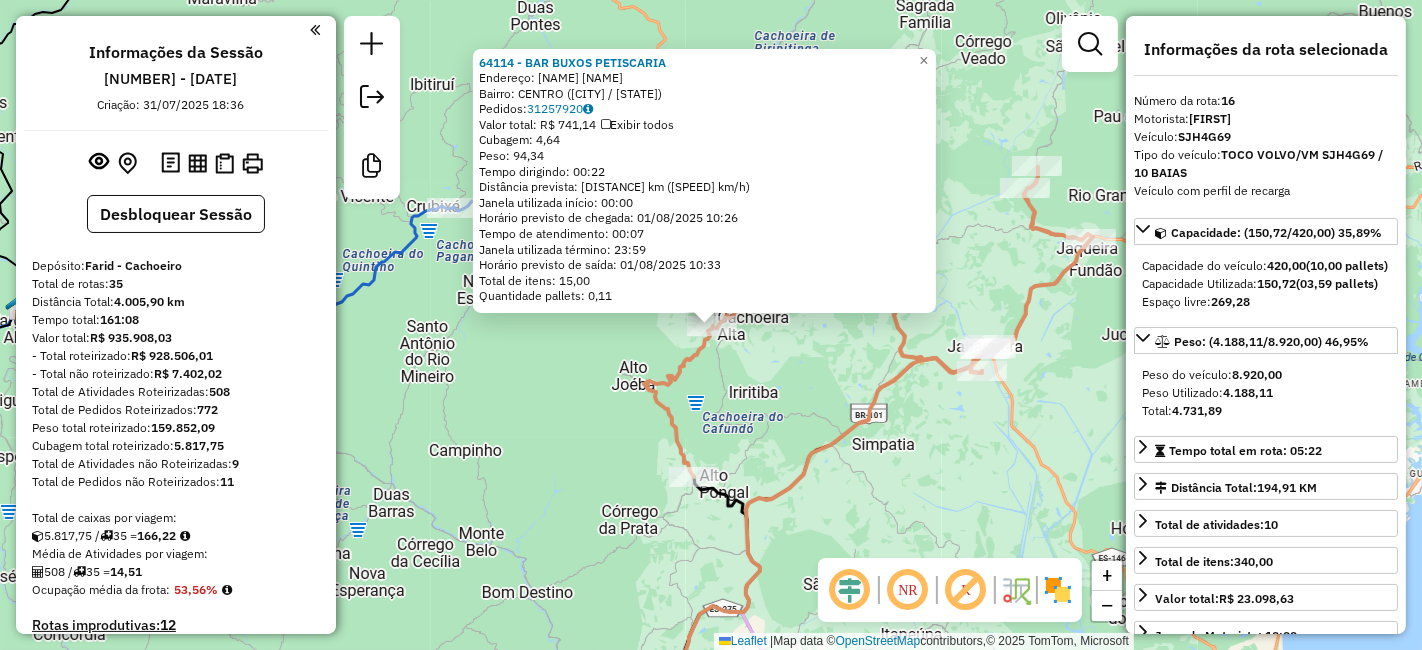 scroll, scrollTop: 2191, scrollLeft: 0, axis: vertical 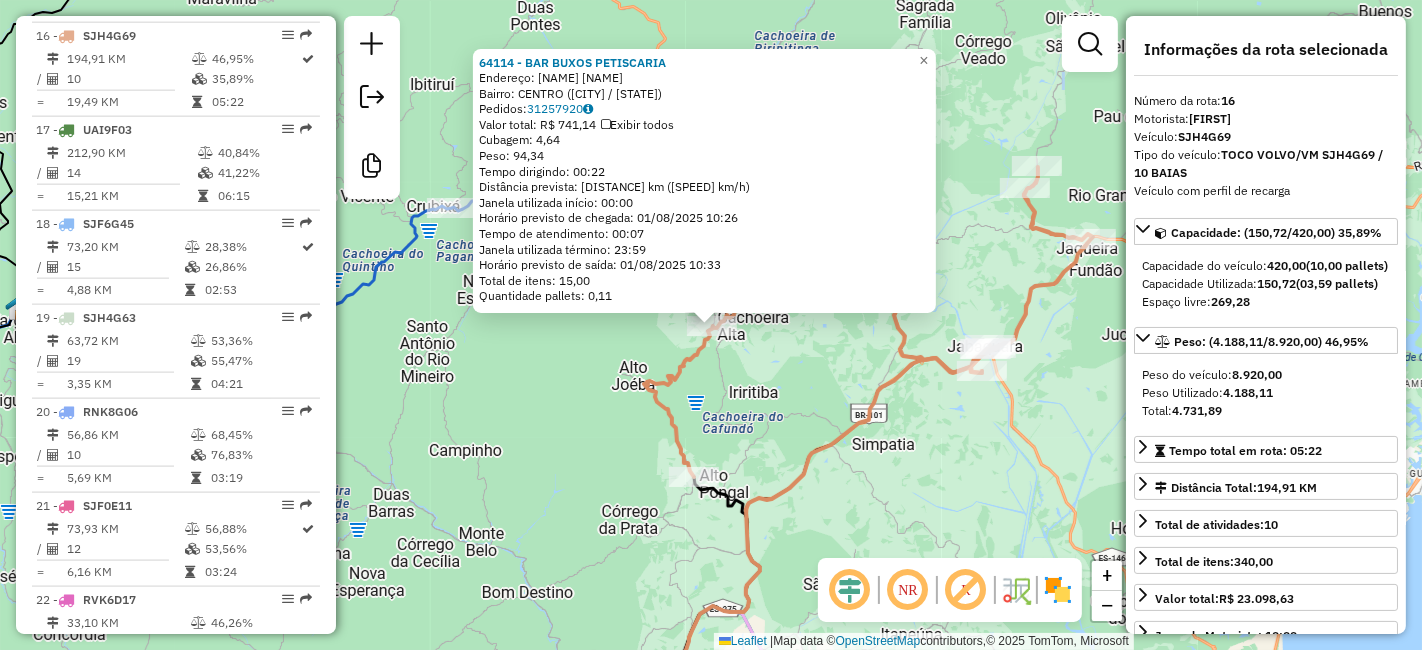 click on "[NUMBER] - [NAME] (Rota: [NUMBER] - Sequência: [NUMBER] - Pedido(s): [NUMBER],[NUMBER])" 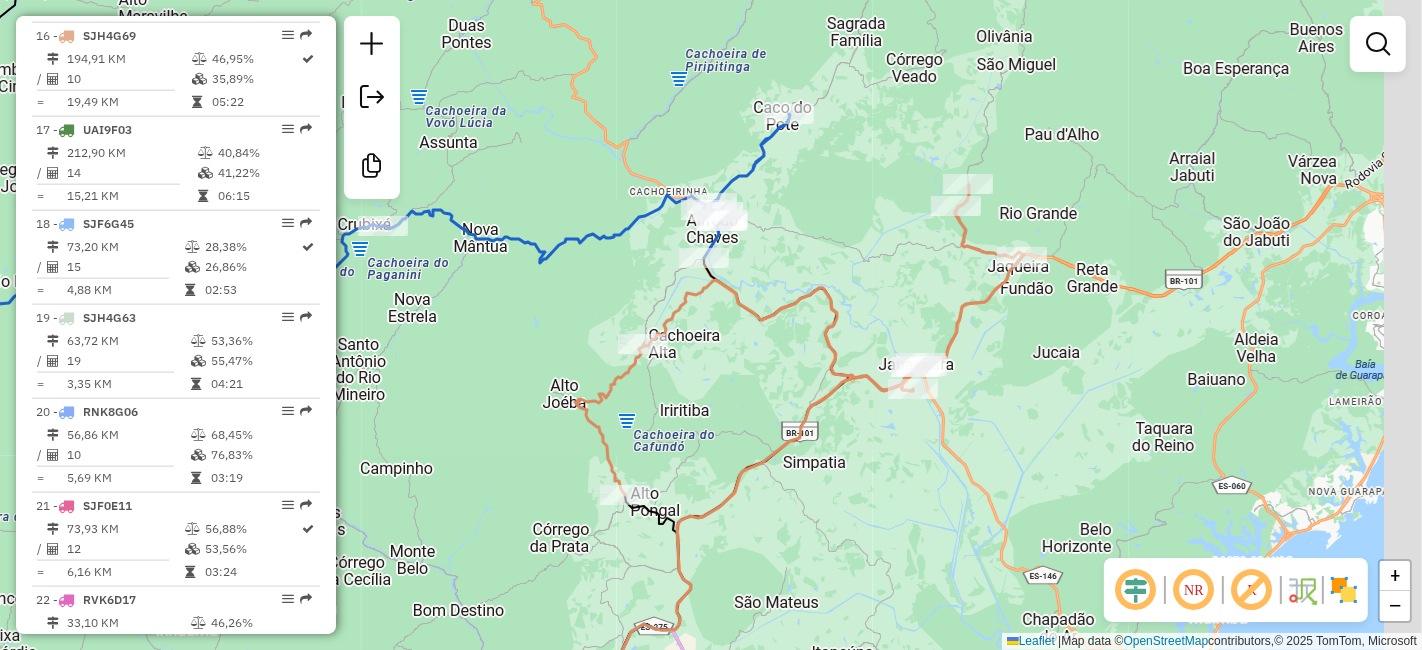 drag, startPoint x: 757, startPoint y: 358, endPoint x: 688, endPoint y: 376, distance: 71.30919 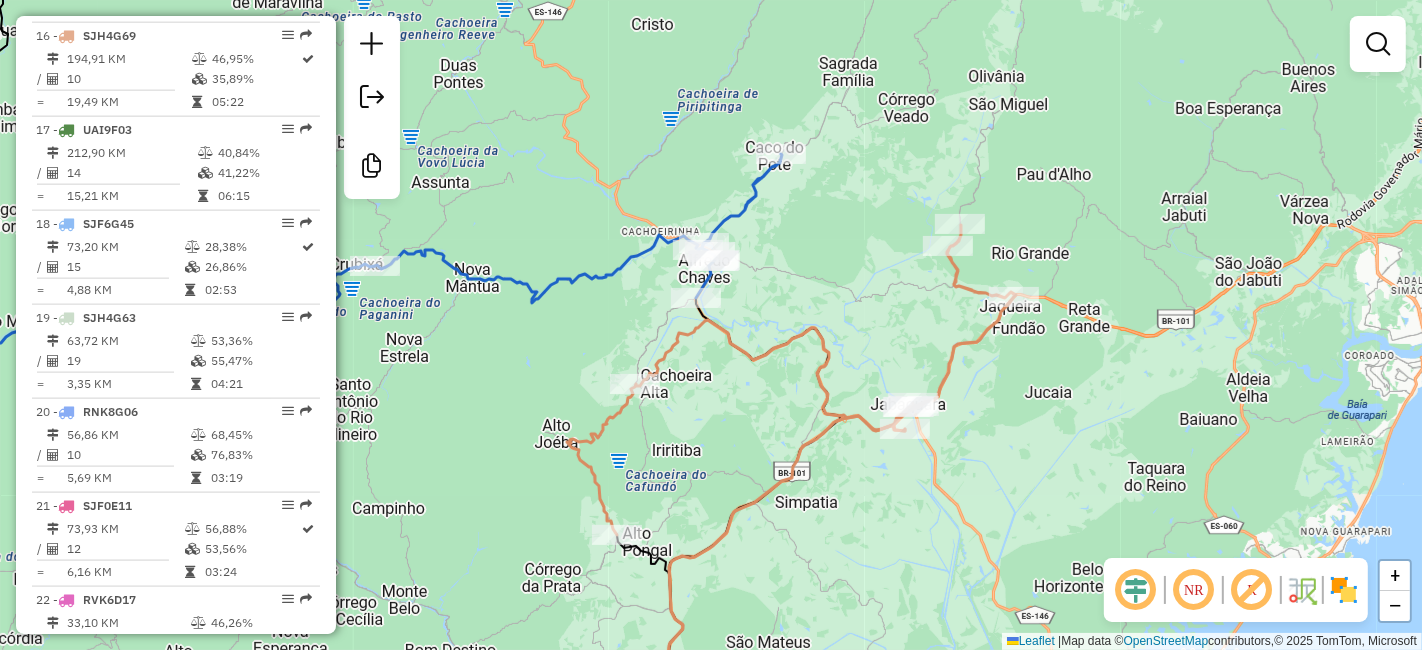 drag, startPoint x: 719, startPoint y: 375, endPoint x: 711, endPoint y: 415, distance: 40.792156 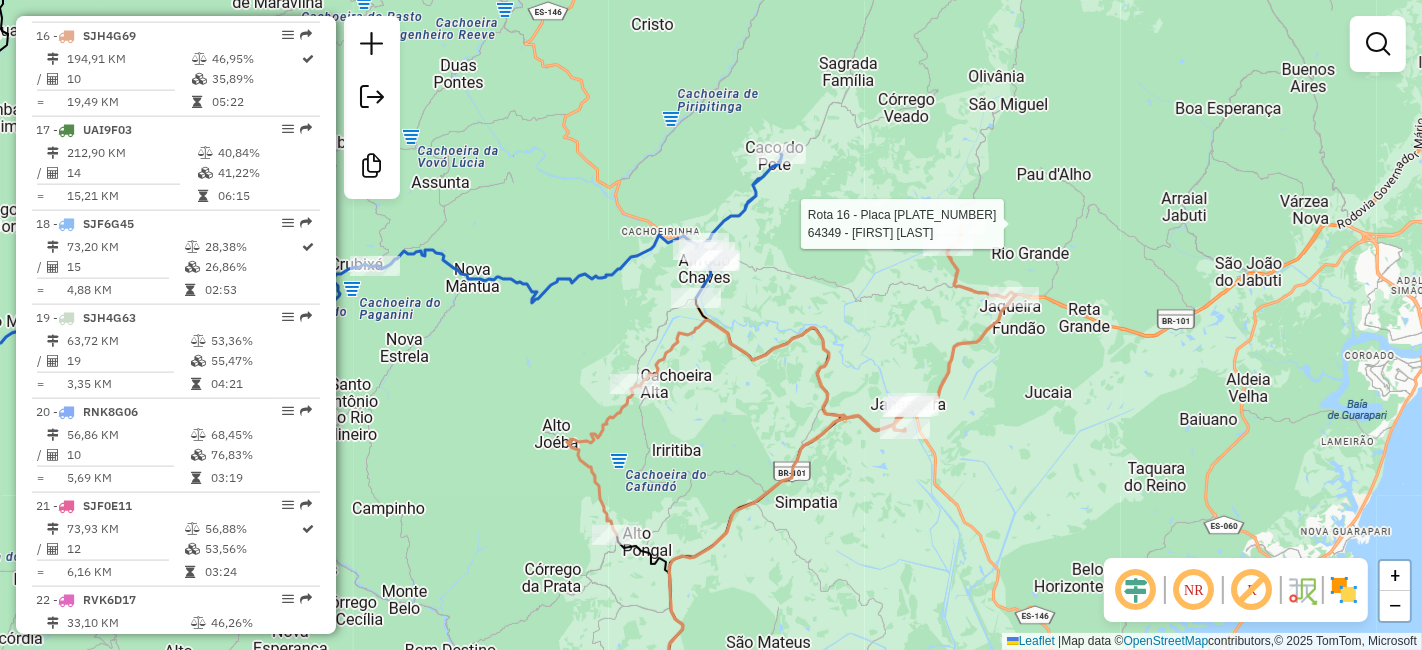 select on "**********" 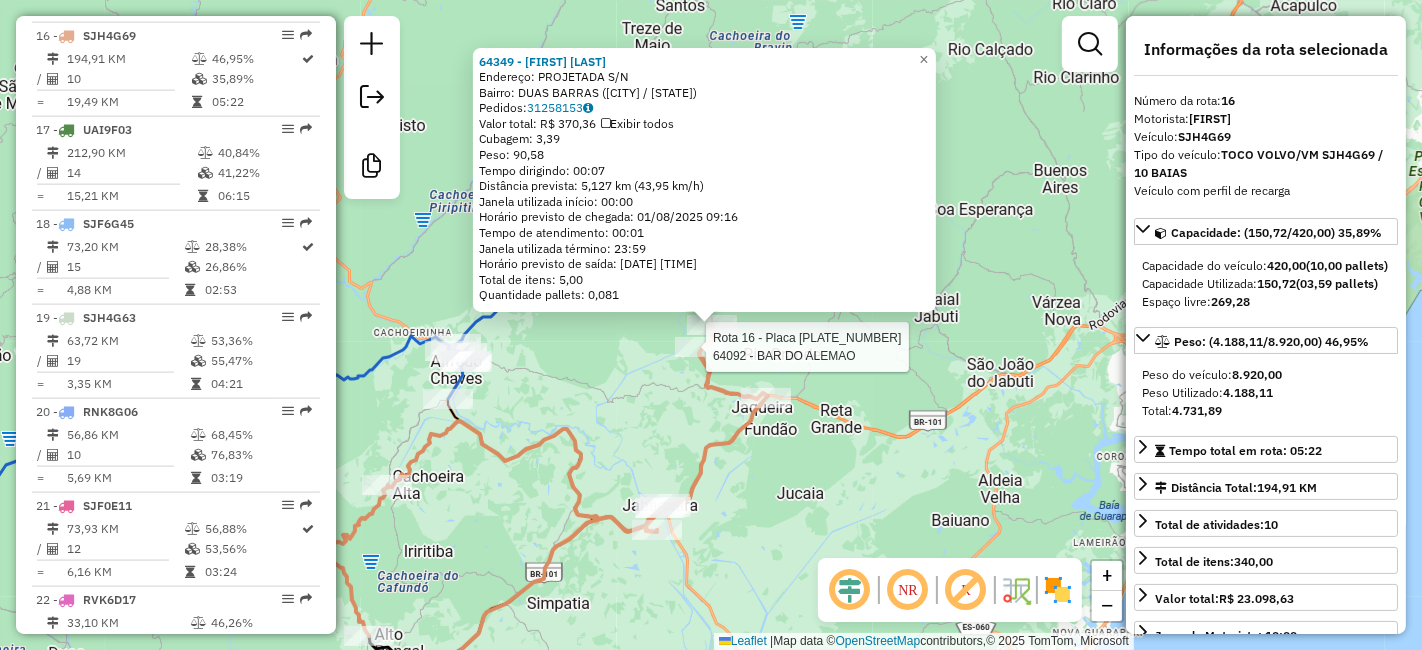 click 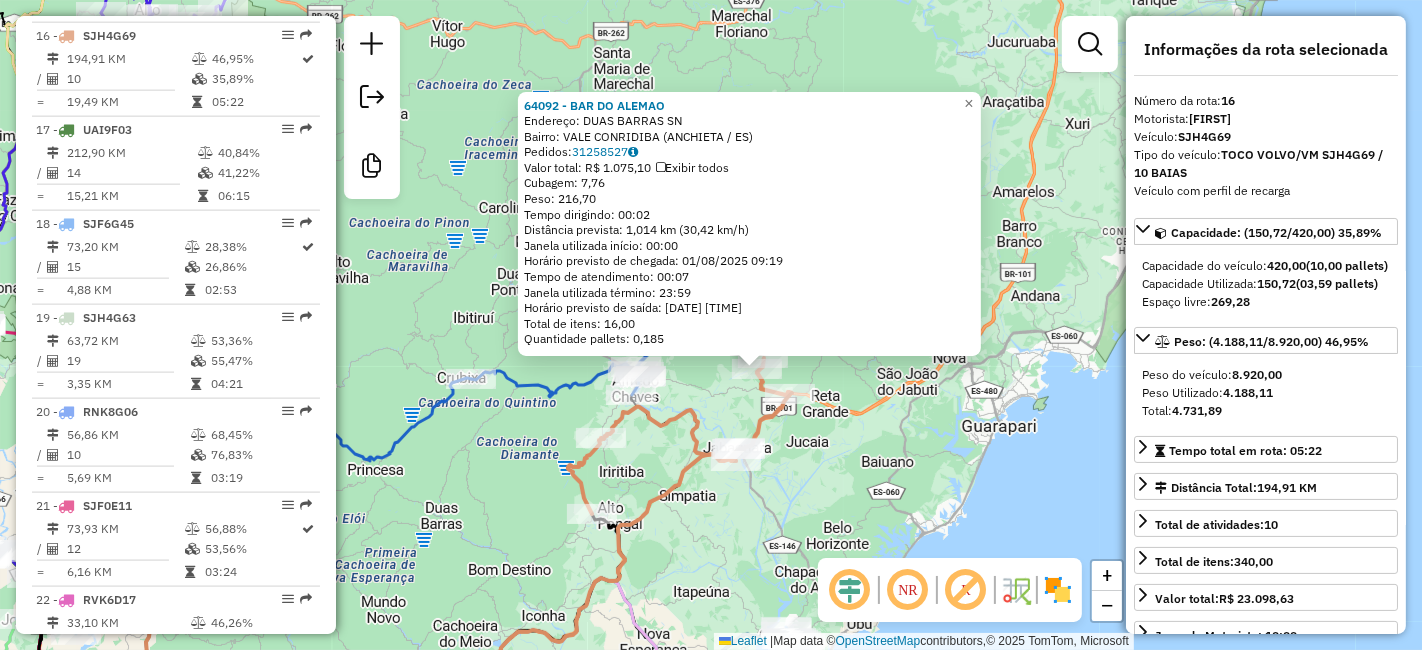 click on "[NUMBER] - [NAME]  Endereço:  [STREET] [NUMBER]   Bairro: [NEIGHBORHOOD] ([CITY] / [STATE])   Pedidos:  [ORDER_NUMBER]   Valor total: [CURRENCY] [AMOUNT]   Exibir todos   Cubagem: [CUBAGE]  Peso: [WEIGHT]  Tempo dirigindo: [TIME]   Distância prevista: [DISTANCE] km ([SPEED] km/h)   Janela utilizada início: [TIME]   Horário previsto de chegada: [DATE] [TIME]   Tempo de atendimento: [TIME]   Janela utilizada término: [TIME]   Horário previsto de saída: [DATE] [TIME]   Total de itens: [ITEMS]   Quantidade pallets: [PALLETS]  × Janela de atendimento Grade de atendimento Capacidade Transportadoras Veículos Cliente Pedidos  Rotas Selecione os dias de semana para filtrar as janelas de atendimento  Seg   Ter   Qua   Qui   Sex   Sáb   Dom  Informe o período da janela de atendimento: De: Até:  Filtrar exatamente a janela do cliente  Considerar janela de atendimento padrão  Selecione os dias de semana para filtrar as grades de atendimento  Seg   Ter   Qua   Qui   Sex   Sáb   Dom   Considerar clientes sem dia de atendimento cadastrado De:" 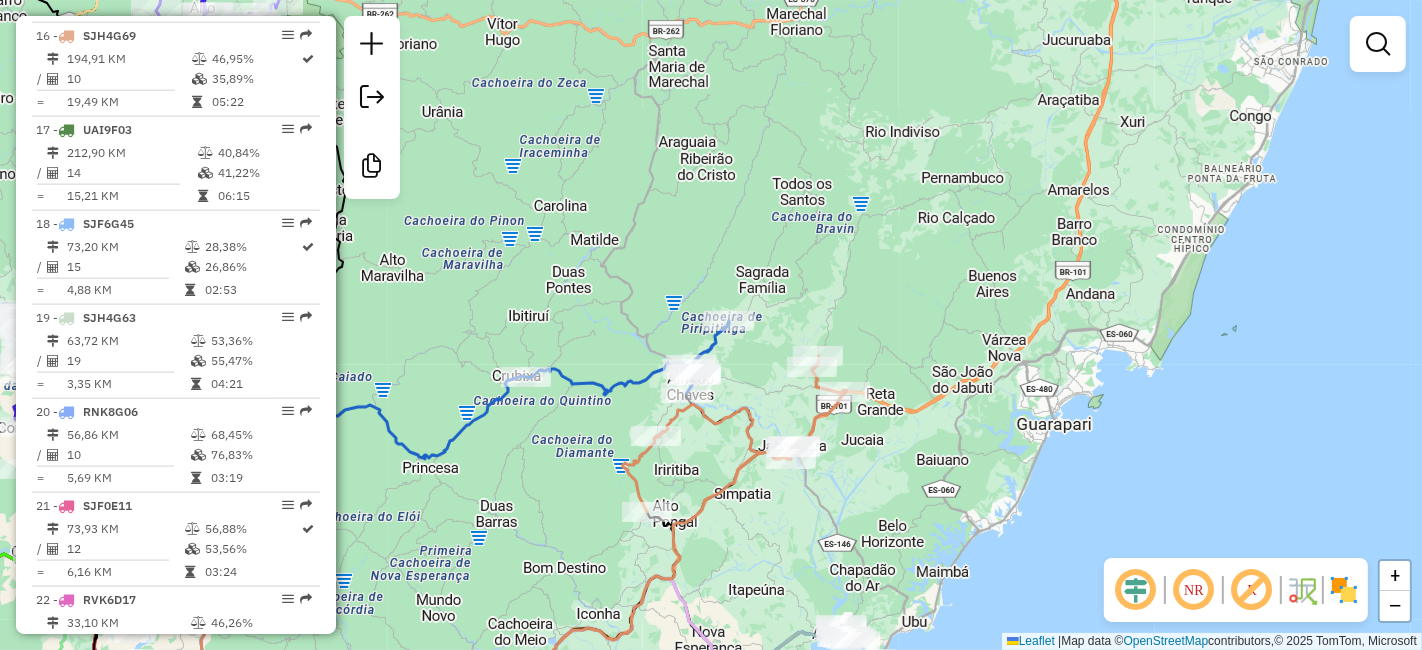 drag, startPoint x: 796, startPoint y: 435, endPoint x: 851, endPoint y: 433, distance: 55.03635 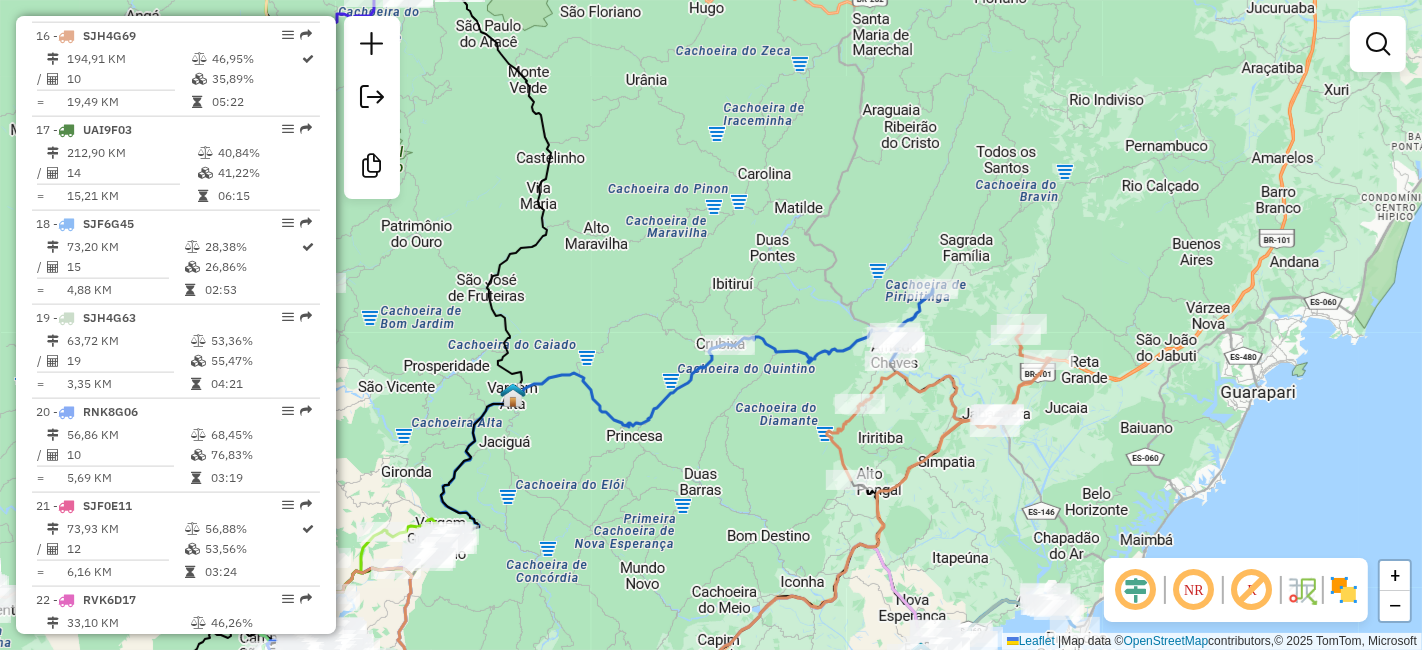 drag, startPoint x: 738, startPoint y: 398, endPoint x: 941, endPoint y: 366, distance: 205.50668 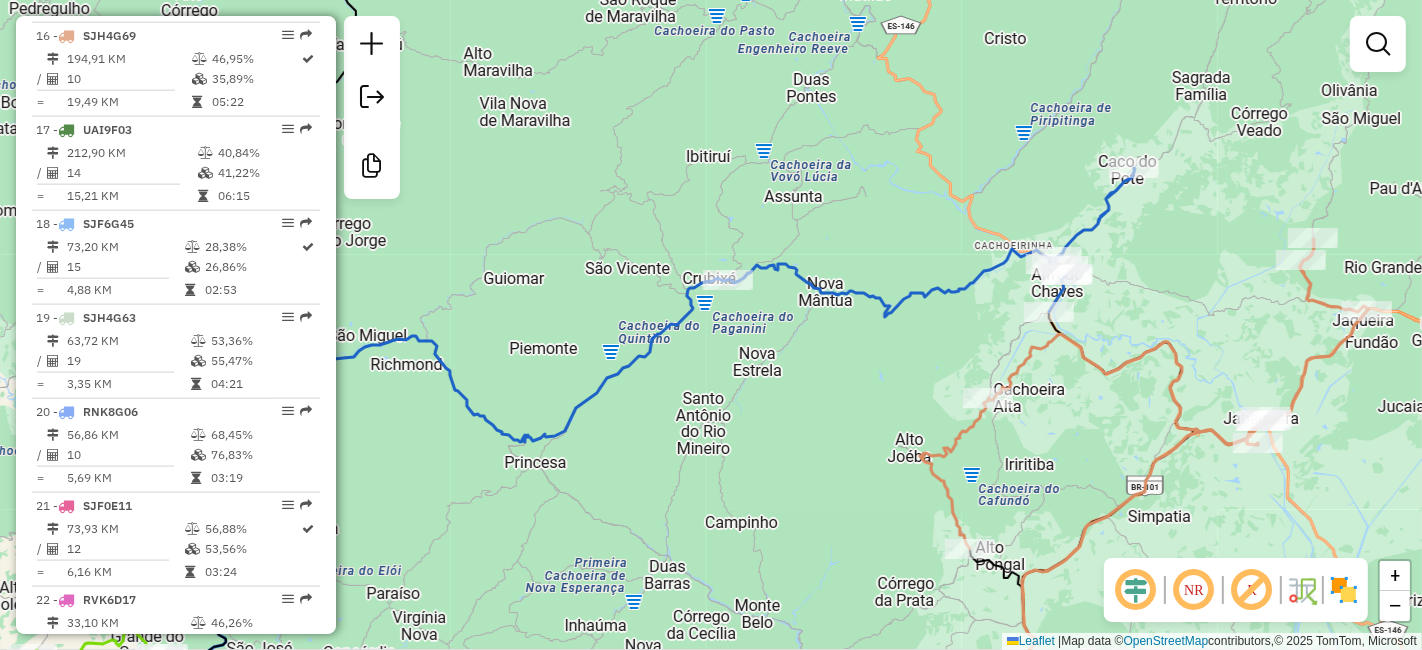 drag, startPoint x: 700, startPoint y: 389, endPoint x: 853, endPoint y: 283, distance: 186.13167 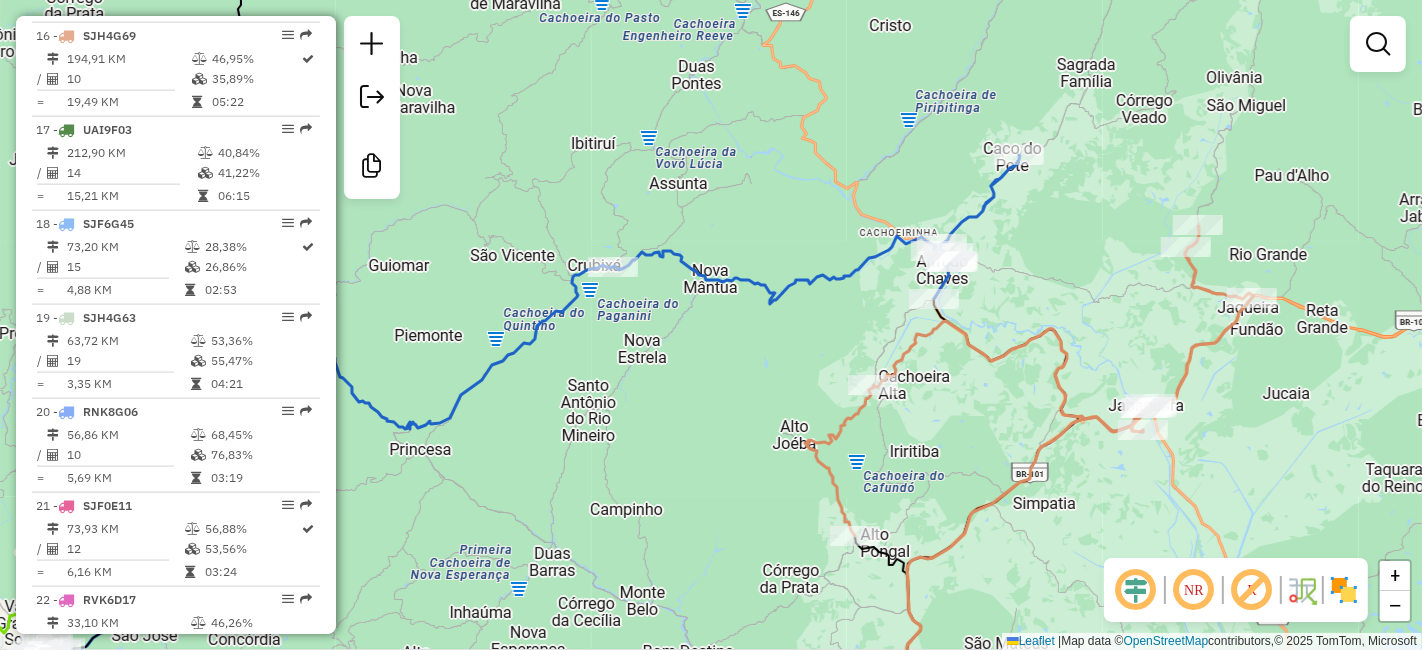 drag, startPoint x: 796, startPoint y: 266, endPoint x: 700, endPoint y: 297, distance: 100.88112 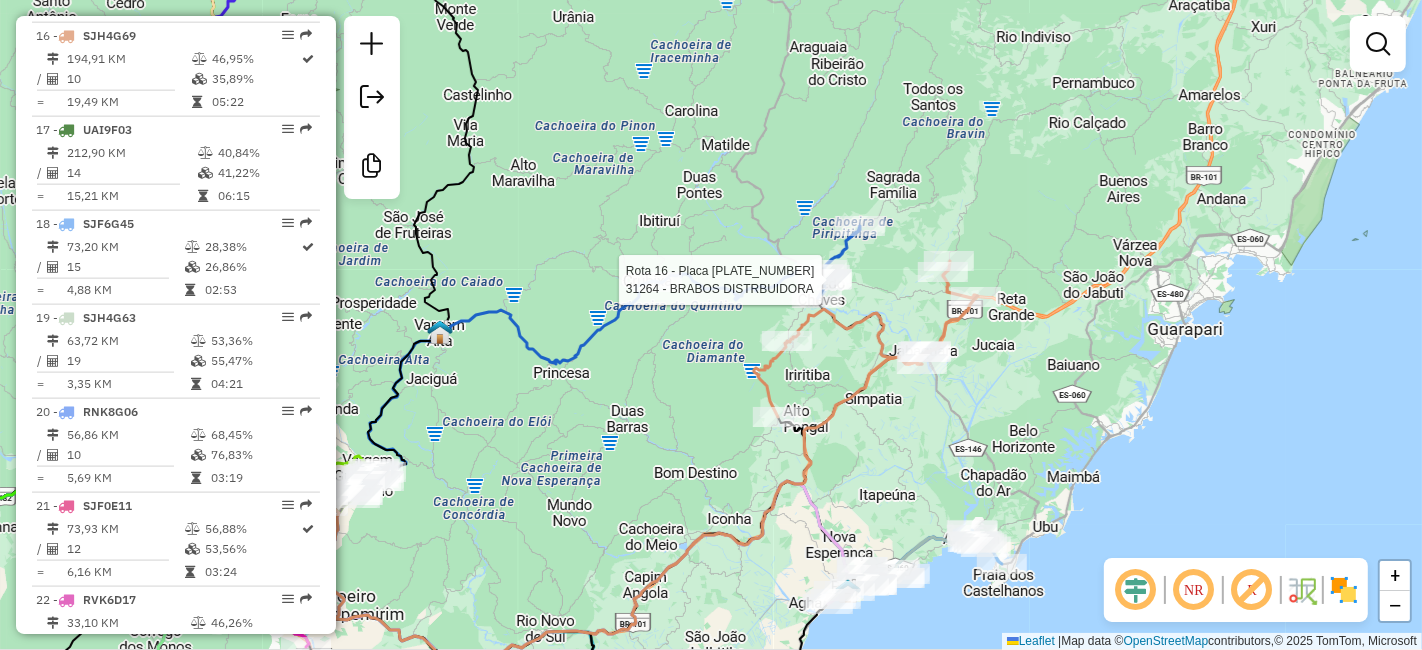 select on "**********" 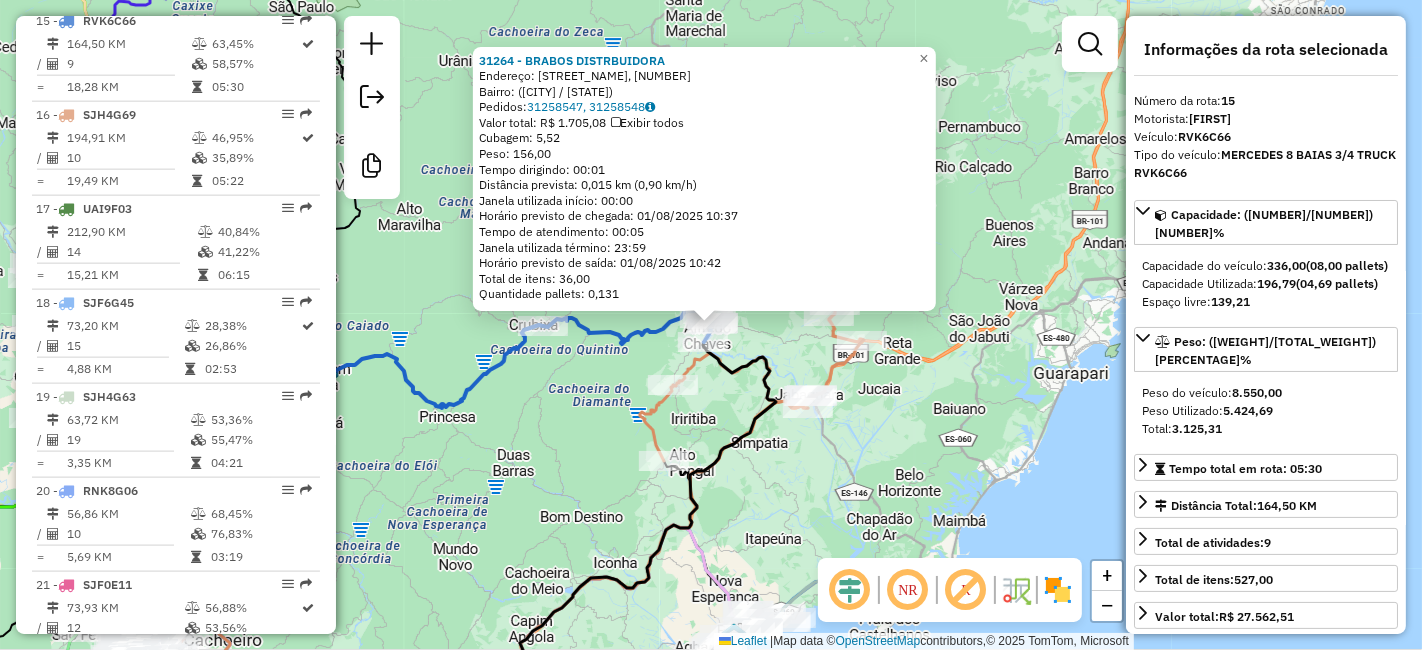 scroll, scrollTop: 2097, scrollLeft: 0, axis: vertical 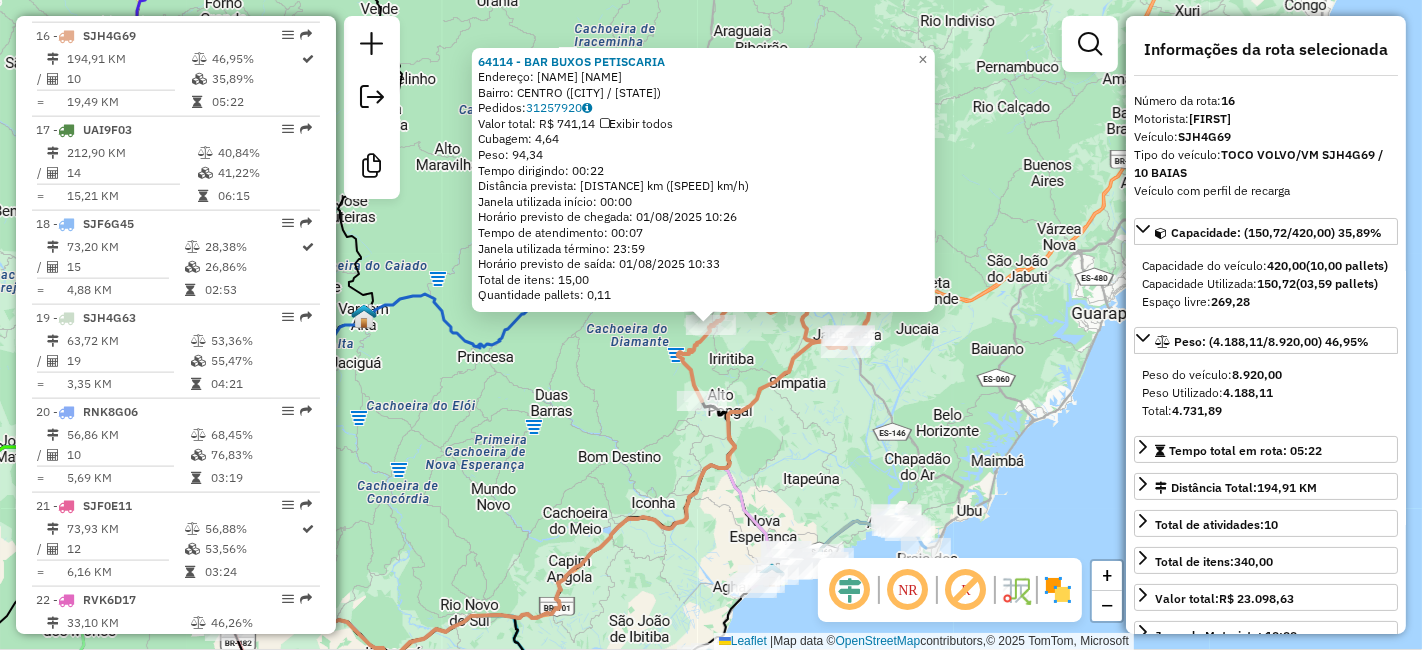 click on "[NUMBER] - [NAME] (Rota: [NUMBER] - Sequência: [NUMBER] - Pedido(s): [NUMBER],[NUMBER])" 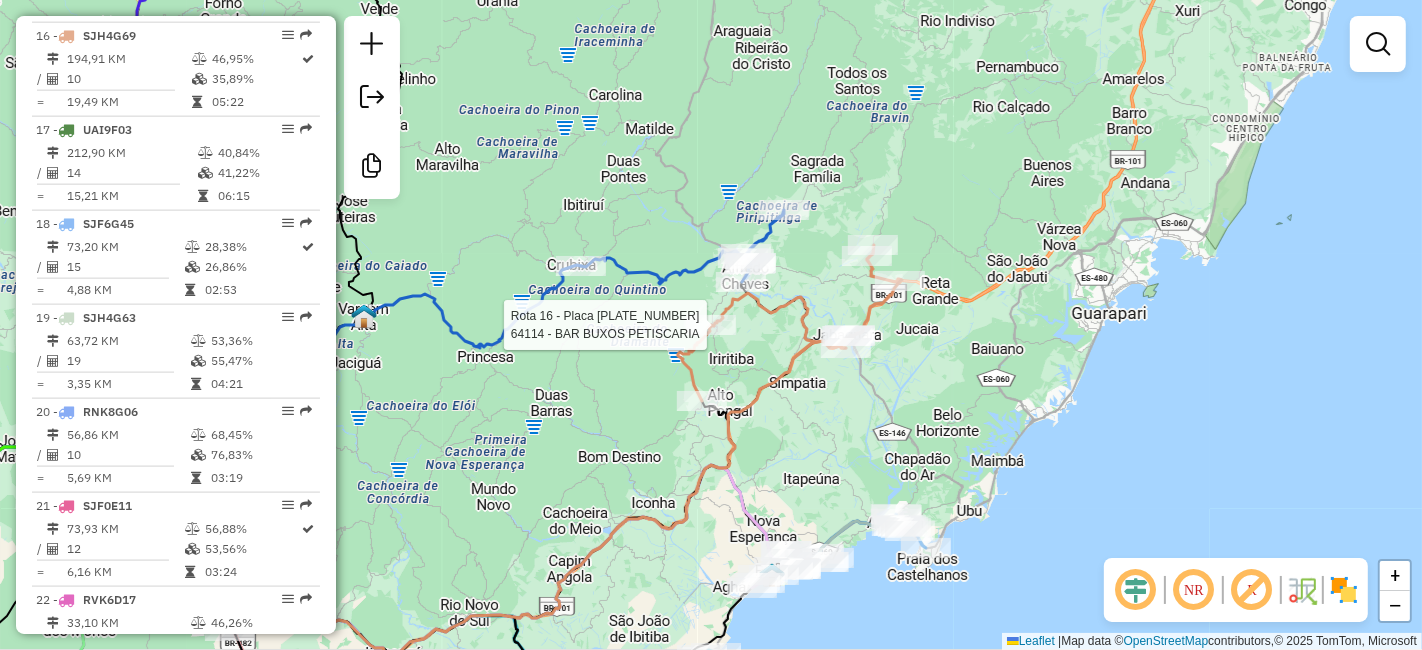 select on "**********" 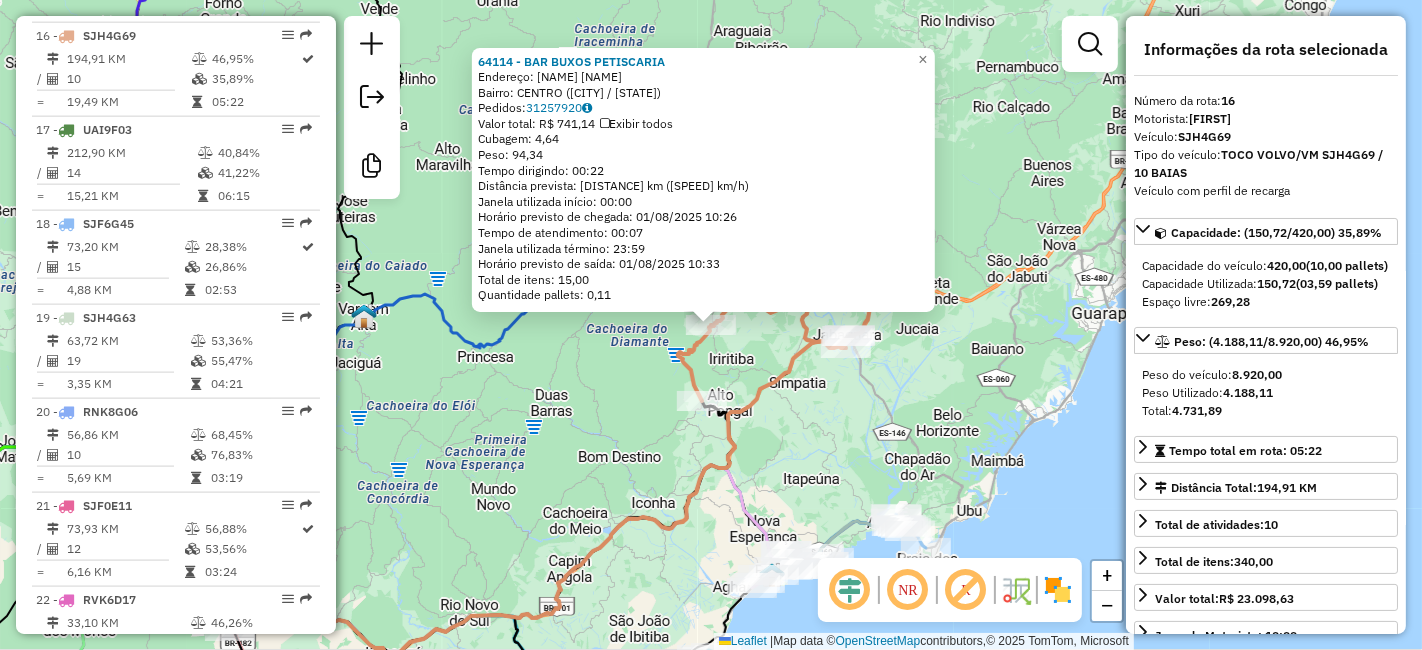 click on "[NUMBER] - [NAME] (Rota: [NUMBER] - Sequência: [NUMBER] - Pedido(s): [NUMBER],[NUMBER])" 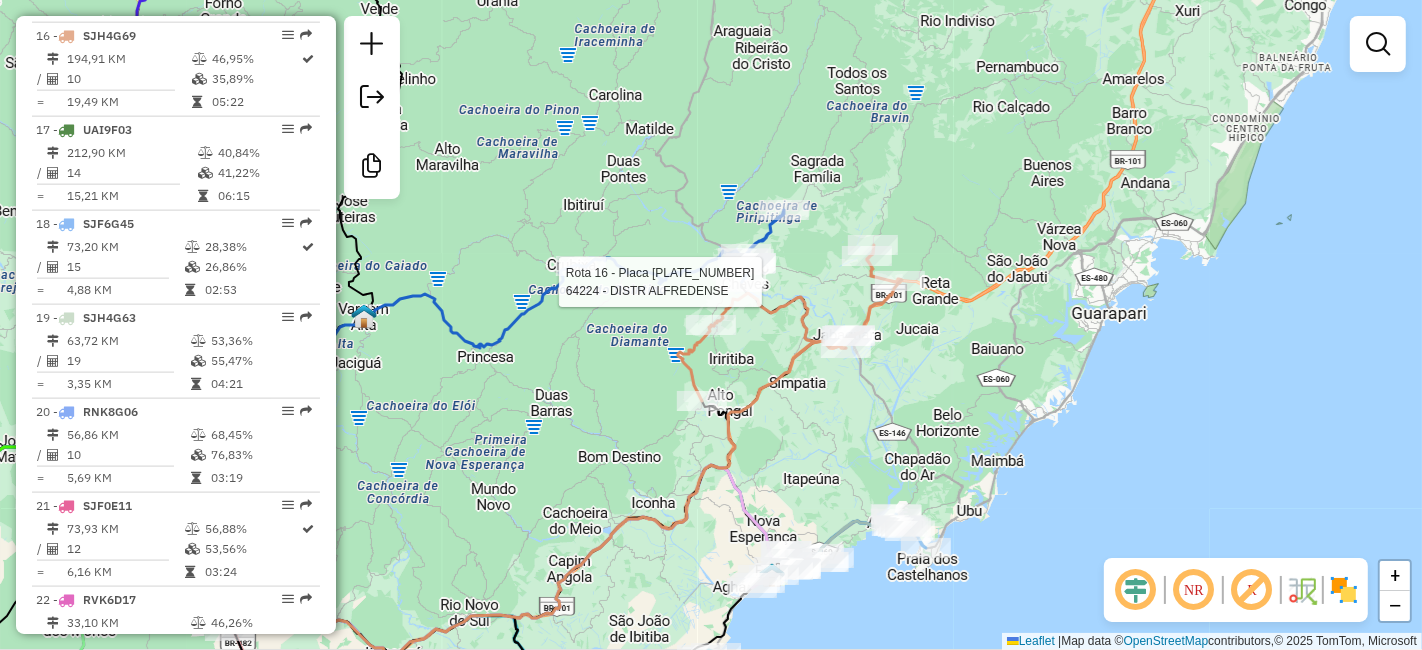 select on "**********" 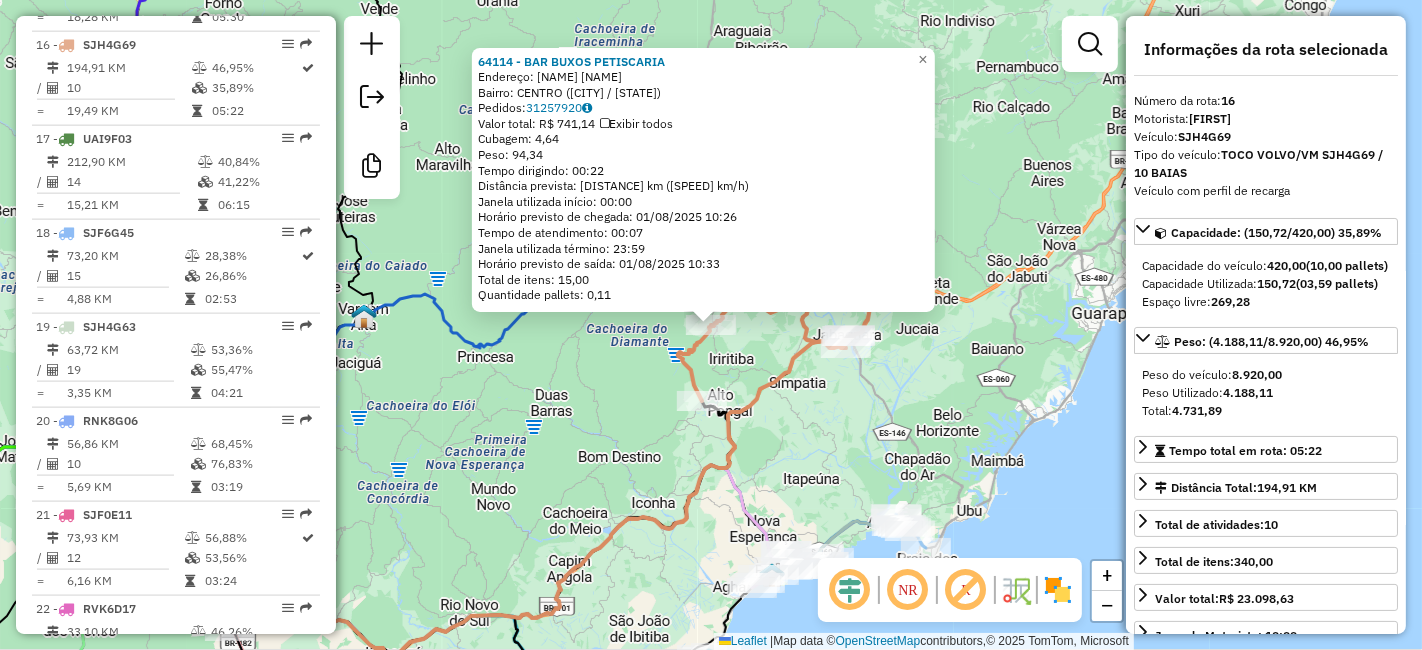 scroll, scrollTop: 2191, scrollLeft: 0, axis: vertical 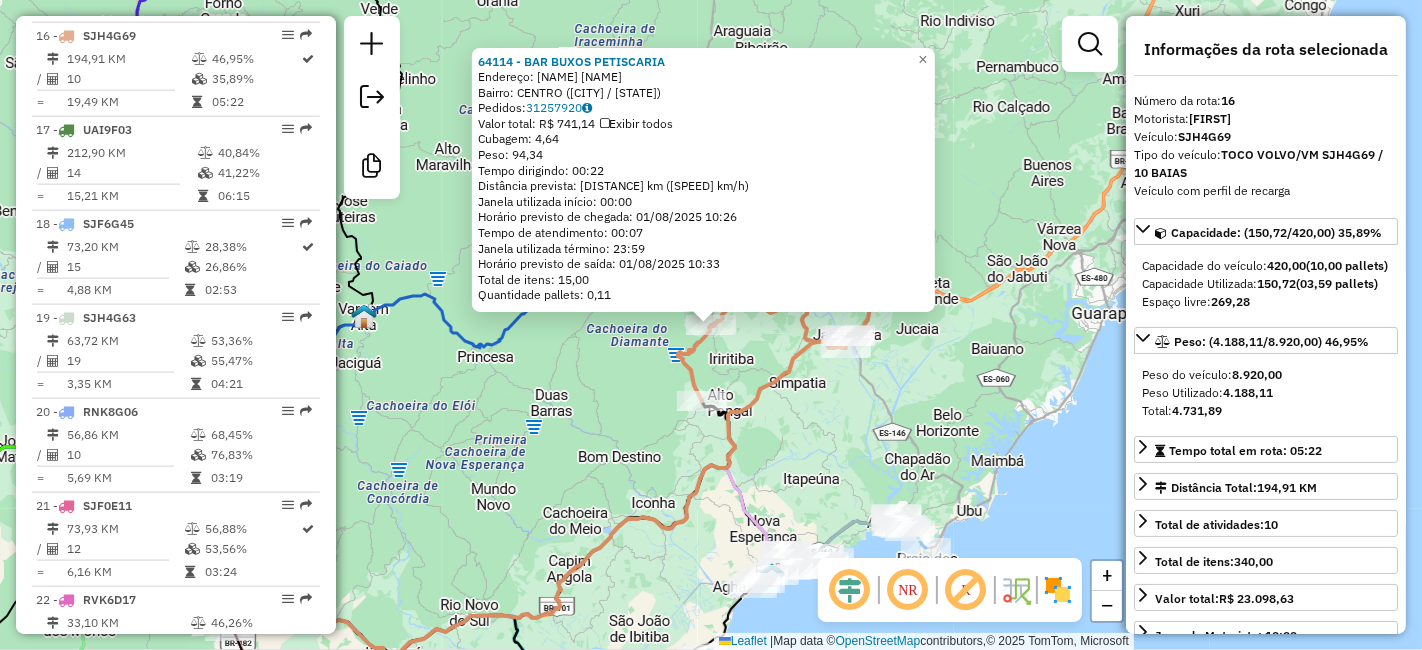 click on "[NUMBER] - [NAME] (Rota: [NUMBER] - Sequência: [NUMBER] - Pedido(s): [NUMBER],[NUMBER])" 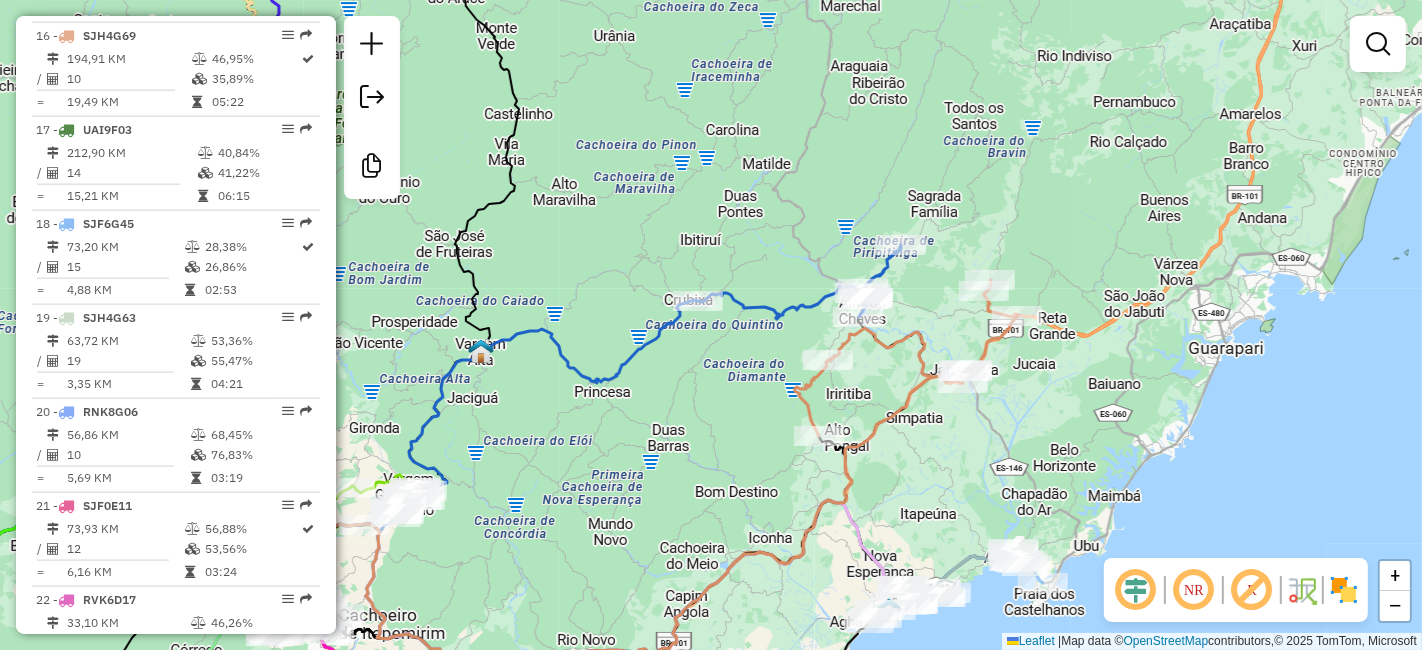 click on "Janela de atendimento Grade de atendimento Capacidade Transportadoras Veículos Cliente Pedidos  Rotas Selecione os dias de semana para filtrar as janelas de atendimento  Seg   Ter   Qua   Qui   Sex   Sáb   Dom  Informe o período da janela de atendimento: De: Até:  Filtrar exatamente a janela do cliente  Considerar janela de atendimento padrão  Selecione os dias de semana para filtrar as grades de atendimento  Seg   Ter   Qua   Qui   Sex   Sáb   Dom   Considerar clientes sem dia de atendimento cadastrado  Clientes fora do dia de atendimento selecionado Filtrar as atividades entre os valores definidos abaixo:  Peso mínimo:   Peso máximo:   Cubagem mínima:   Cubagem máxima:   De:   Até:  Filtrar as atividades entre o tempo de atendimento definido abaixo:  De:   Até:   Considerar capacidade total dos clientes não roteirizados Transportadora: Selecione um ou mais itens Tipo de veículo: Selecione um ou mais itens Veículo: Selecione um ou mais itens Motorista: Selecione um ou mais itens Nome: Rótulo:" 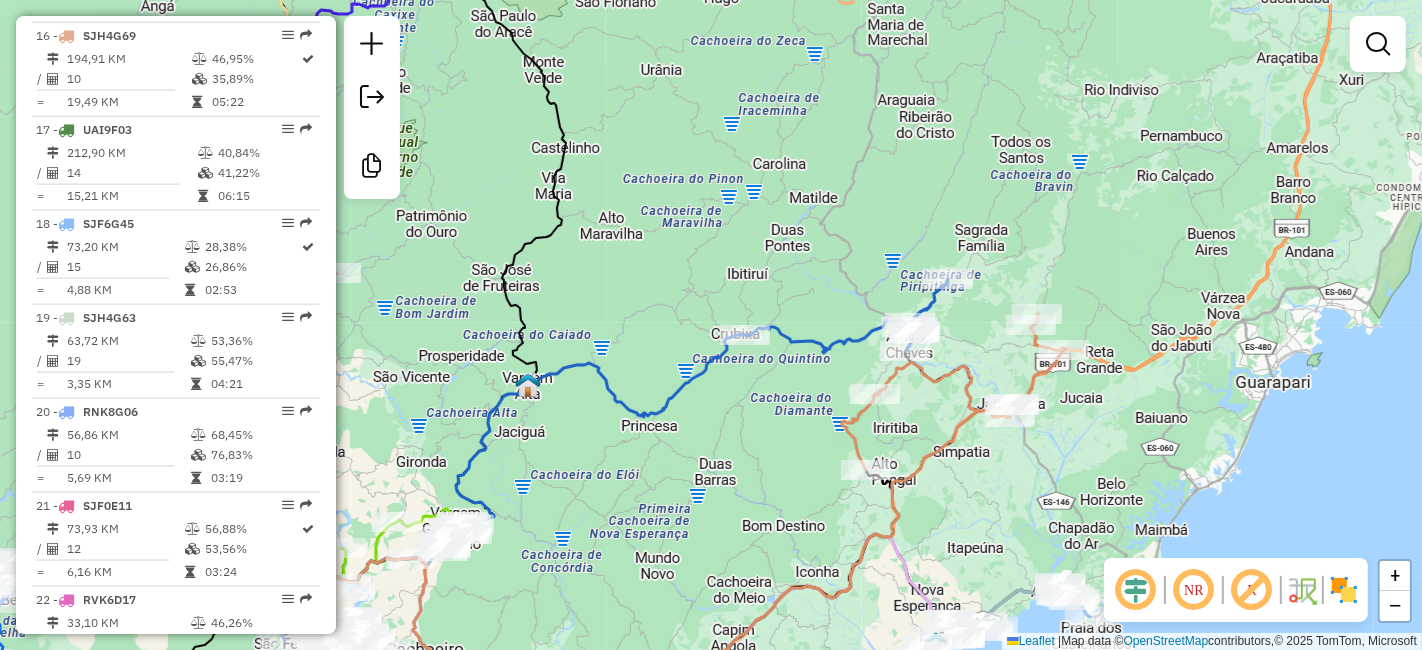 drag, startPoint x: 763, startPoint y: 345, endPoint x: 810, endPoint y: 378, distance: 57.428215 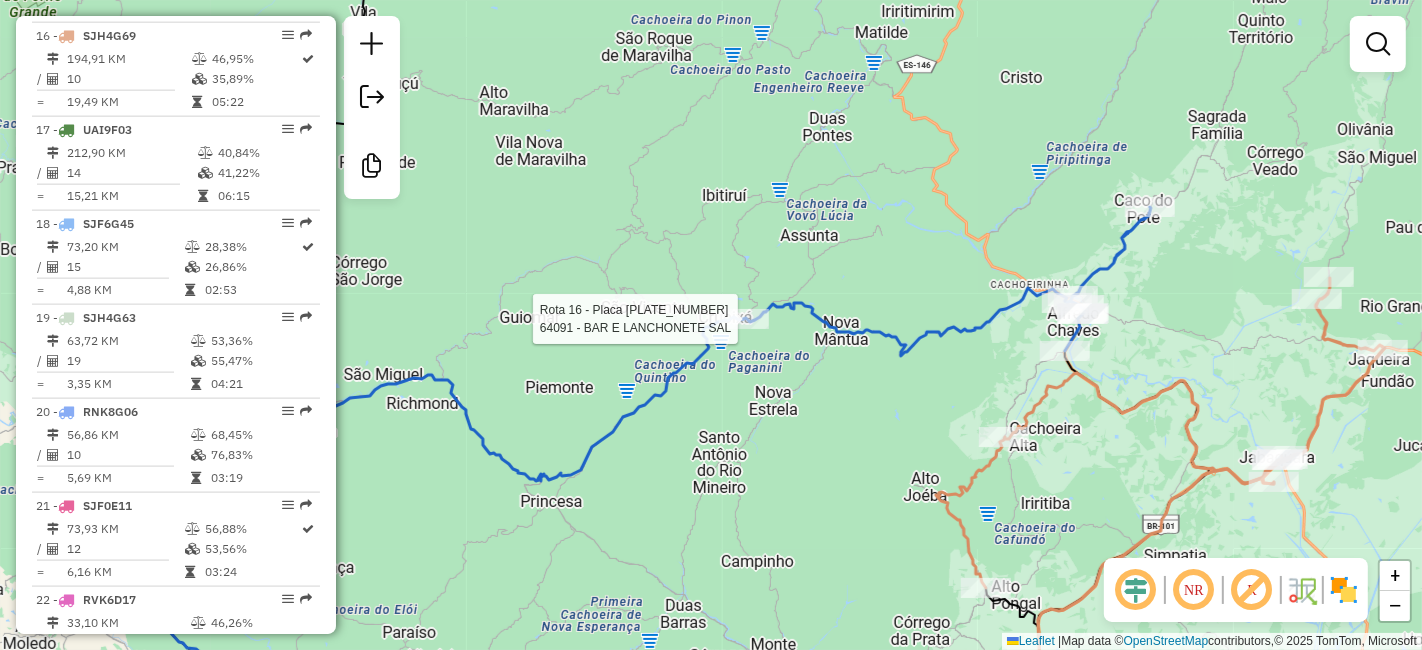 select on "**********" 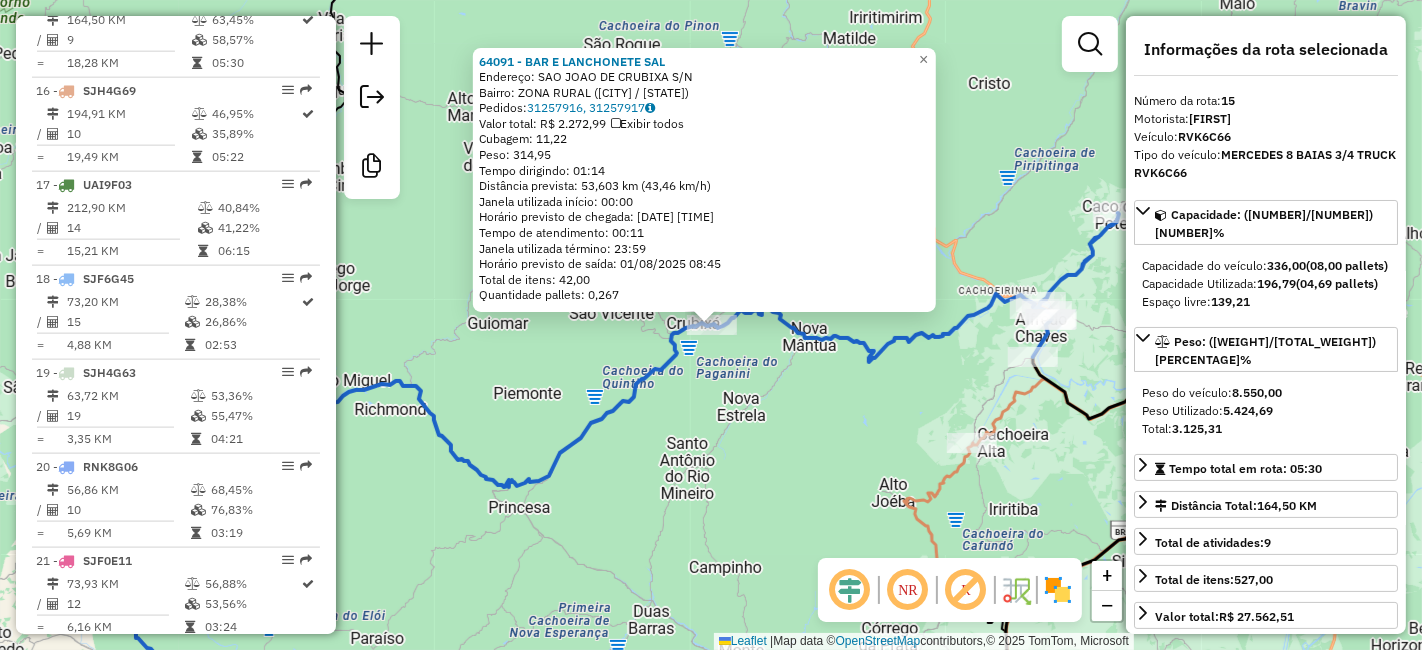scroll, scrollTop: 2097, scrollLeft: 0, axis: vertical 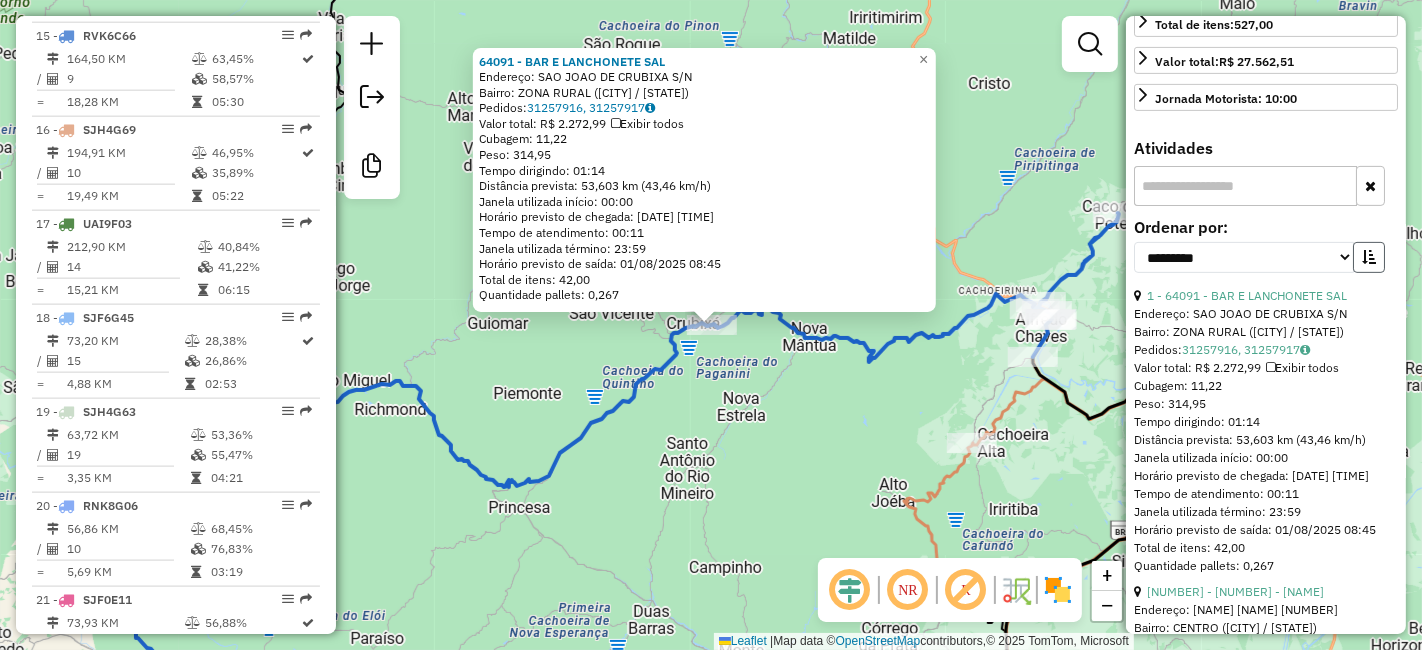 click at bounding box center (1369, 257) 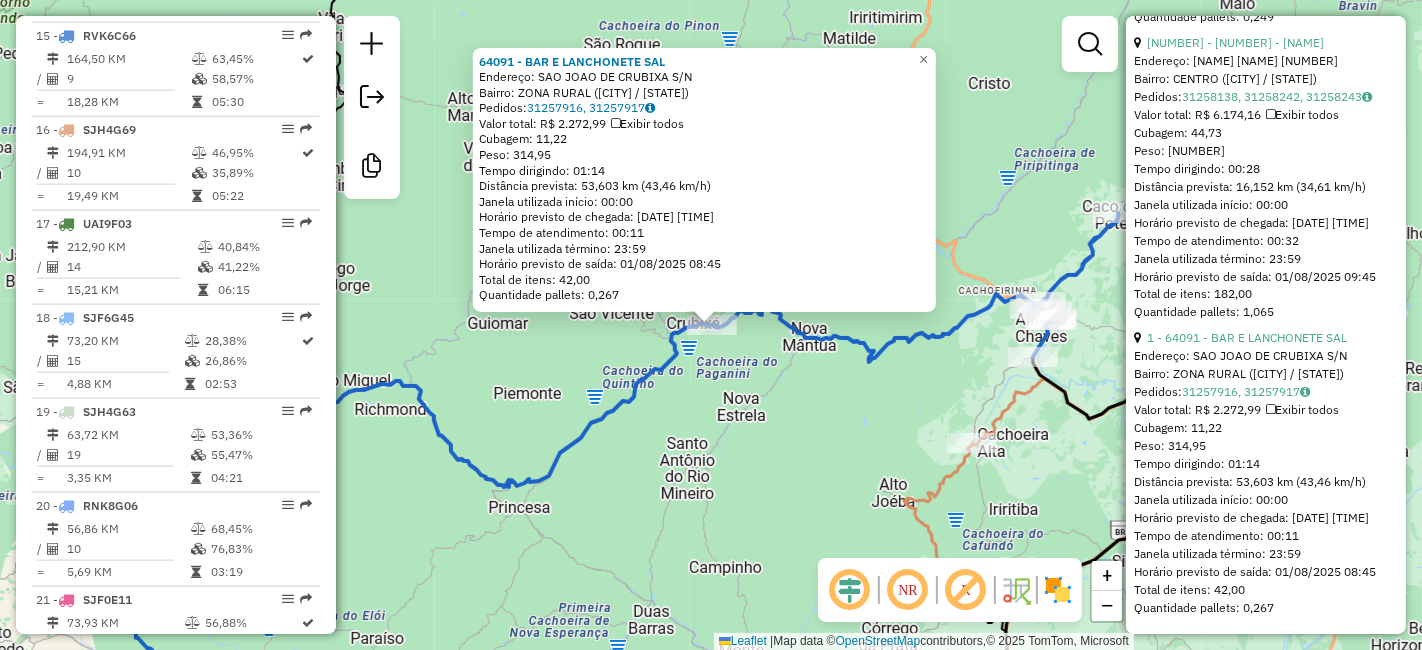 scroll, scrollTop: 3069, scrollLeft: 0, axis: vertical 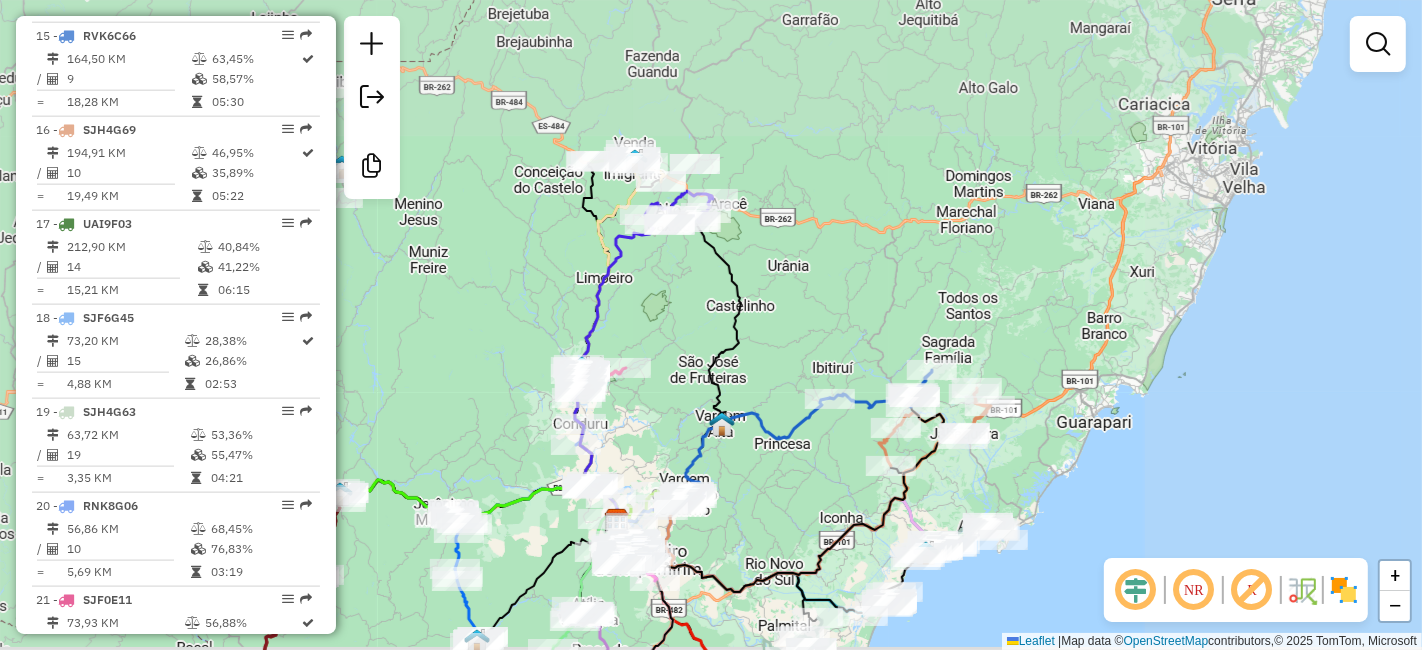 drag, startPoint x: 823, startPoint y: 458, endPoint x: 943, endPoint y: 341, distance: 167.59773 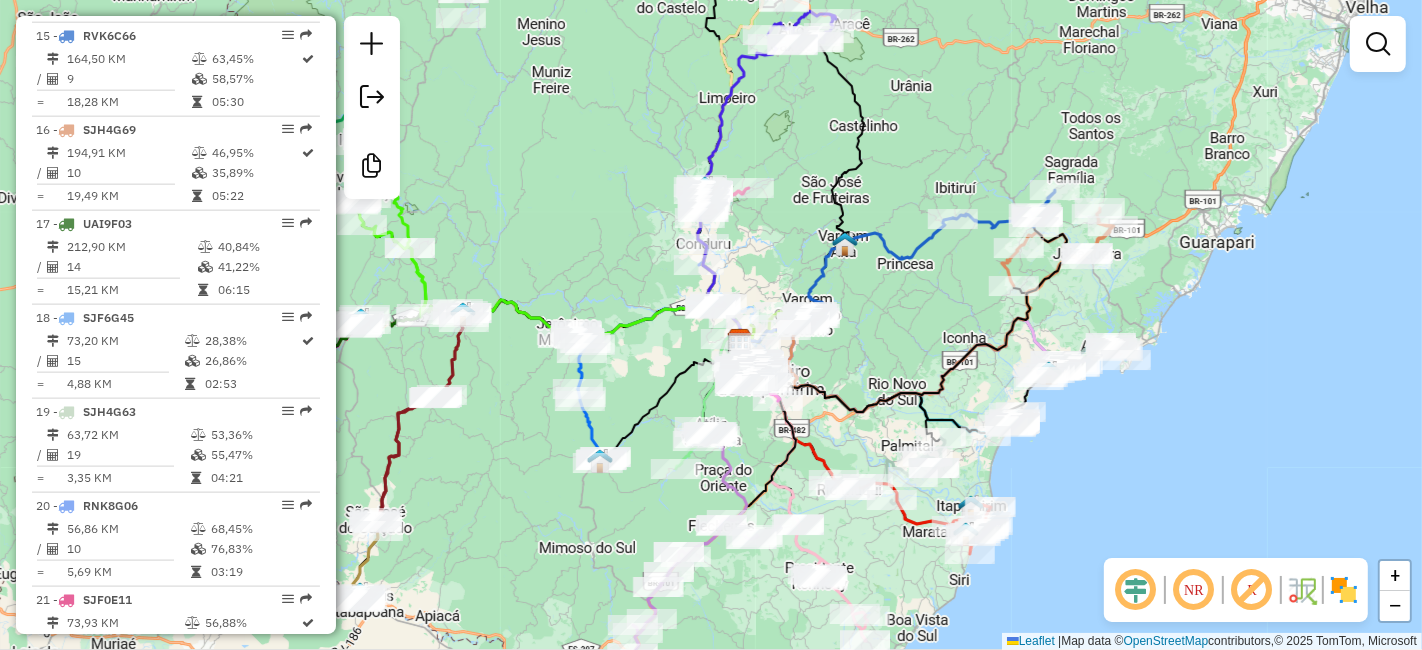 drag, startPoint x: 909, startPoint y: 403, endPoint x: 901, endPoint y: 197, distance: 206.15529 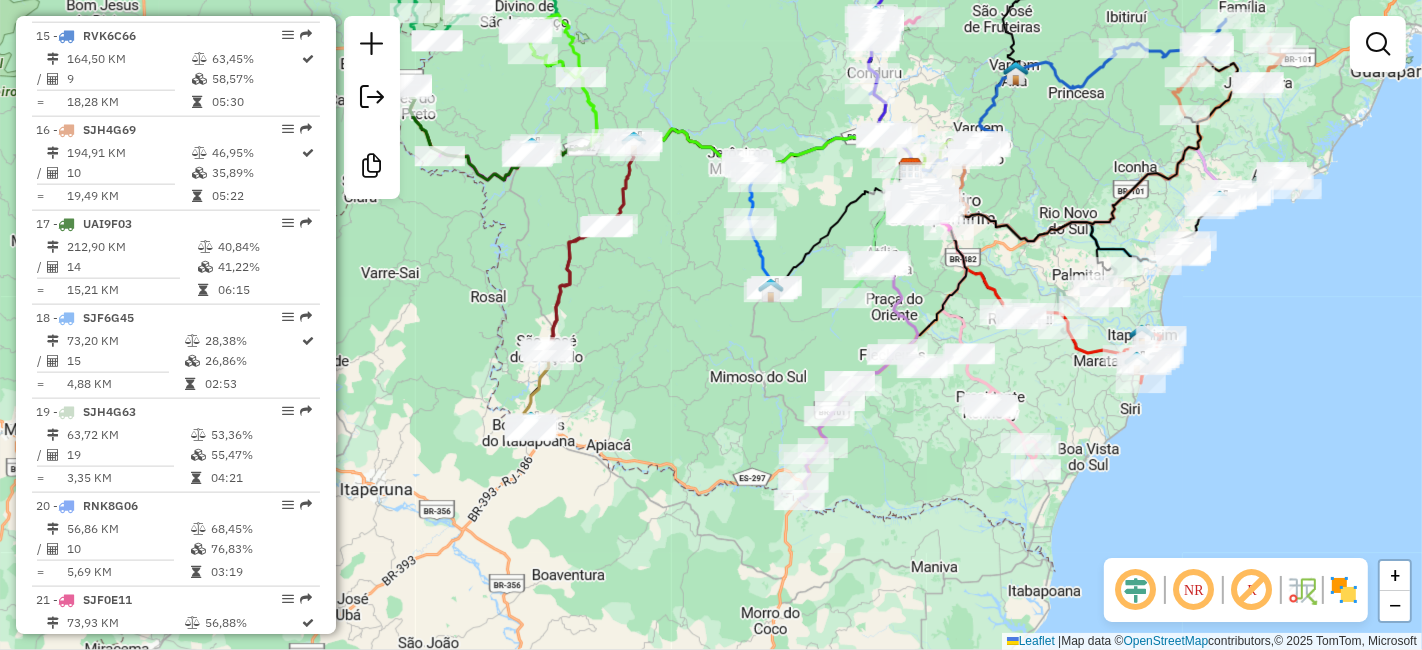 drag, startPoint x: 871, startPoint y: 445, endPoint x: 1049, endPoint y: 417, distance: 180.1888 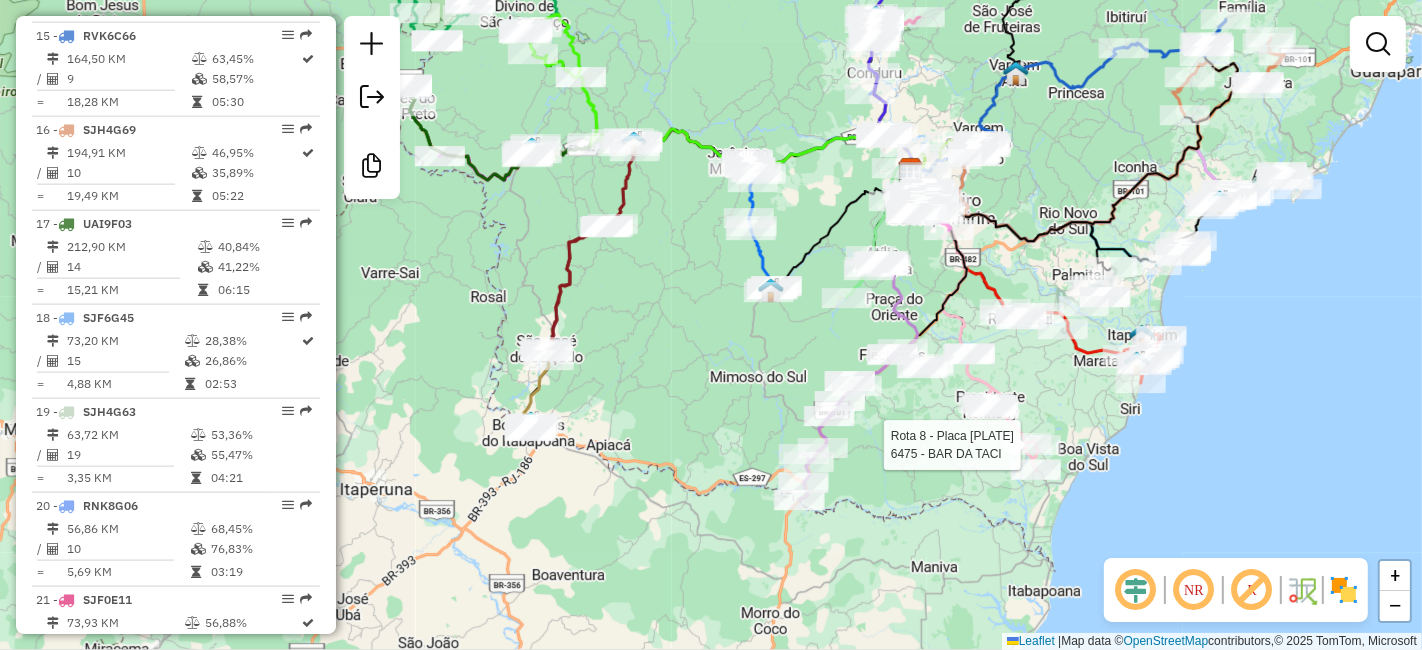 select on "**********" 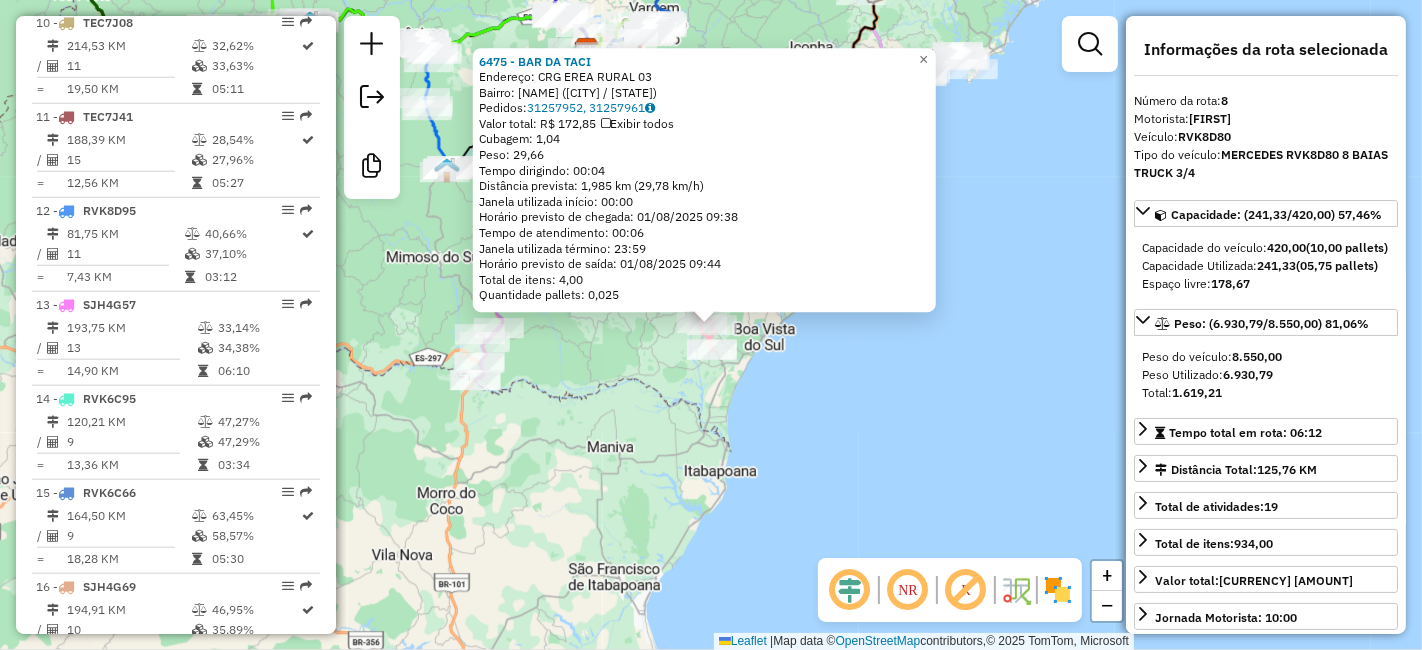 scroll, scrollTop: 1442, scrollLeft: 0, axis: vertical 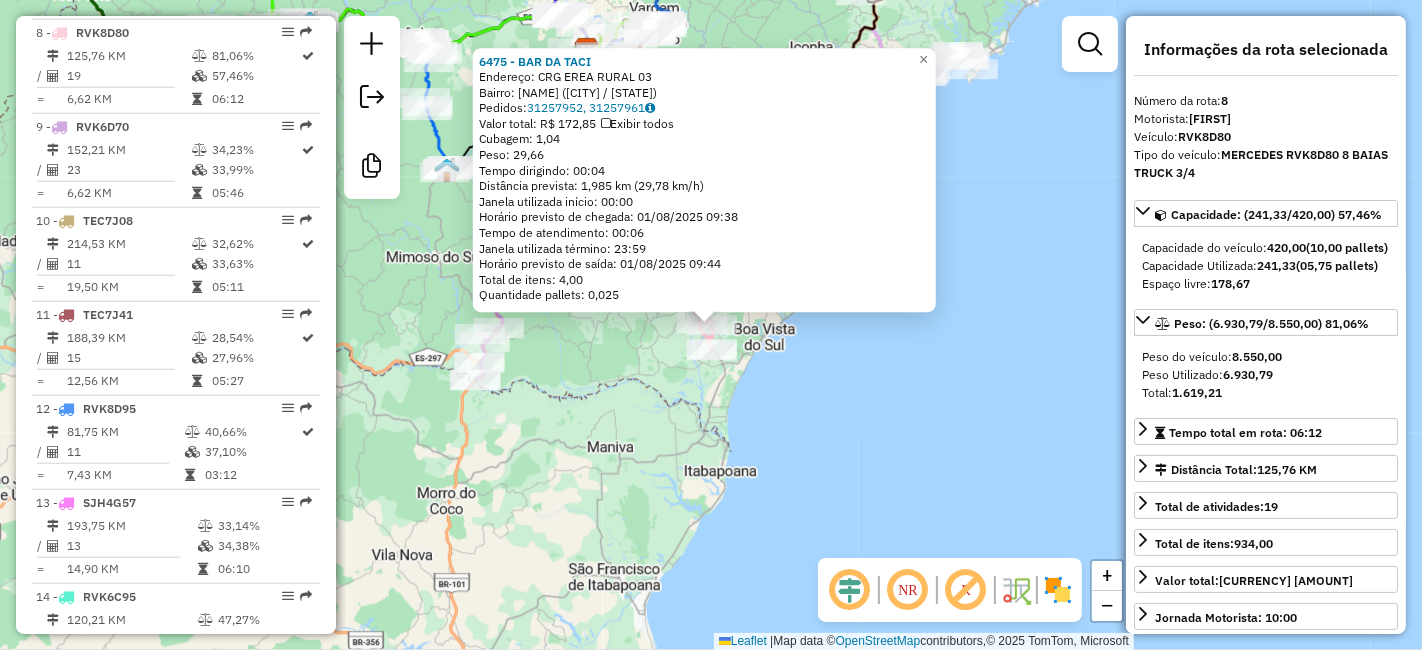 click on "6475 - BAR DA TACI Endereço: [STREET_NAME] [NUMBER] Bairro: MOROBA ([CITY] / [STATE]) Pedidos: 31257952, 31257961 Valor total: R$ 172,85 Exibir todos Cubagem: 1,04 Peso: 29,66 Tempo dirigindo: 00:04 Distância prevista: 1,985 km (29,78 km/h) Janela utilizada início: 00:00 Horário previsto de chegada: [DATE] [TIME] Tempo de atendimento: 00:06 Janela utilizada término: 23:59 Horário previsto de saída: [DATE] [TIME] Total de itens: 4,00 Quantidade pallets: 0,025 × Janela de atendimento Grade de atendimento Capacidade Transportadoras Veículos Cliente Pedidos Rotas Selecione os dias de semana para filtrar as janelas de atendimento Seg Ter Qua Qui Sex Sáb Dom Informe o período da janela de atendimento: De: Até: Filtrar exatamente a janela do cliente Considerar janela de atendimento padrão Selecione os dias de semana para filtrar as grades de atendimento Seg Ter Qua Qui Sex Sáb Dom Clientes fora do dia de atendimento selecionado +" 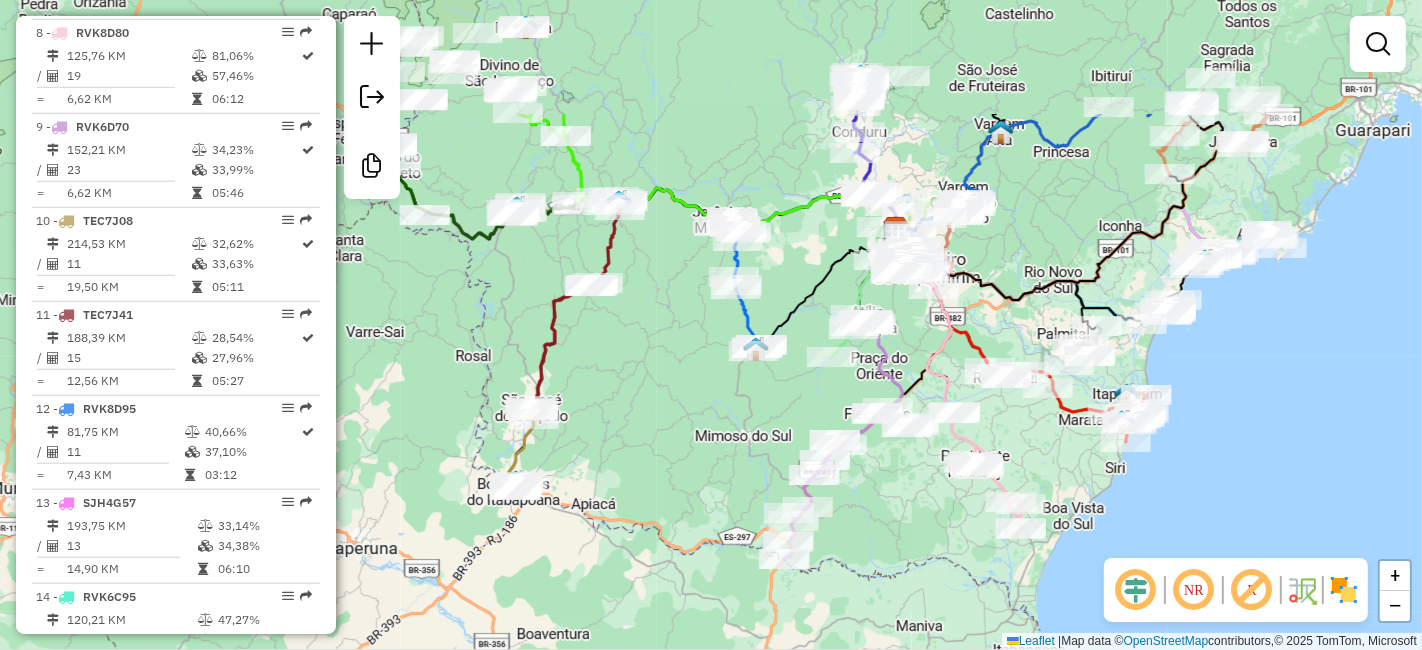 drag, startPoint x: 808, startPoint y: 468, endPoint x: 1095, endPoint y: 619, distance: 324.29926 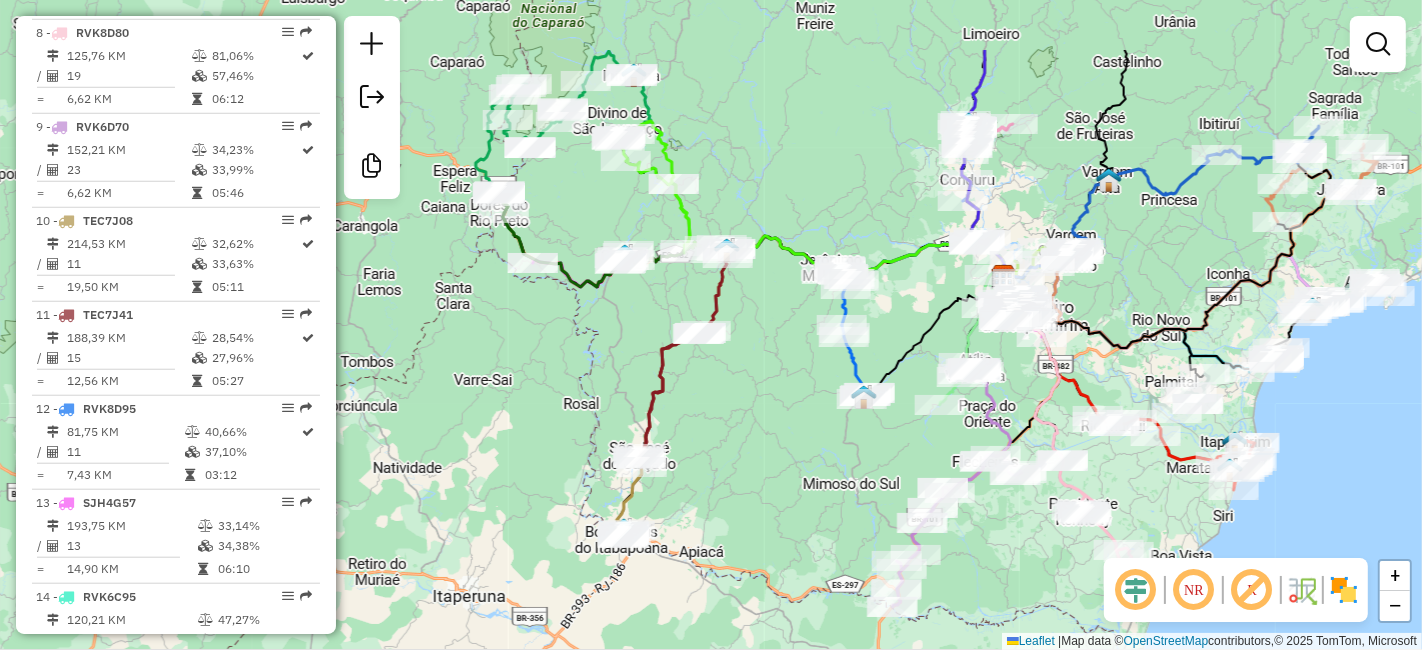 drag, startPoint x: 658, startPoint y: 346, endPoint x: 808, endPoint y: 433, distance: 173.40416 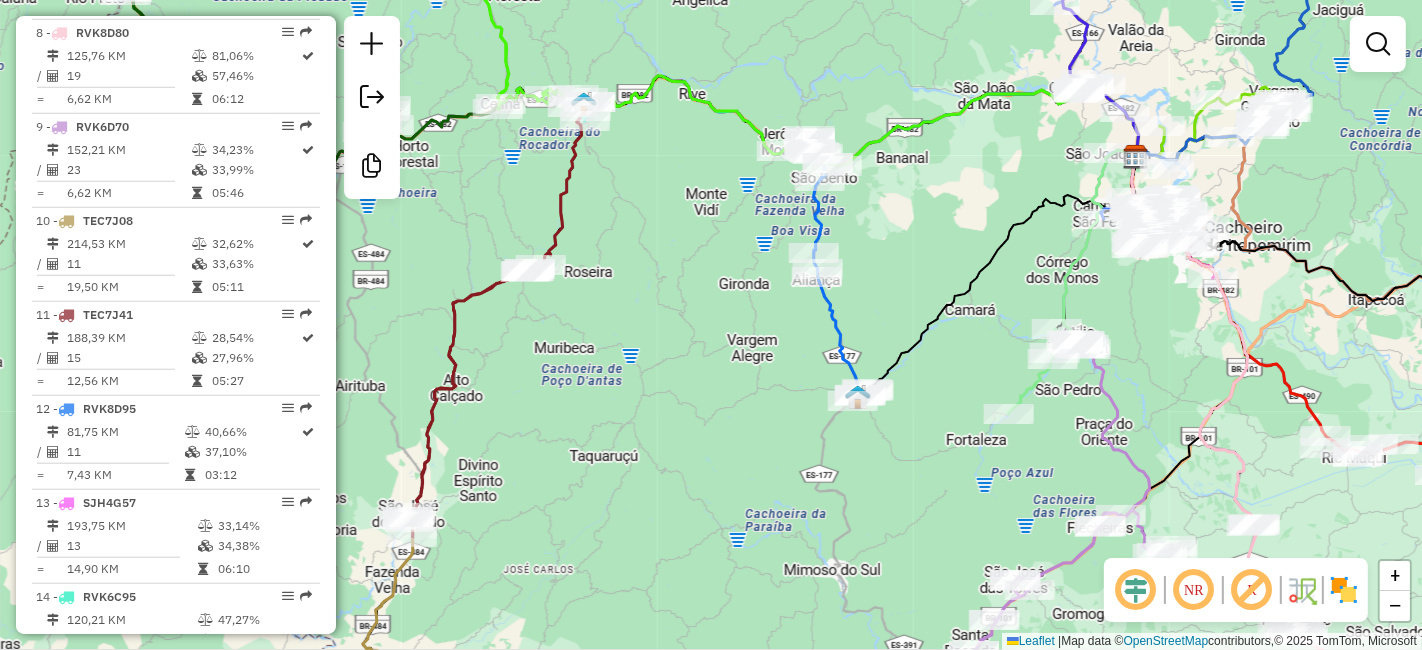 drag, startPoint x: 942, startPoint y: 423, endPoint x: 869, endPoint y: 401, distance: 76.243034 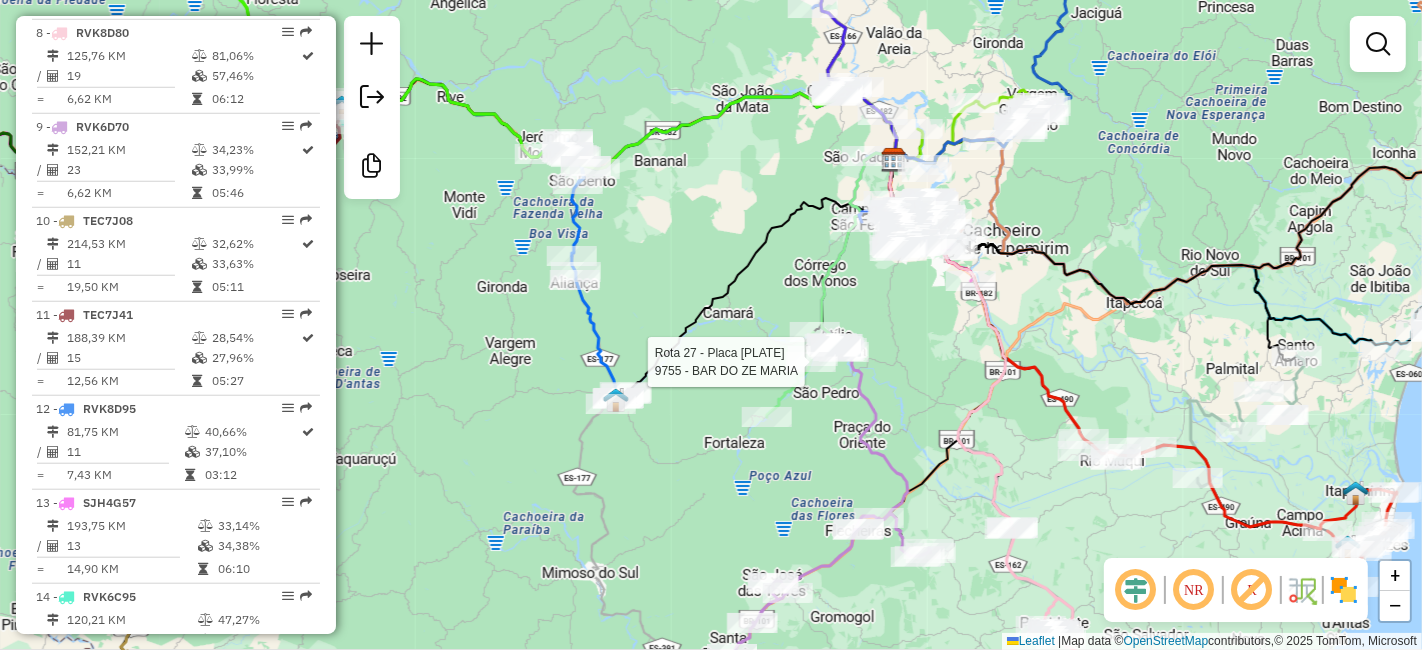 select on "**********" 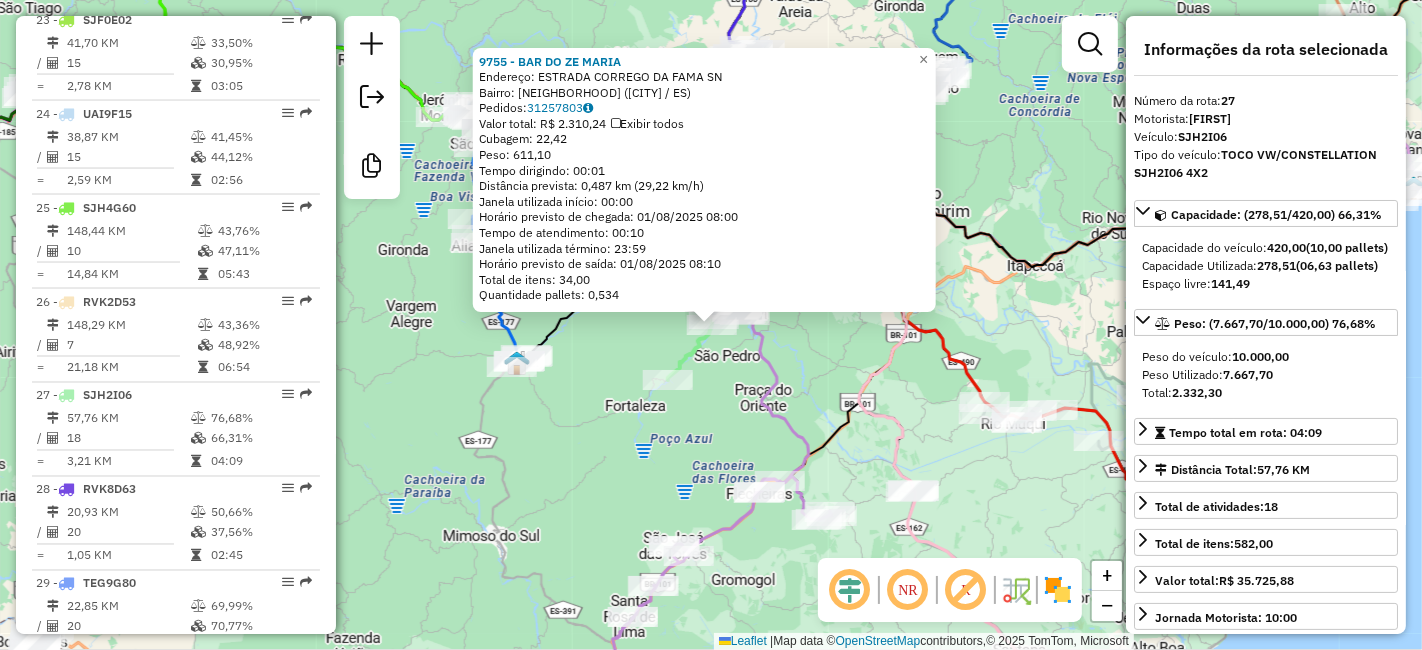 scroll, scrollTop: 3222, scrollLeft: 0, axis: vertical 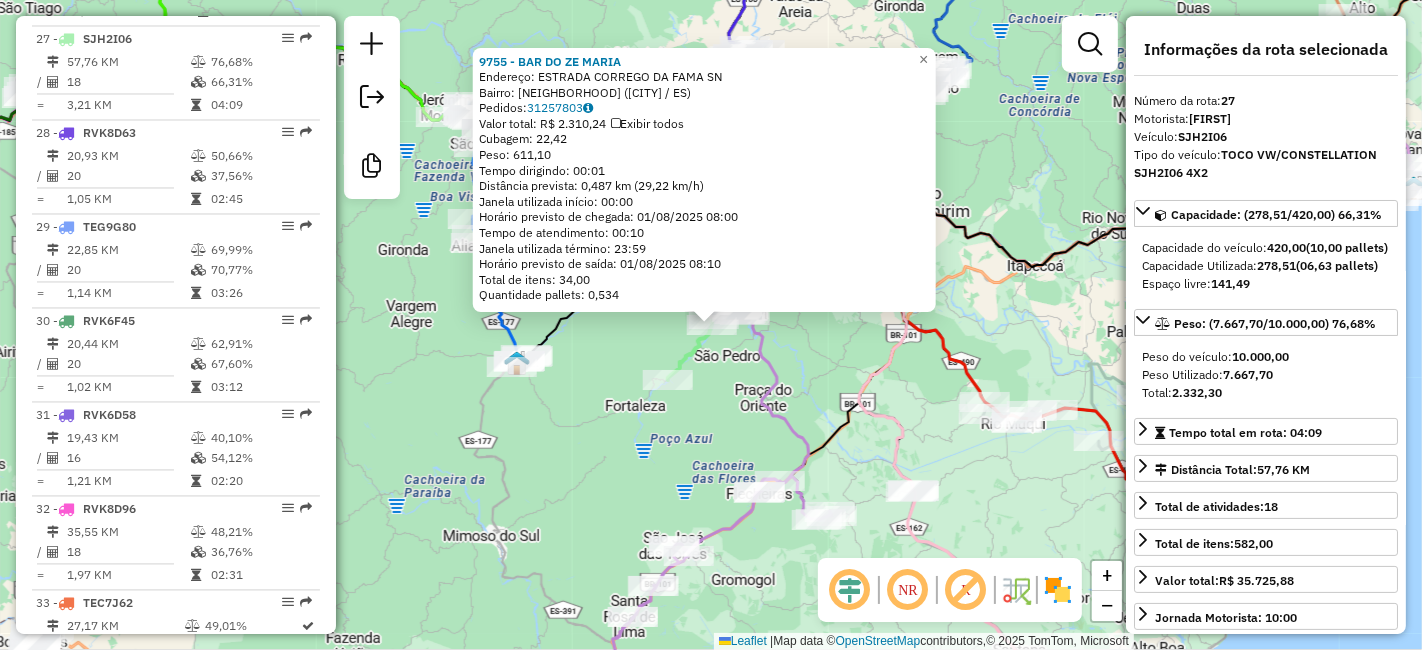 click on "Rota 8 - Placa [PLATE] [NUMBER] - [NAME] [NUMBER] - [NAME]  Endereço:  [NAME] [NAME]   Bairro: [NAME] ([CITY] / [STATE])   Pedidos:  31257803   Valor total: R$ [PRICE]   Exibir todos   Cubagem: [NUMBER]  Peso: [NUMBER]  Tempo dirigindo: [TIME]   Distância prevista: [NUMBER] km ([NUMBER] km/h)   Janela utilizada início: [TIME]   Horário previsto de chegada: [DATE] [TIME]   Tempo de atendimento: [TIME]   Janela utilizada término: [TIME]   Horário previsto de saída: [DATE] [TIME]   Total de itens: [NUMBER]   Quantidade pallets: [NUMBER]  × Janela de atendimento Grade de atendimento Capacidade Transportadoras Veículos Cliente Pedidos  Rotas Selecione os dias de semana para filtrar as janelas de atendimento  Seg   Ter   Qua   Qui   Sex   Sáb   Dom  Informe o período da janela de atendimento: De: Até:  Filtrar exatamente a janela do cliente  Considerar janela de atendimento padrão  Selecione os dias de semana para filtrar as grades de atendimento  Seg   Ter   Qua   Qui   Sex  De:" 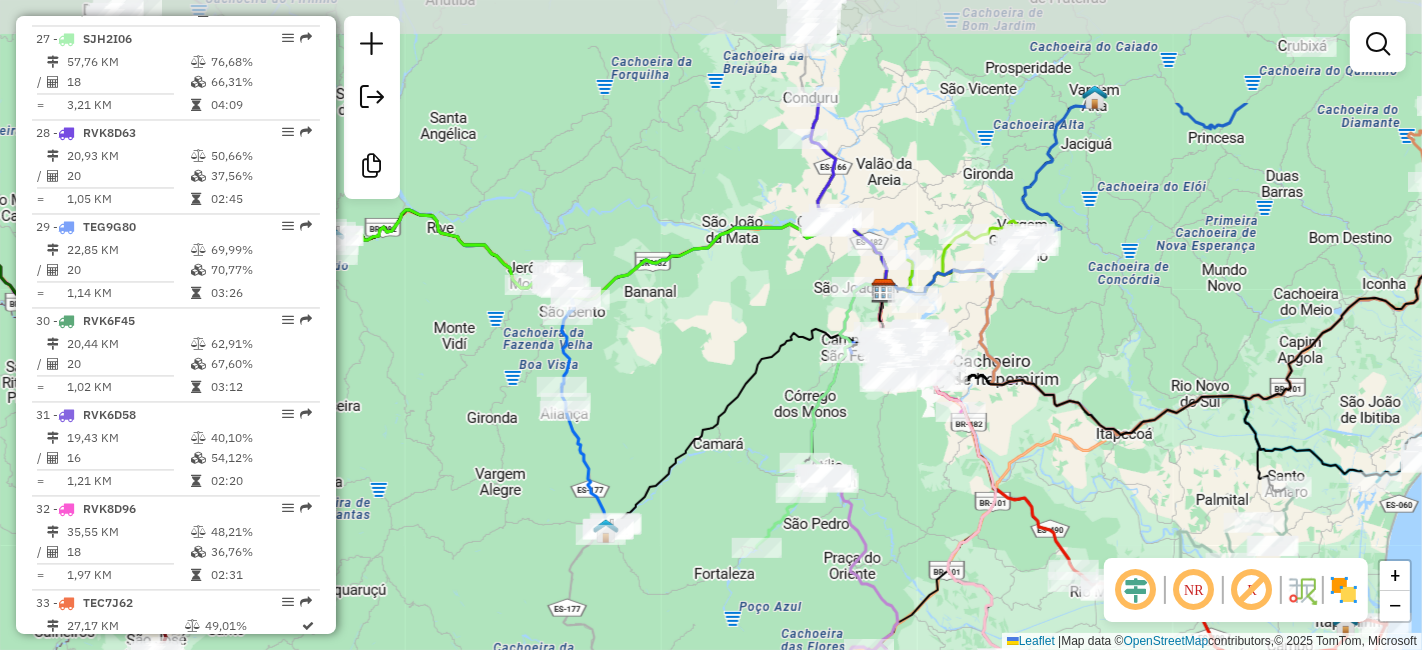 drag, startPoint x: 762, startPoint y: 398, endPoint x: 851, endPoint y: 566, distance: 190.11838 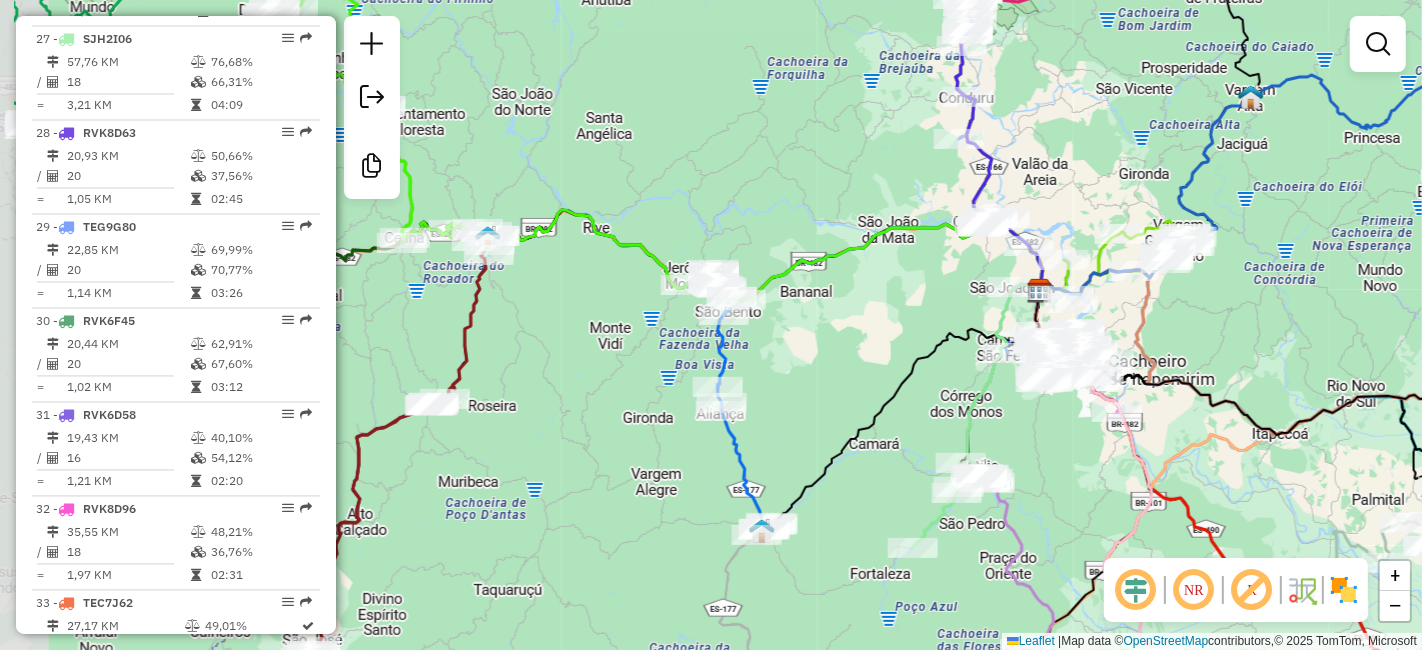 drag, startPoint x: 647, startPoint y: 490, endPoint x: 800, endPoint y: 487, distance: 153.0294 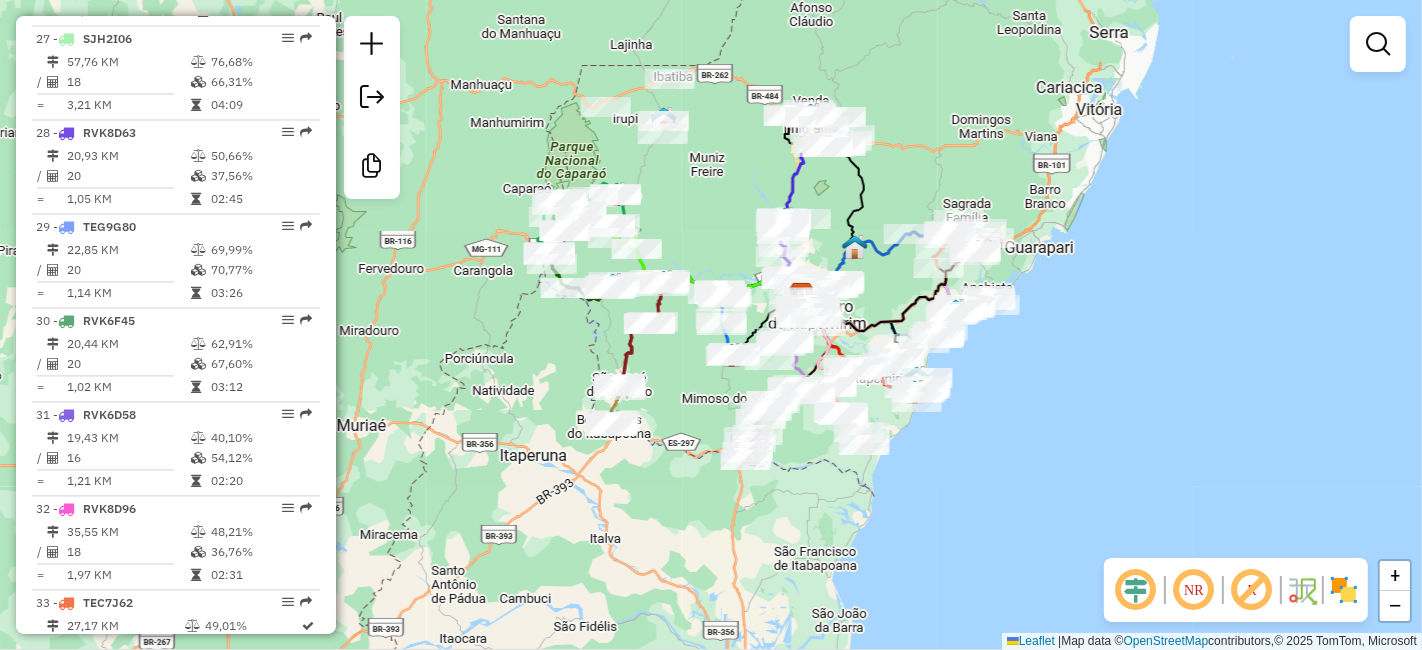 drag, startPoint x: 718, startPoint y: 493, endPoint x: 693, endPoint y: 333, distance: 161.94135 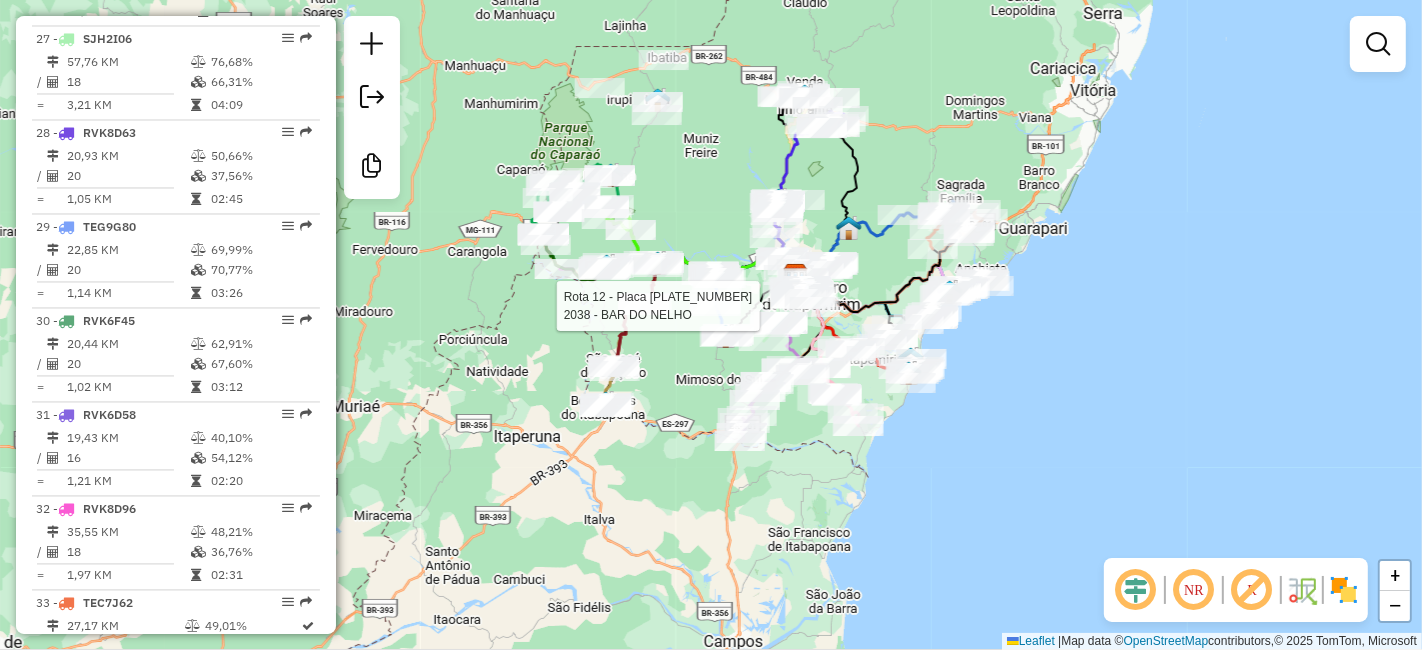 click on "Rota 12 - Placa RVK8D95  [NUMBER] - [NAME] DO [NAME] Janela de atendimento Grade de atendimento Capacidade Transportadoras Veículos Cliente Pedidos  Rotas Selecione os dias de semana para filtrar as janelas de atendimento  Seg   Ter   Qua   Qui   Sex   Sáb   Dom  Informe o período da janela de atendimento: De: Até:  Filtrar exatamente a janela do cliente  Considerar janela de atendimento padrão  Selecione os dias de semana para filtrar as grades de atendimento  Seg   Ter   Qua   Qui   Sex   Sáb   Dom   Considerar clientes sem dia de atendimento cadastrado  Clientes fora do dia de atendimento selecionado Filtrar as atividades entre os valores definidos abaixo:  Peso mínimo:   Peso máximo:   Cubagem mínima:   Cubagem máxima:   De:   Até:   Filtrar as atividades entre o tempo de atendimento definido abaixo:  De:   Até:   Considerar capacidade total dos clientes não roteirizados Transportadora: Selecione um ou mais itens Tipo de veículo: Selecione um ou mais itens Veículo: Selecione um ou mais itens Nome: +" 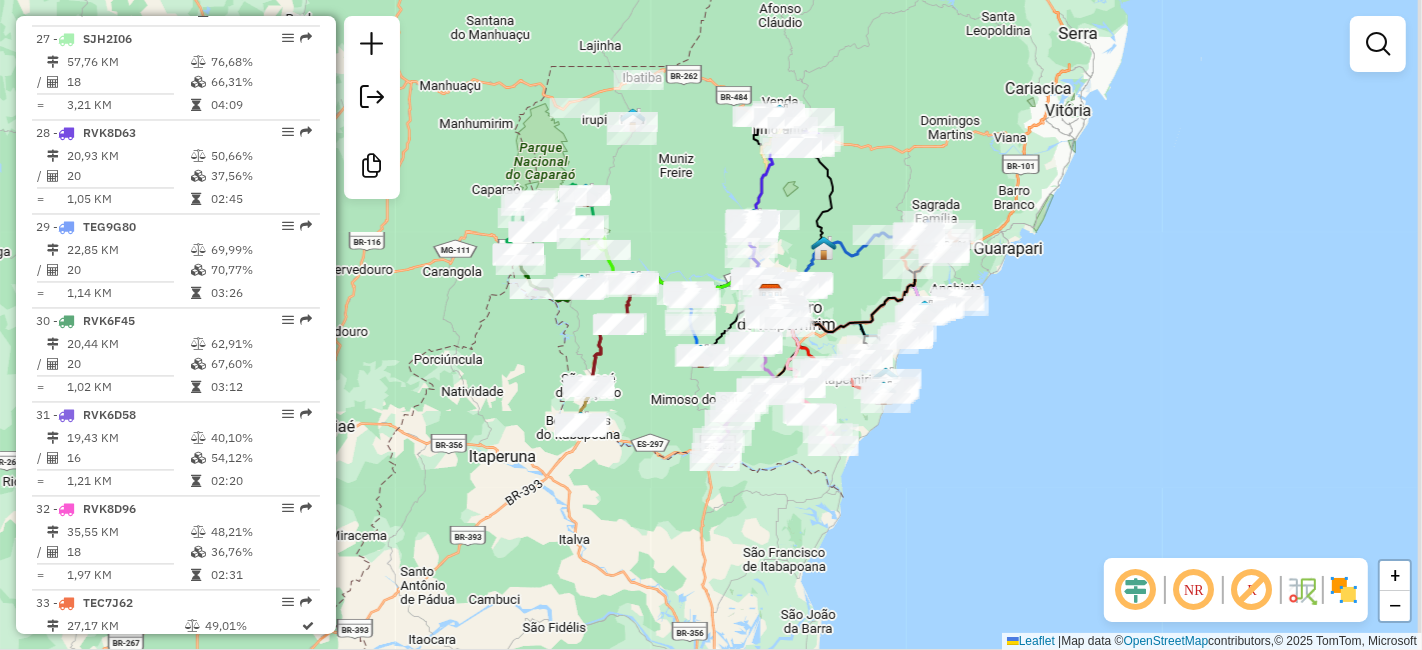 drag, startPoint x: 676, startPoint y: 528, endPoint x: 647, endPoint y: 552, distance: 37.64306 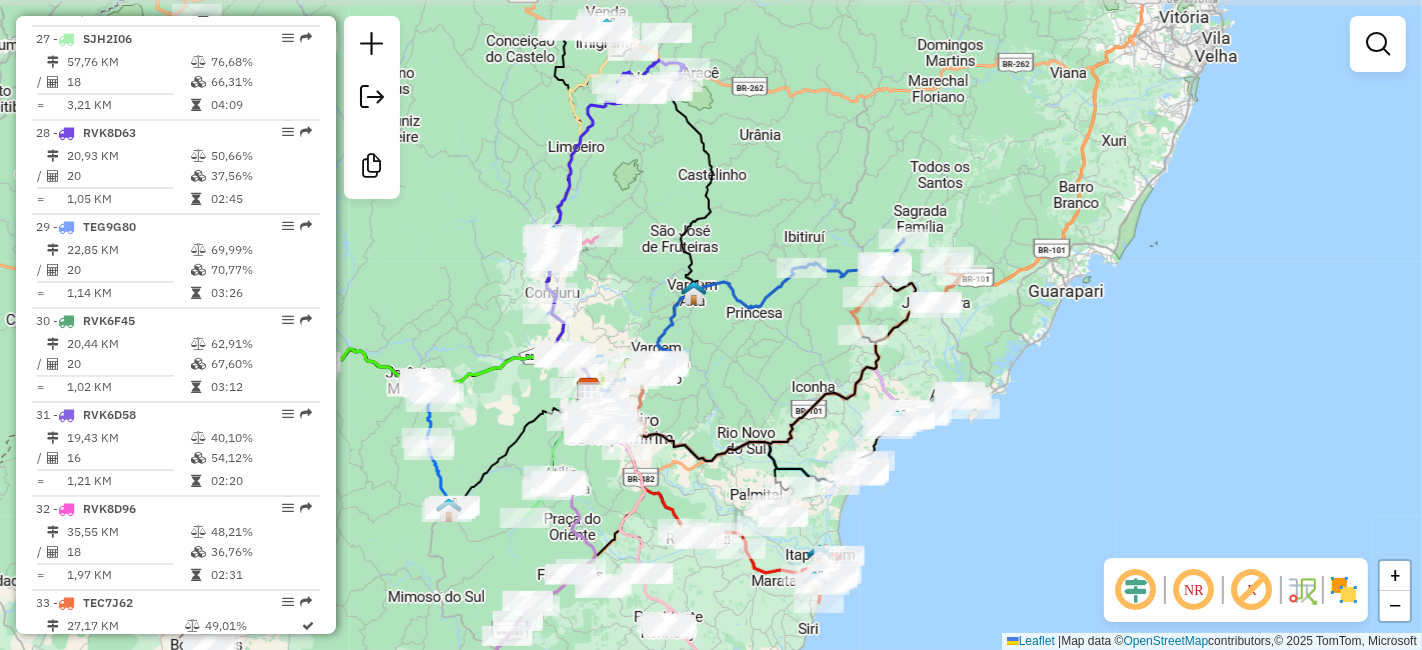 drag, startPoint x: 854, startPoint y: 226, endPoint x: 812, endPoint y: 305, distance: 89.470665 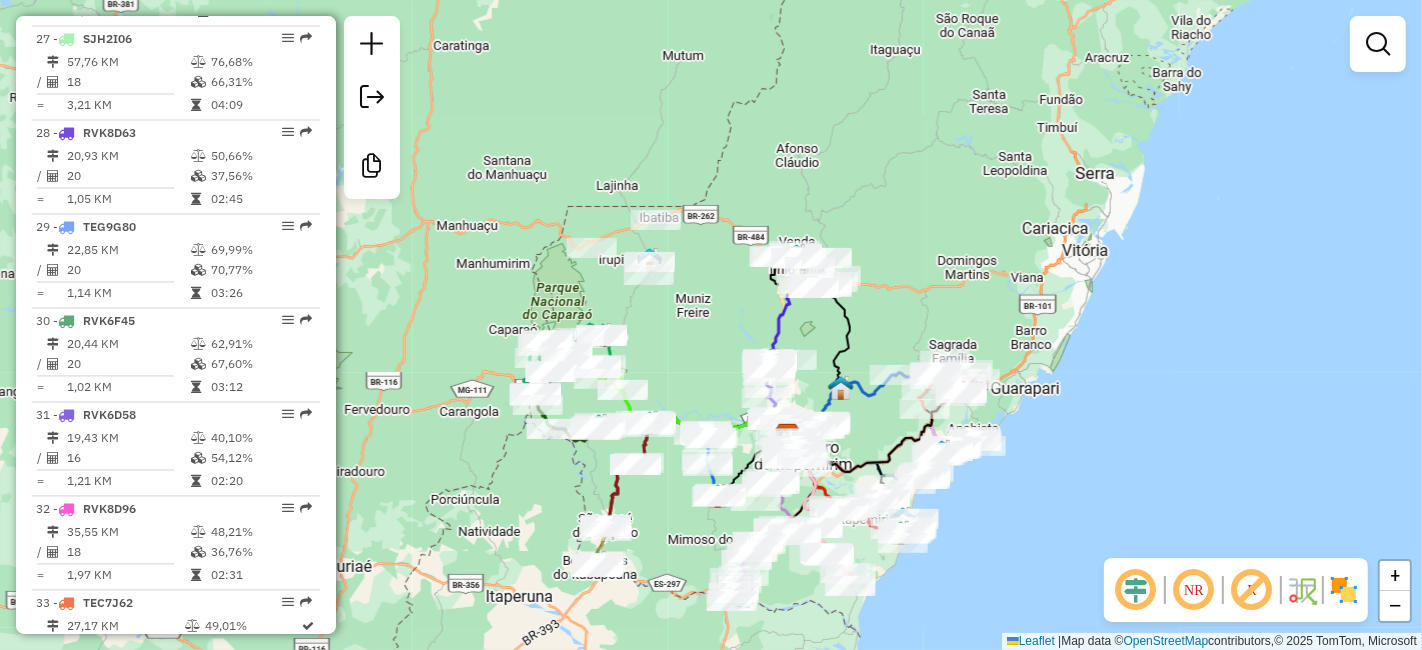 drag, startPoint x: 631, startPoint y: 291, endPoint x: 688, endPoint y: 346, distance: 79.20859 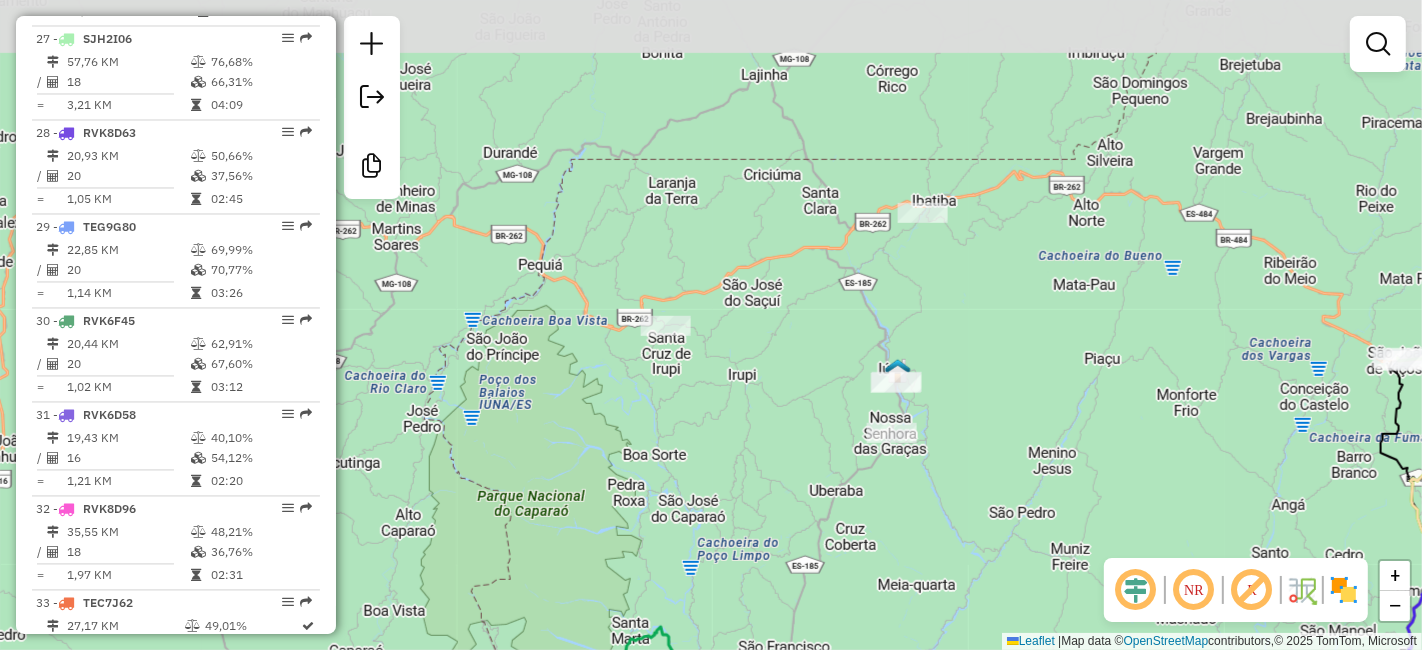 drag, startPoint x: 602, startPoint y: 250, endPoint x: 784, endPoint y: 415, distance: 245.66034 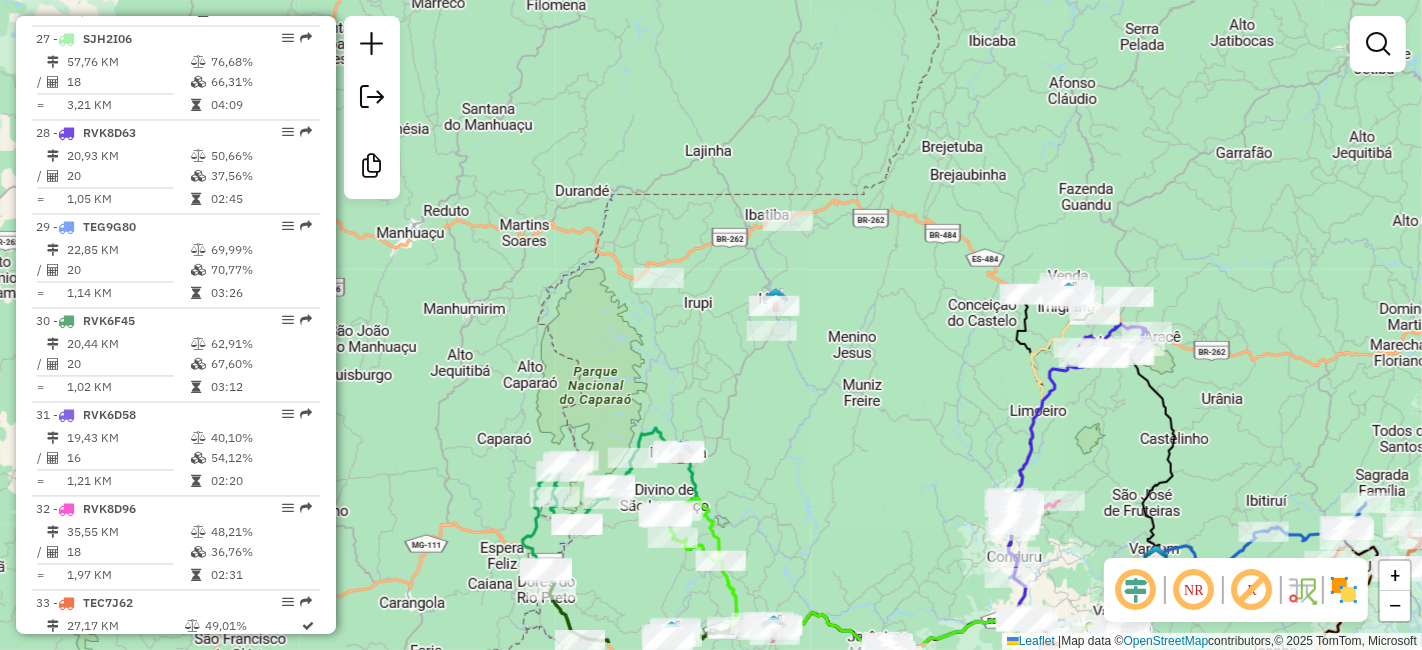 drag, startPoint x: 743, startPoint y: 417, endPoint x: 725, endPoint y: 318, distance: 100.62306 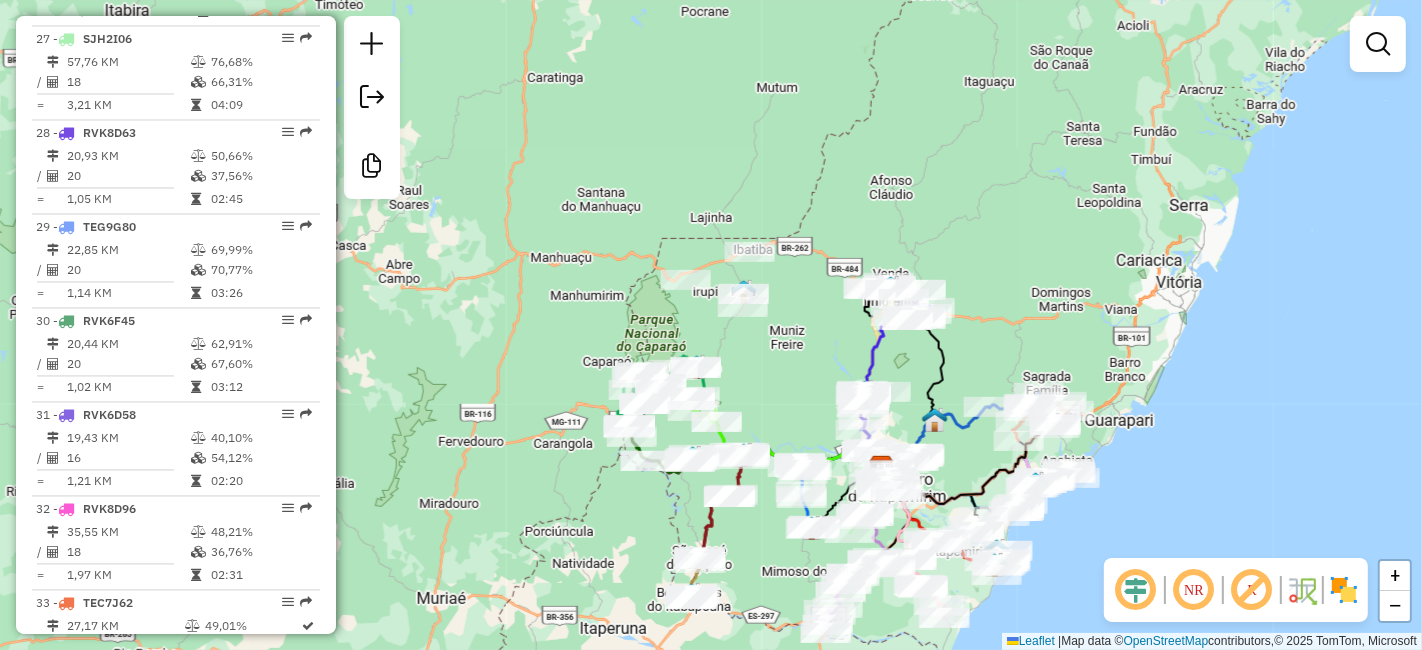 drag, startPoint x: 811, startPoint y: 404, endPoint x: 800, endPoint y: 311, distance: 93.64828 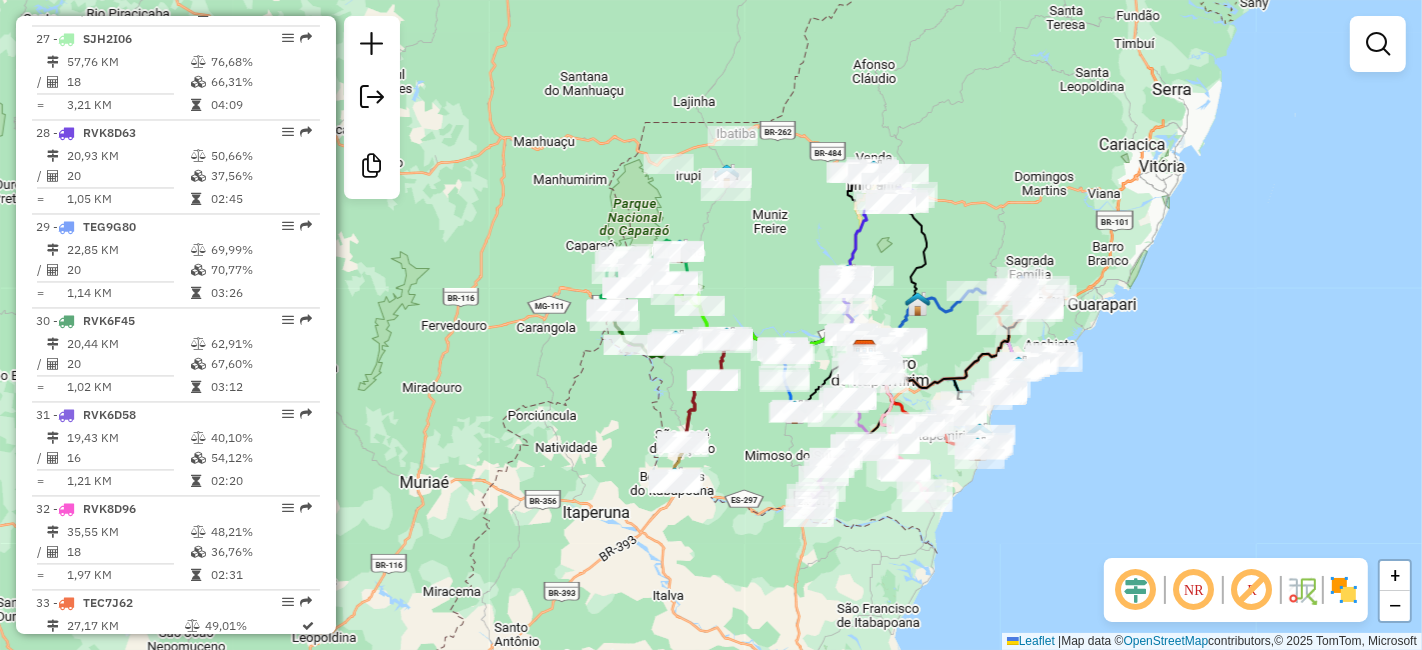 drag, startPoint x: 780, startPoint y: 330, endPoint x: 768, endPoint y: 279, distance: 52.392746 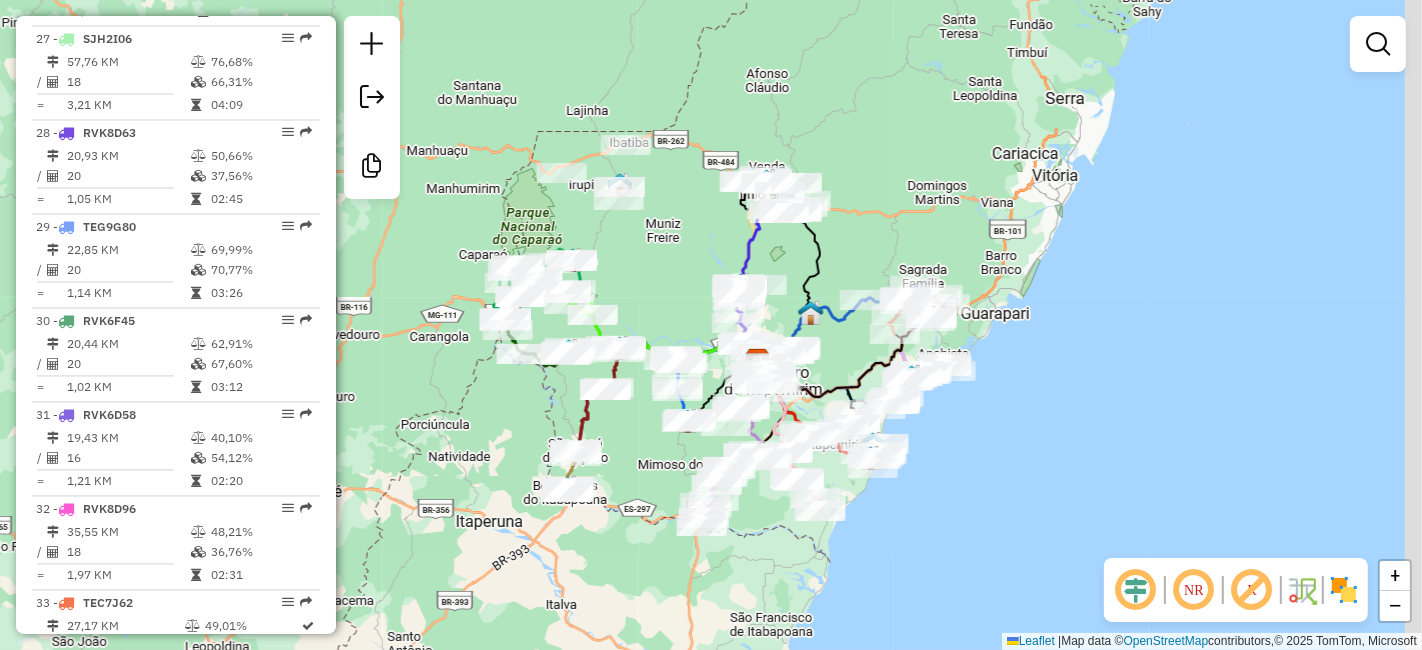 drag, startPoint x: 748, startPoint y: 267, endPoint x: 648, endPoint y: 269, distance: 100.02 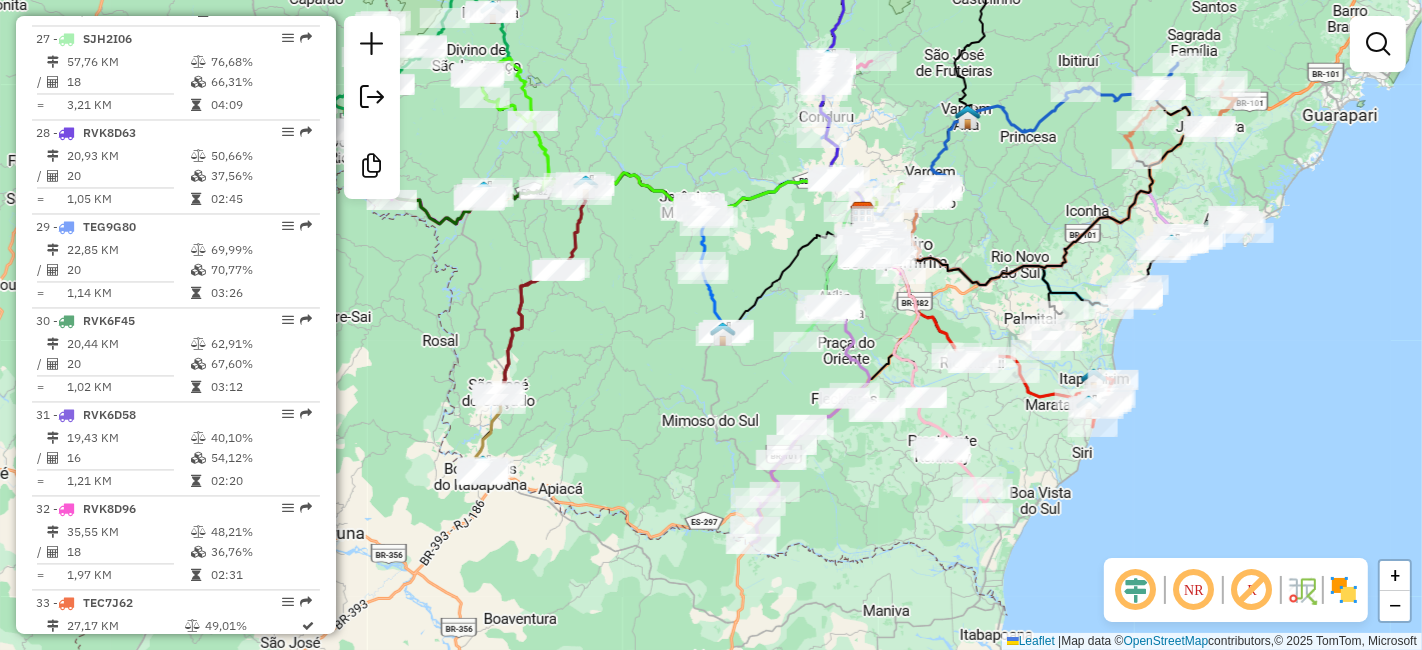 drag, startPoint x: 613, startPoint y: 472, endPoint x: 640, endPoint y: 487, distance: 30.88689 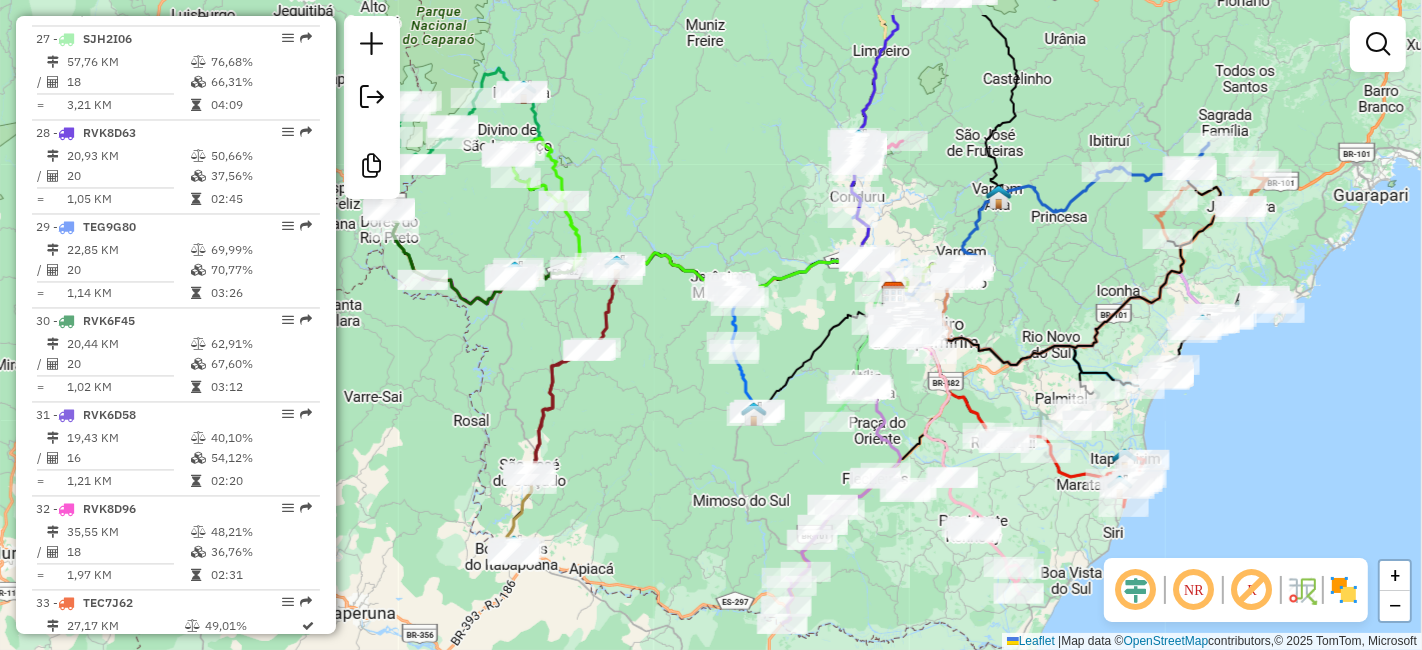 drag, startPoint x: 635, startPoint y: 414, endPoint x: 666, endPoint y: 494, distance: 85.79627 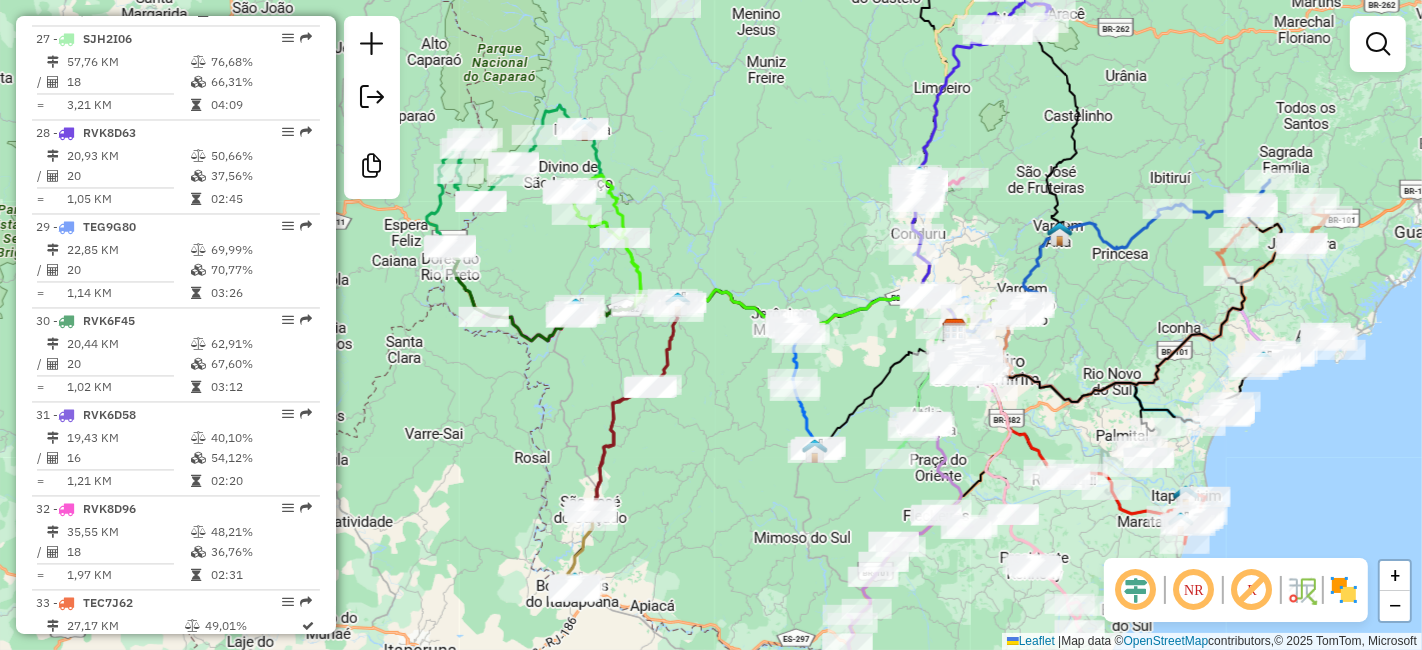 drag, startPoint x: 687, startPoint y: 460, endPoint x: 750, endPoint y: 498, distance: 73.57309 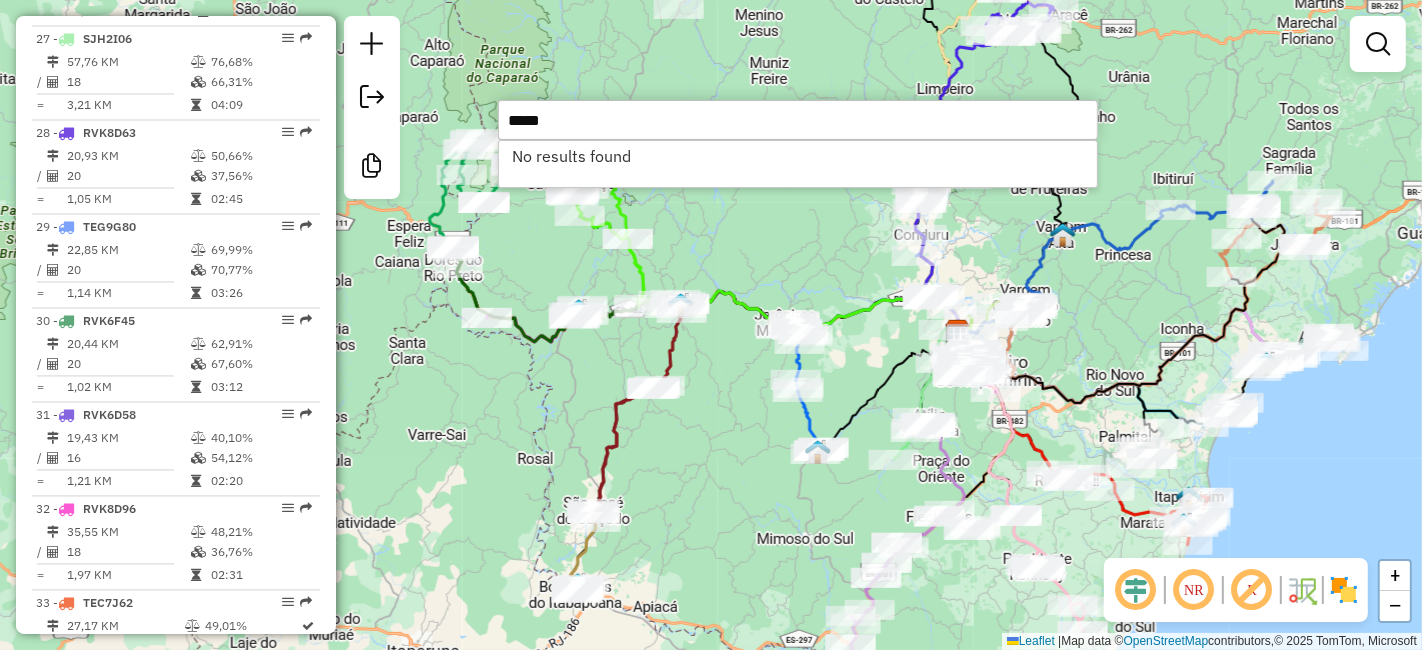type on "*****" 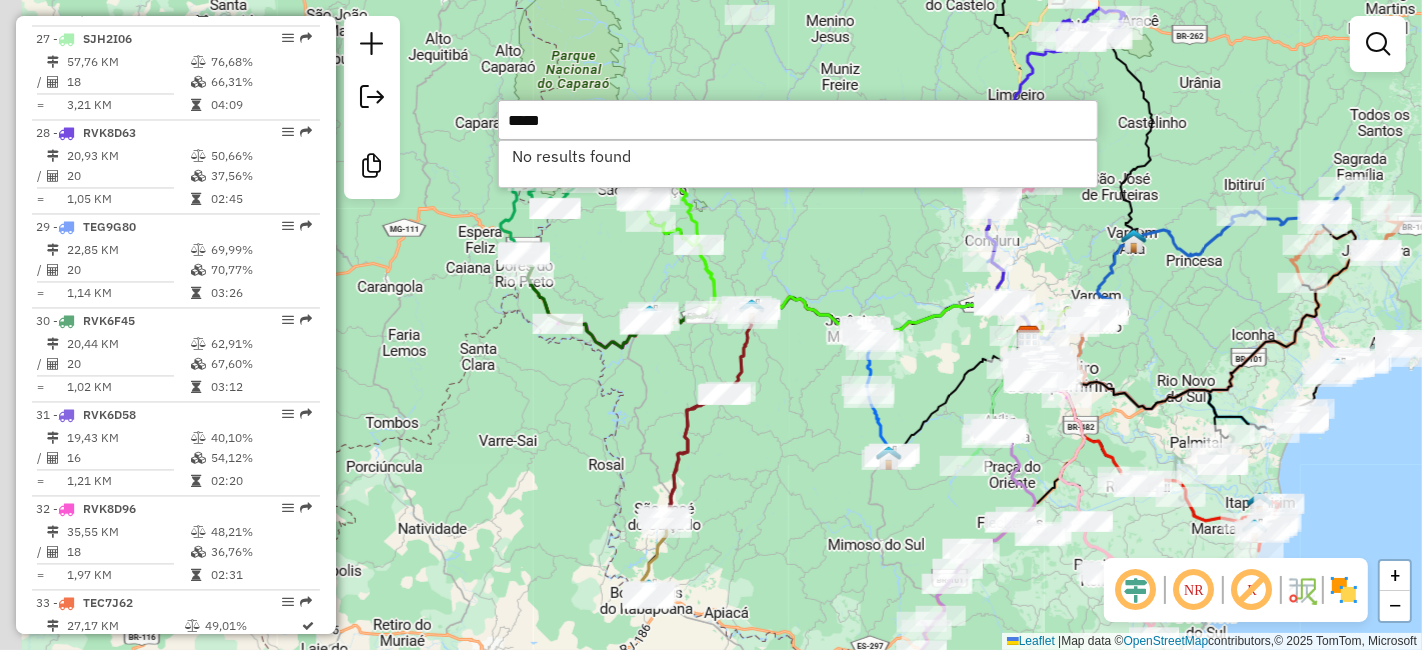 drag, startPoint x: 551, startPoint y: 404, endPoint x: 534, endPoint y: 426, distance: 27.802877 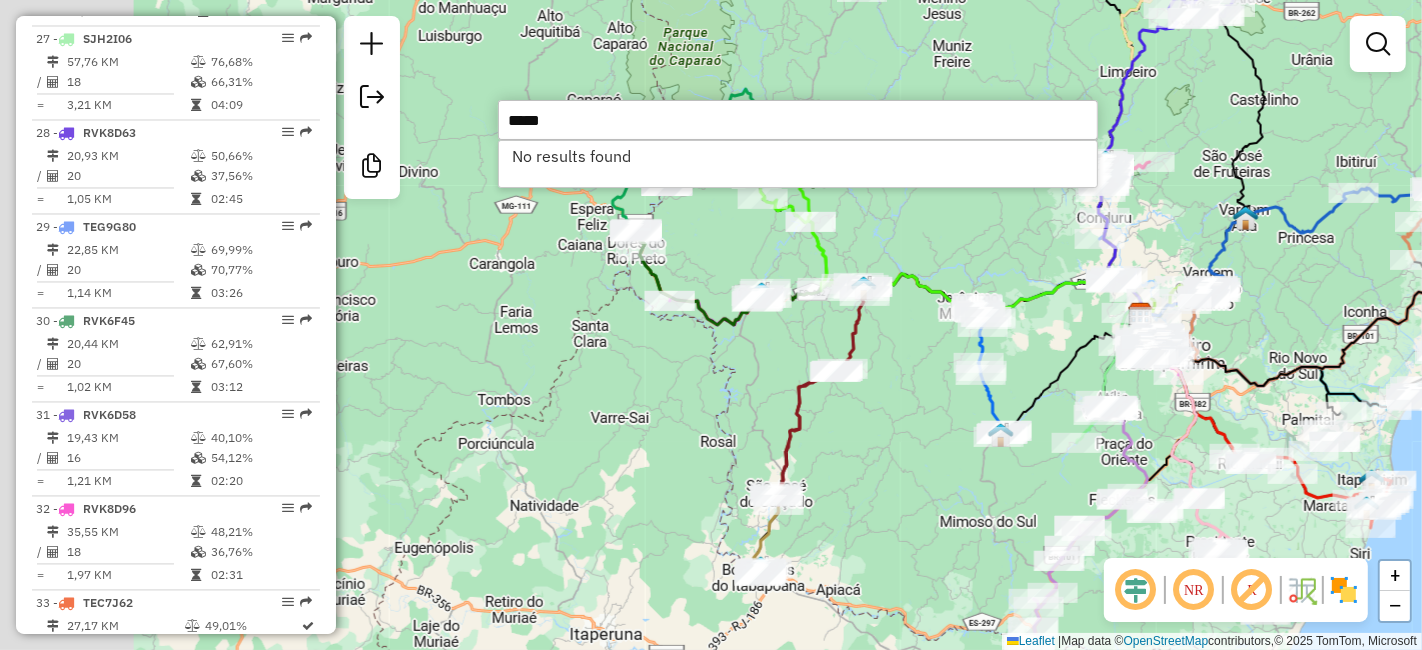 drag, startPoint x: 534, startPoint y: 426, endPoint x: 663, endPoint y: 313, distance: 171.49344 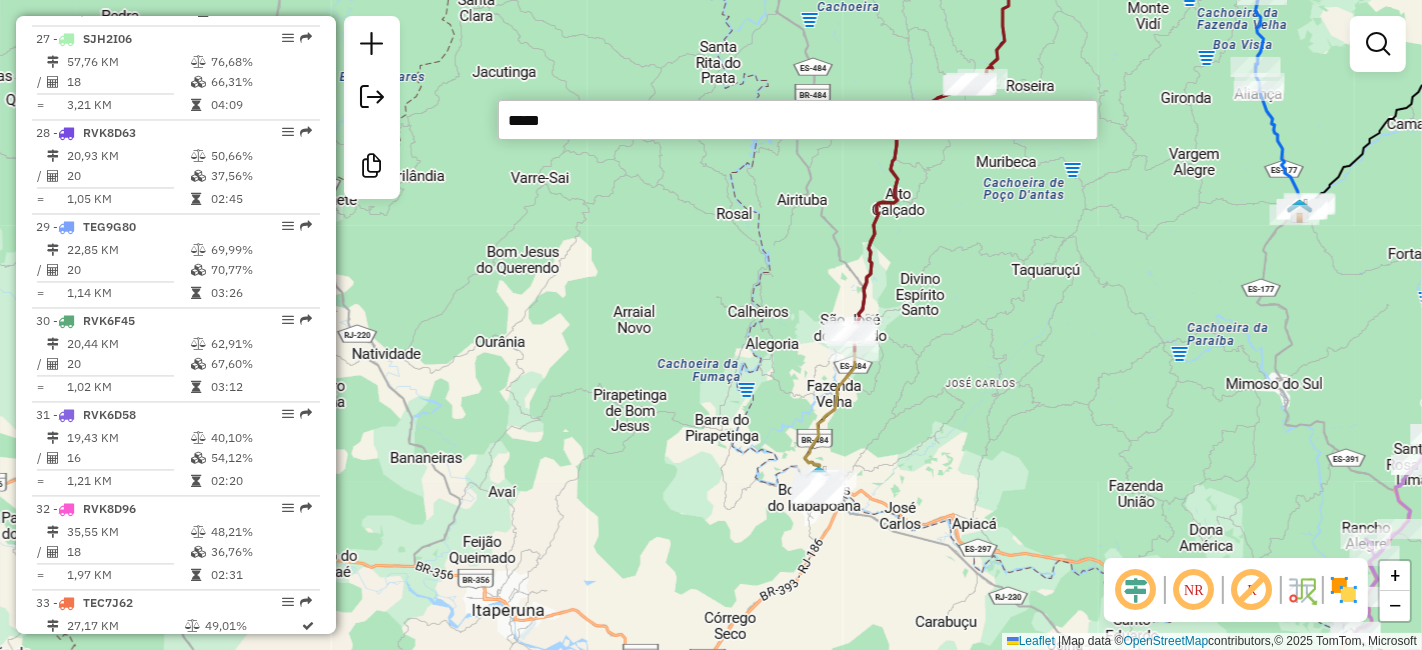 drag, startPoint x: 868, startPoint y: 281, endPoint x: 813, endPoint y: 315, distance: 64.66065 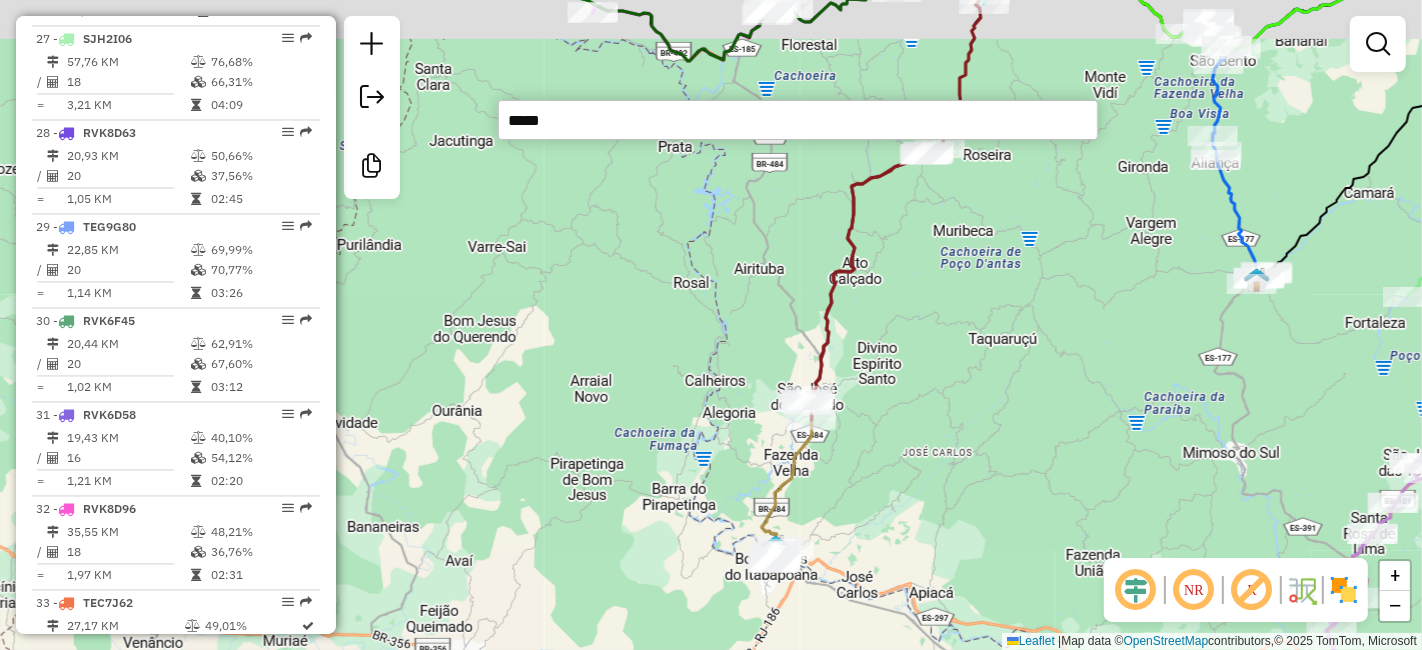 drag, startPoint x: 877, startPoint y: 421, endPoint x: 852, endPoint y: 438, distance: 30.232433 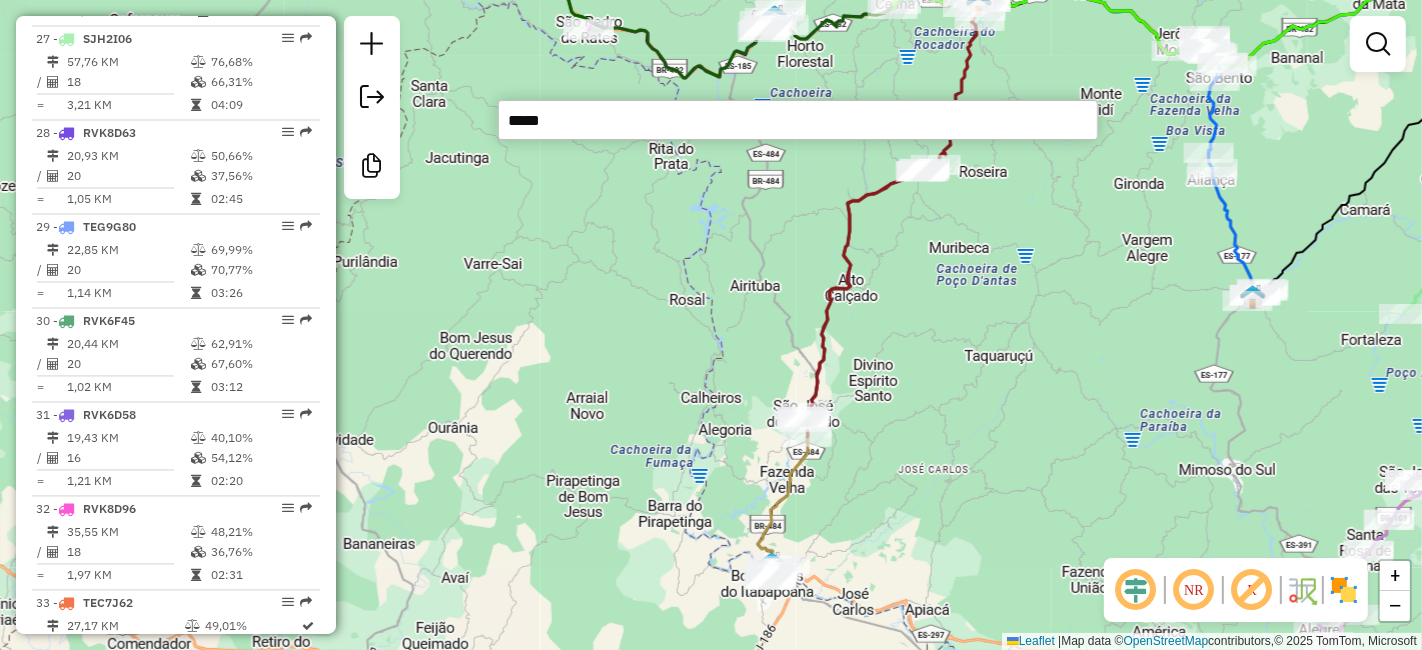 drag, startPoint x: 891, startPoint y: 345, endPoint x: 885, endPoint y: 263, distance: 82.219215 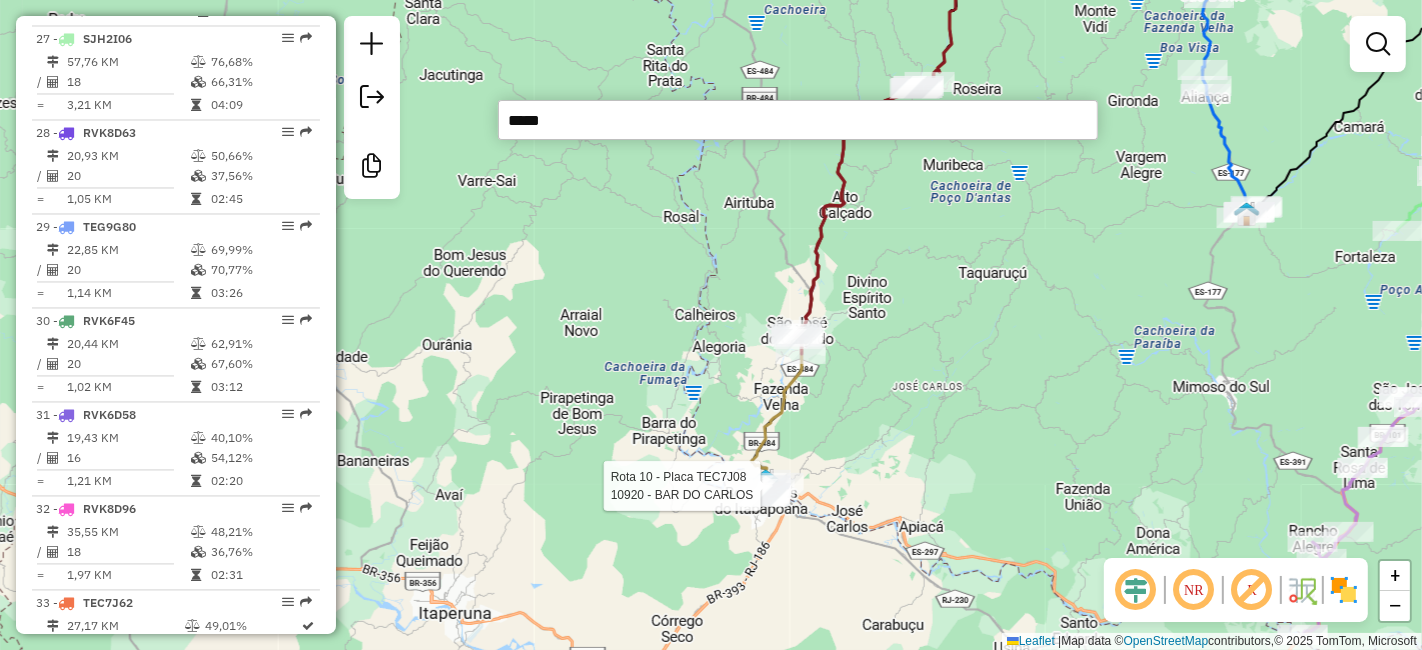 select on "**********" 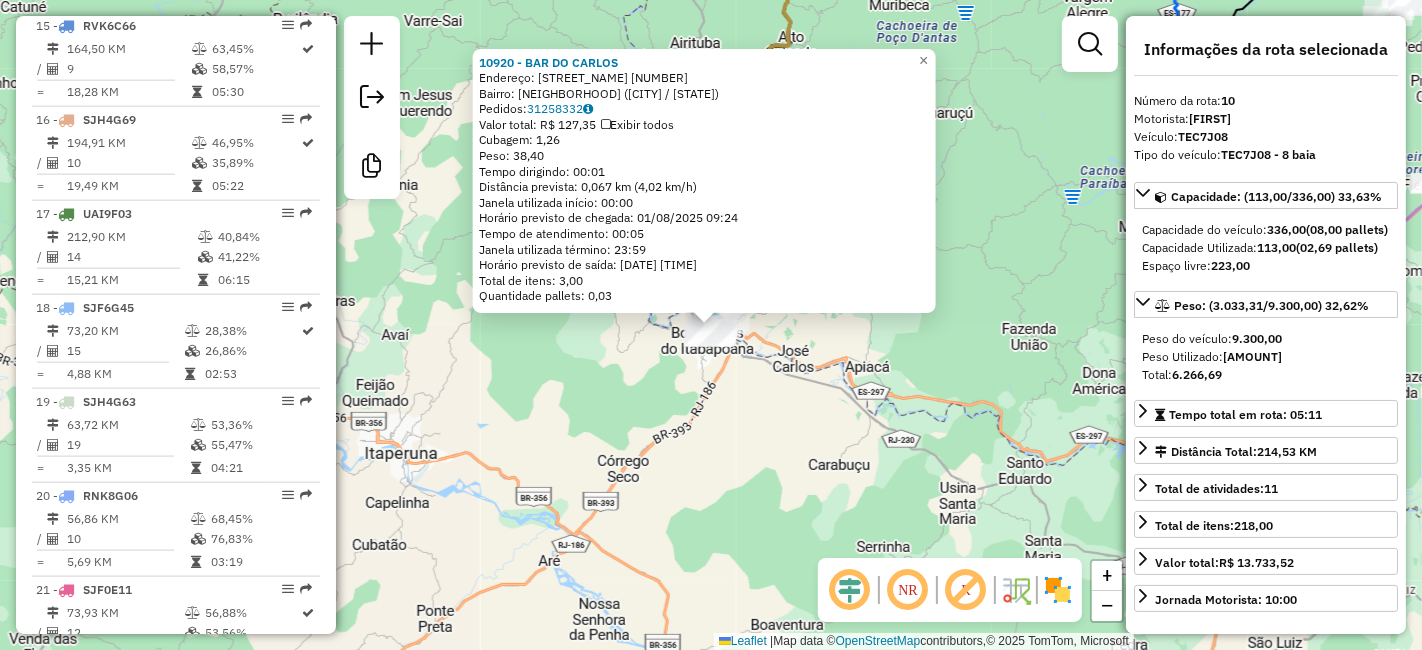 scroll, scrollTop: 1629, scrollLeft: 0, axis: vertical 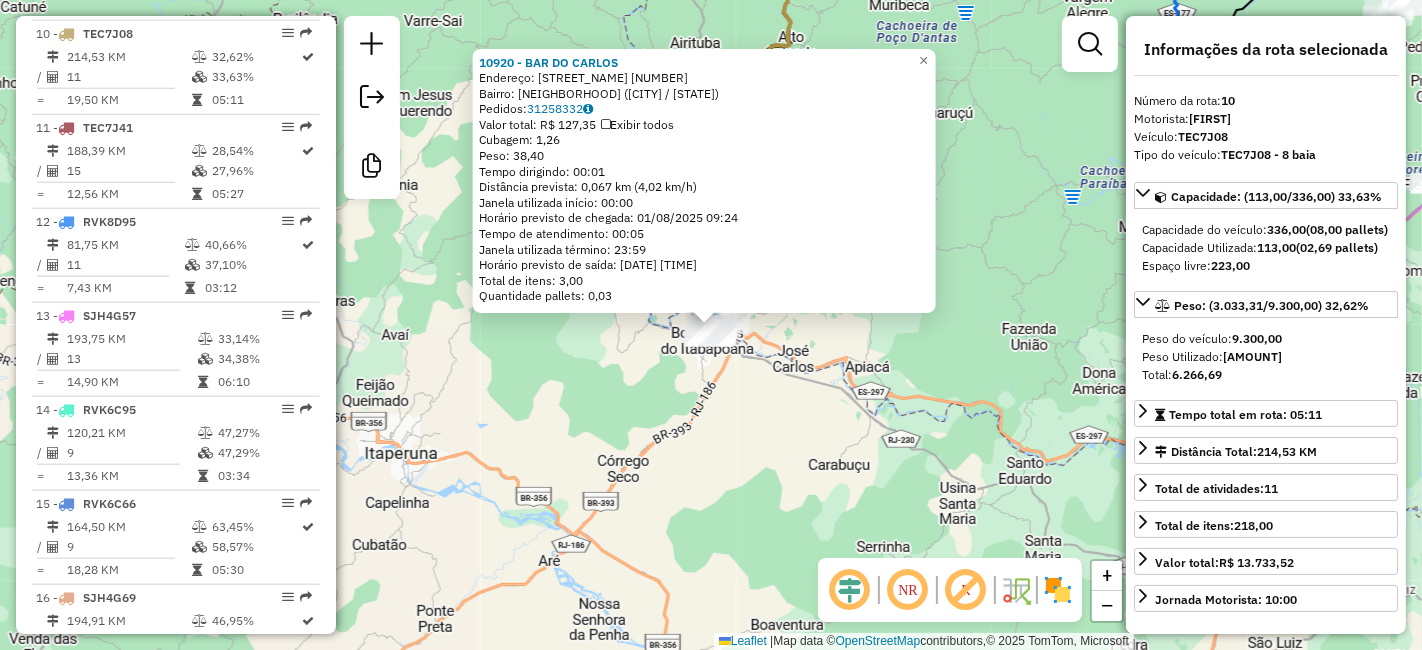 click on "[NUMBER] - [NAME]  Endereço:  [NAME] [NUMBER]   Bairro: BAIRRO [NAME] ([STATE] DO NORTE / [STATE])   Pedidos:  [NUMBER]   Valor total: R$ 127,35   Exibir todos   Cubagem: 1,26  Peso: 38,40  Tempo dirigindo: 00:01   Distância prevista: 0,067 km (4,02 km/h)   Janela utilizada início: 00:00   Horário previsto de chegada: 01/08/2025 09:24   Tempo de atendimento: 00:05   Janela utilizada término: 23:59   Horário previsto de saída: 01/08/2025 09:29   Total de itens: 3,00   Quantidade pallets: 0,03  × Janela de atendimento Grade de atendimento Capacidade Transportadoras Veículos Cliente Pedidos  Rotas Selecione os dias de semana para filtrar as janelas de atendimento  Seg   Ter   Qua   Qui   Sex   Sáb   Dom  Informe o período da janela de atendimento: De: Até:  Filtrar exatamente a janela do cliente  Considerar janela de atendimento padrão  Selecione os dias de semana para filtrar as grades de atendimento  Seg   Ter   Qua   Qui   Sex   Sáb   Dom   Peso mínimo:   Peso máximo:   De:   Até:  +" 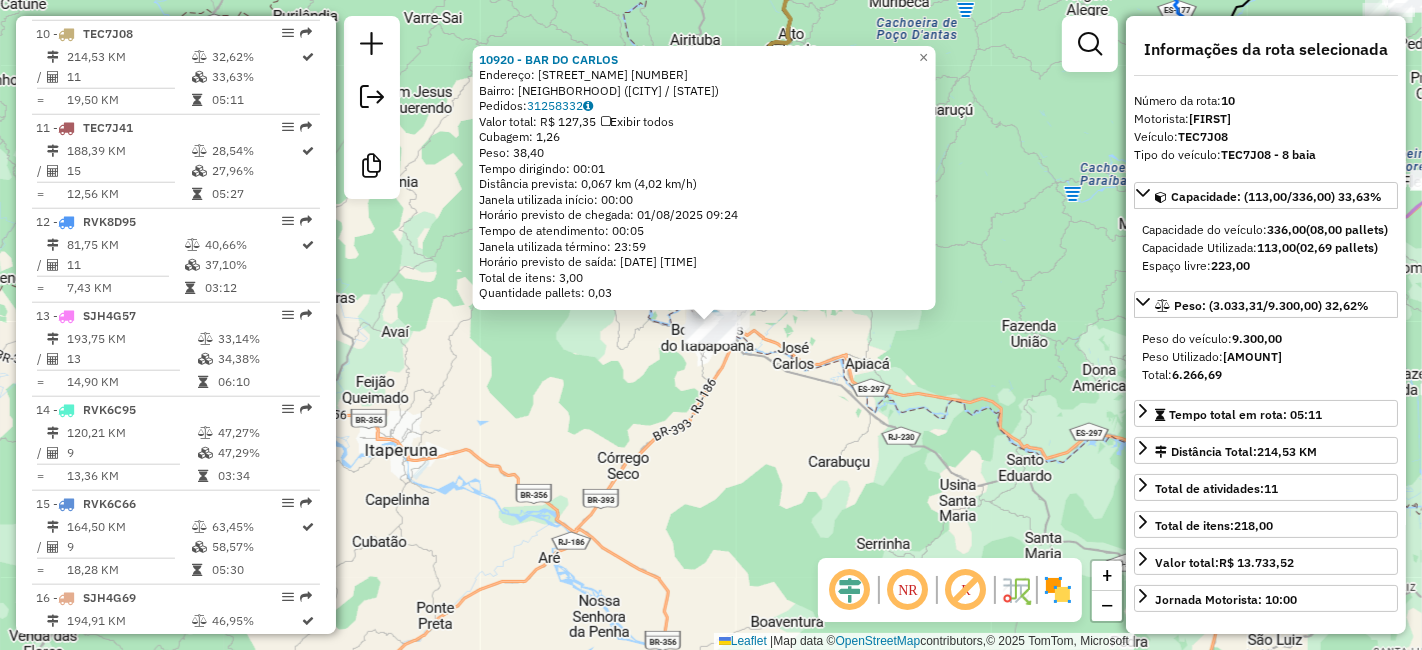 click on "[NUMBER] - [NAME]  Endereço:  [NAME] [NUMBER]   Bairro: BAIRRO [NAME] ([STATE] DO NORTE / [STATE])   Pedidos:  [NUMBER]   Valor total: R$ 127,35   Exibir todos   Cubagem: 1,26  Peso: 38,40  Tempo dirigindo: 00:01   Distância prevista: 0,067 km (4,02 km/h)   Janela utilizada início: 00:00   Horário previsto de chegada: 01/08/2025 09:24   Tempo de atendimento: 00:05   Janela utilizada término: 23:59   Horário previsto de saída: 01/08/2025 09:29   Total de itens: 3,00   Quantidade pallets: 0,03  × Janela de atendimento Grade de atendimento Capacidade Transportadoras Veículos Cliente Pedidos  Rotas Selecione os dias de semana para filtrar as janelas de atendimento  Seg   Ter   Qua   Qui   Sex   Sáb   Dom  Informe o período da janela de atendimento: De: Até:  Filtrar exatamente a janela do cliente  Considerar janela de atendimento padrão  Selecione os dias de semana para filtrar as grades de atendimento  Seg   Ter   Qua   Qui   Sex   Sáb   Dom   Peso mínimo:   Peso máximo:   De:   Até:  +" 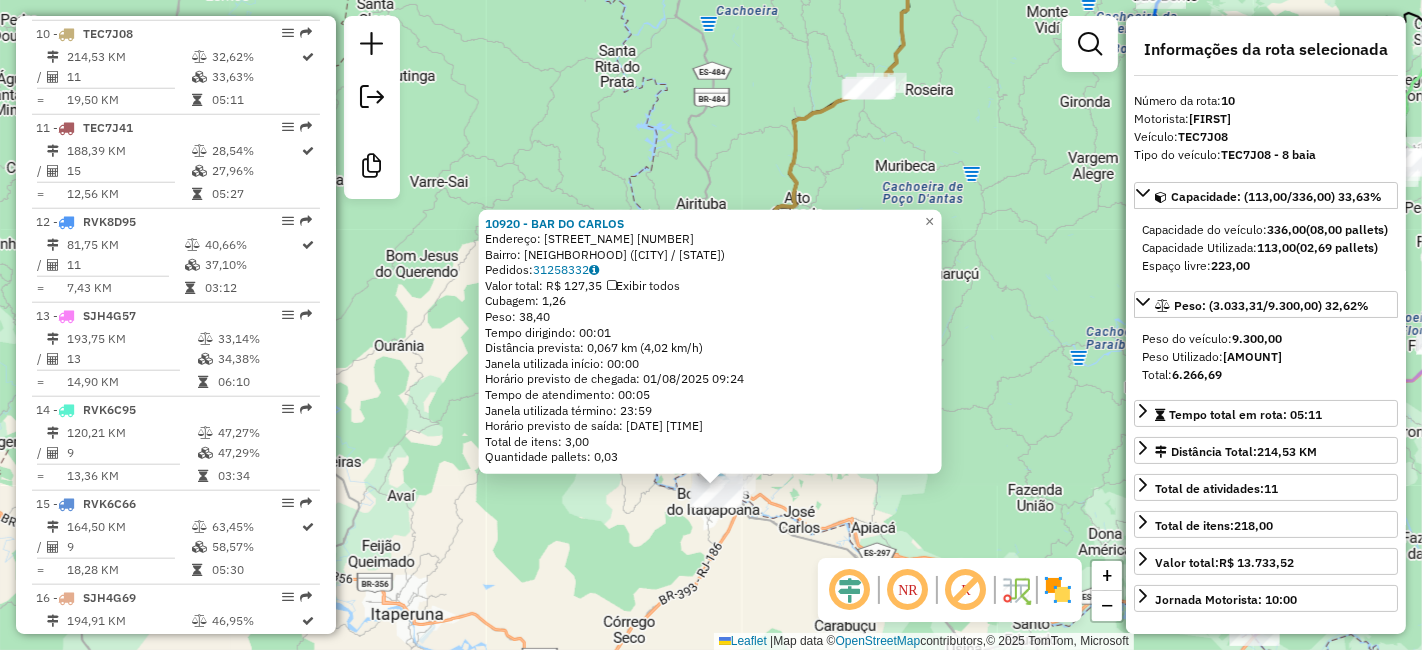click on "[NUMBER] - [NAME]  Endereço:  [NAME] [NUMBER]   Bairro: BAIRRO [NAME] ([STATE] DO NORTE / [STATE])   Pedidos:  [NUMBER]   Valor total: R$ 127,35   Exibir todos   Cubagem: 1,26  Peso: 38,40  Tempo dirigindo: 00:01   Distância prevista: 0,067 km (4,02 km/h)   Janela utilizada início: 00:00   Horário previsto de chegada: 01/08/2025 09:24   Tempo de atendimento: 00:05   Janela utilizada término: 23:59   Horário previsto de saída: 01/08/2025 09:29   Total de itens: 3,00   Quantidade pallets: 0,03  × Janela de atendimento Grade de atendimento Capacidade Transportadoras Veículos Cliente Pedidos  Rotas Selecione os dias de semana para filtrar as janelas de atendimento  Seg   Ter   Qua   Qui   Sex   Sáb   Dom  Informe o período da janela de atendimento: De: Até:  Filtrar exatamente a janela do cliente  Considerar janela de atendimento padrão  Selecione os dias de semana para filtrar as grades de atendimento  Seg   Ter   Qua   Qui   Sex   Sáb   Dom   Peso mínimo:   Peso máximo:   De:   Até:  +" 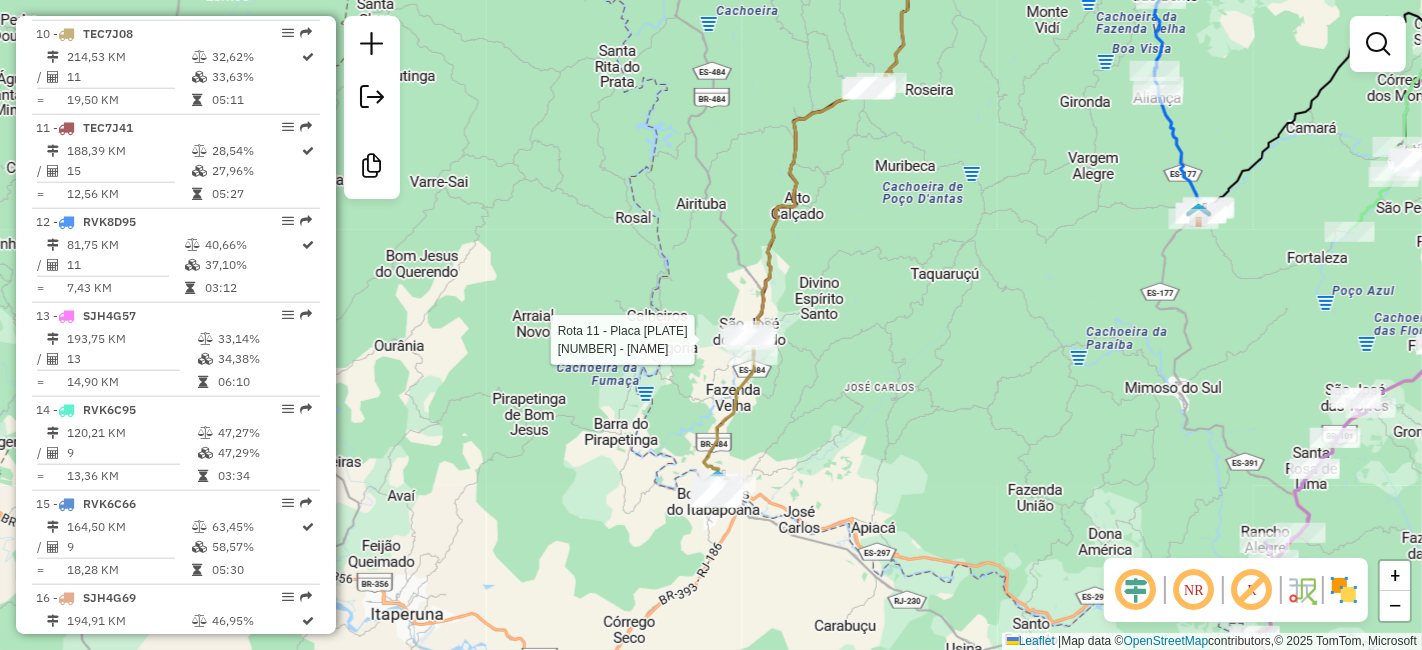 select on "**********" 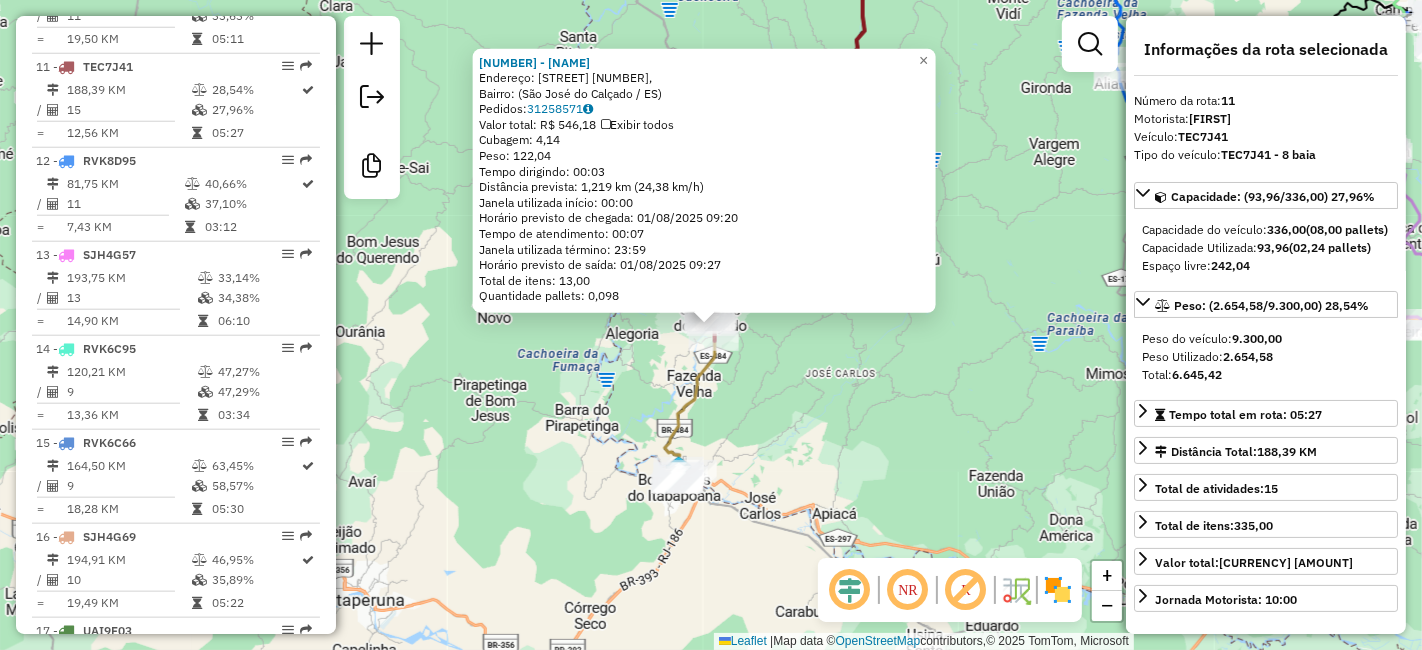 scroll, scrollTop: 1723, scrollLeft: 0, axis: vertical 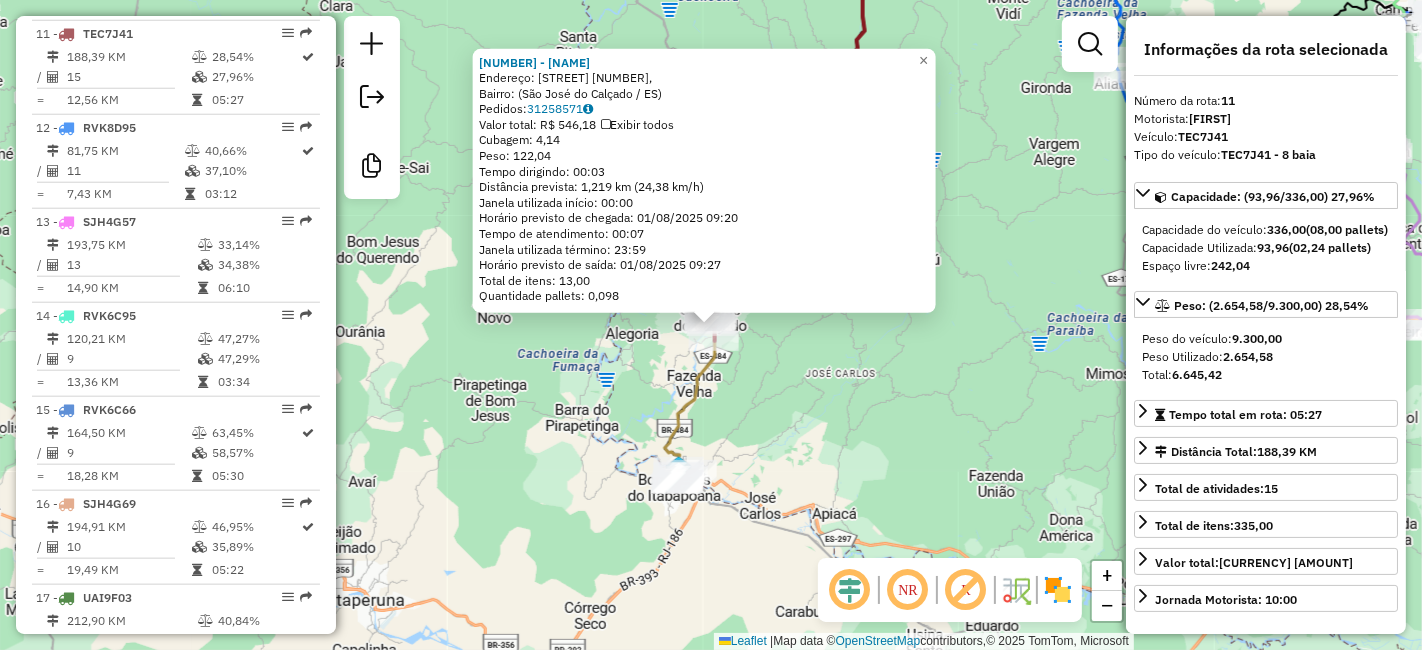 click on "[NUMBER] - [NAME]  Endereço: [STREET] [NUMBER],    Bairro:  ([CITY] / [STATE])   Pedidos:  [ORDER_NUMBER]   Valor total: [CURRENCY] [AMOUNT]   Exibir todos   Cubagem: [CUBAGE]  Peso: [WEIGHT]  Tempo dirigindo: [TIME]   Distância prevista: [DISTANCE] km ([SPEED] km/h)   Janela utilizada início: [TIME]   Horário previsto de chegada: [DATE] [TIME]   Tempo de atendimento: [TIME]   Janela utilizada término: [TIME]   Horário previsto de saída: [DATE] [TIME]   Total de itens: [ITEMS]   Quantidade pallets: [PALLETS]  × Janela de atendimento Grade de atendimento Capacidade Transportadoras Veículos Cliente Pedidos  Rotas Selecione os dias de semana para filtrar as janelas de atendimento  Seg   Ter   Qua   Qui   Sex   Sáb   Dom  Informe o período da janela de atendimento: De: Até:  Filtrar exatamente a janela do cliente  Considerar janela de atendimento padrão  Selecione os dias de semana para filtrar as grades de atendimento  Seg   Ter   Qua   Qui   Sex   Sáb   Dom   Peso mínimo:   Peso máximo:  De:" 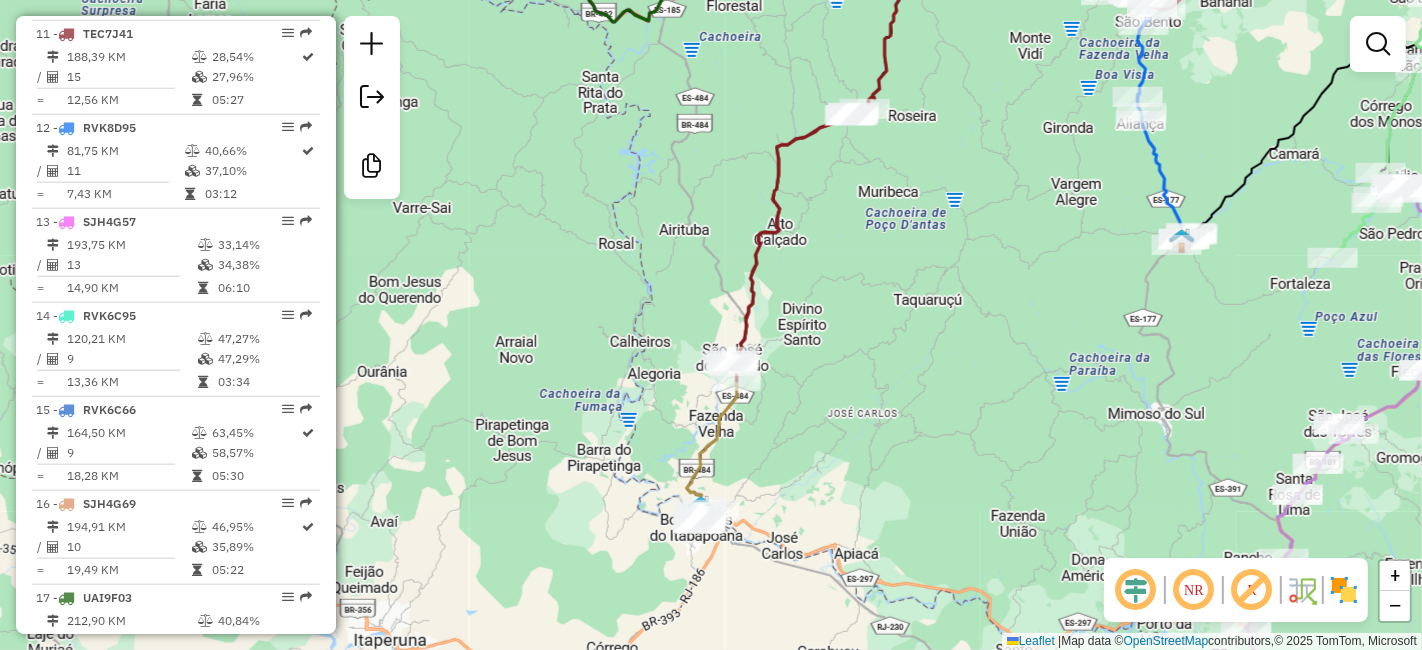 drag, startPoint x: 869, startPoint y: 395, endPoint x: 891, endPoint y: 435, distance: 45.65085 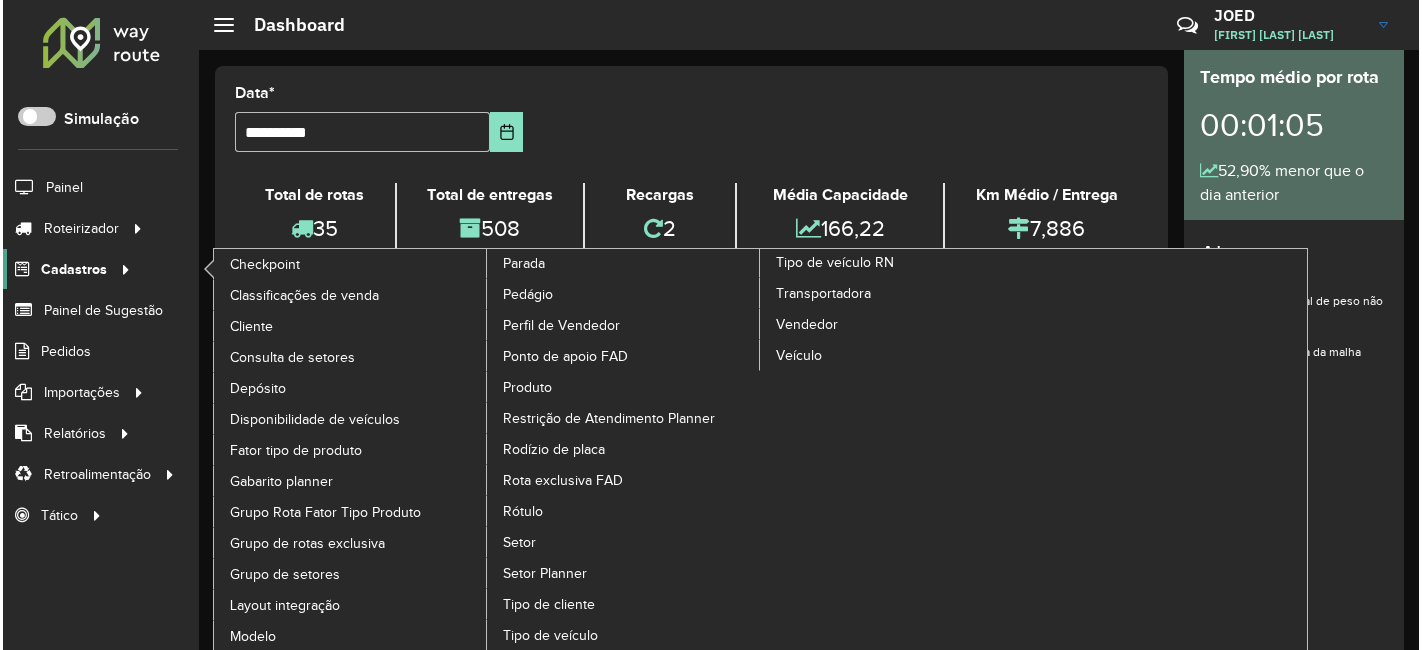 scroll, scrollTop: 0, scrollLeft: 0, axis: both 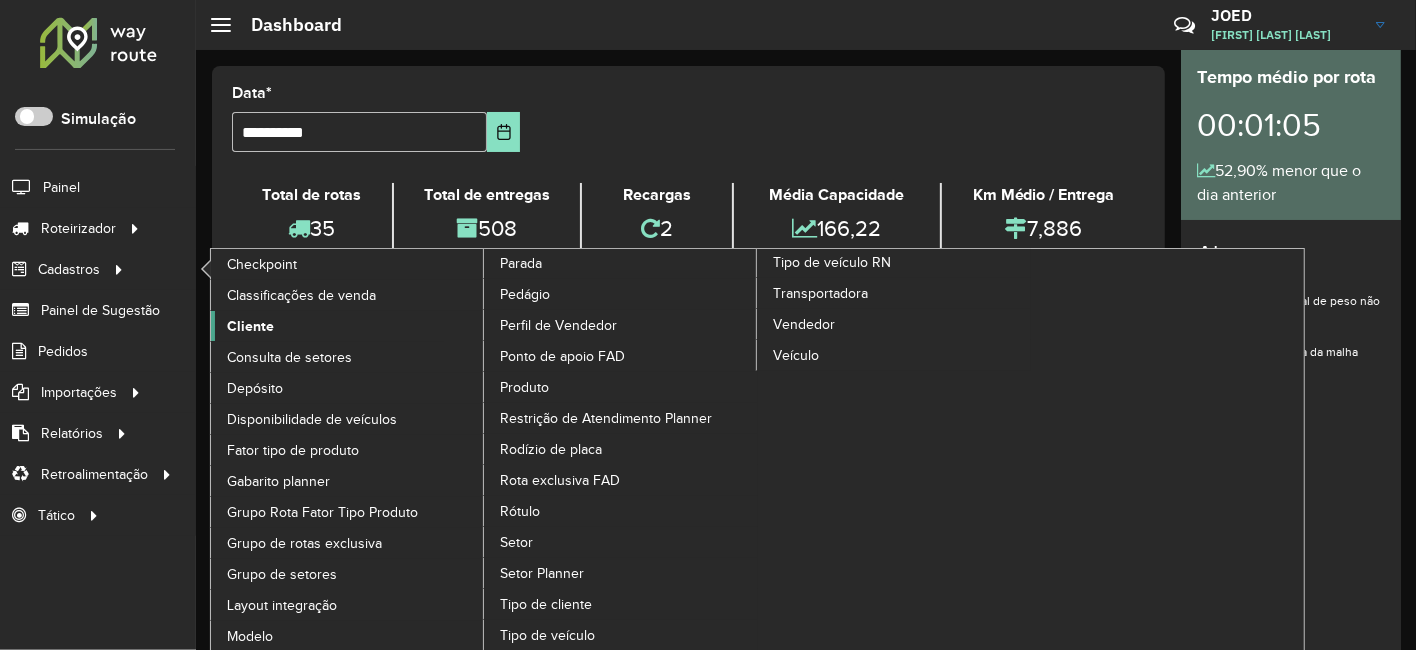 click on "Cliente" 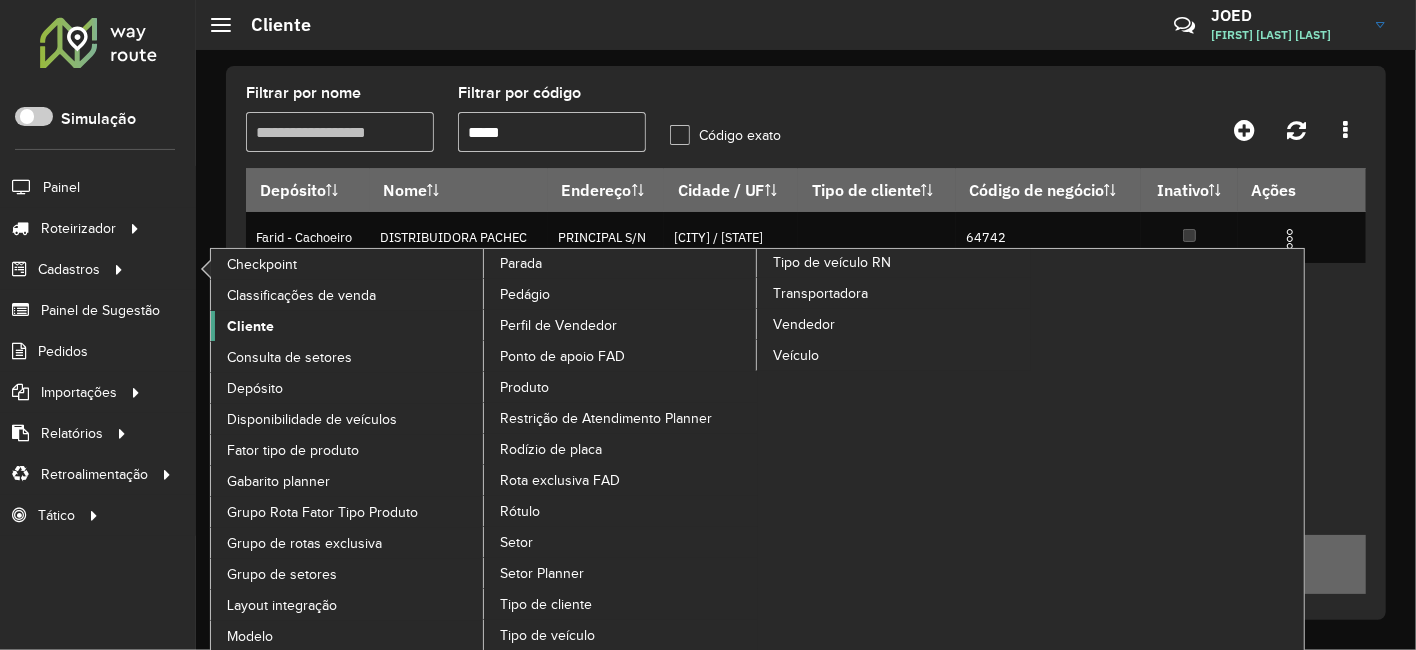 click on "Cliente" 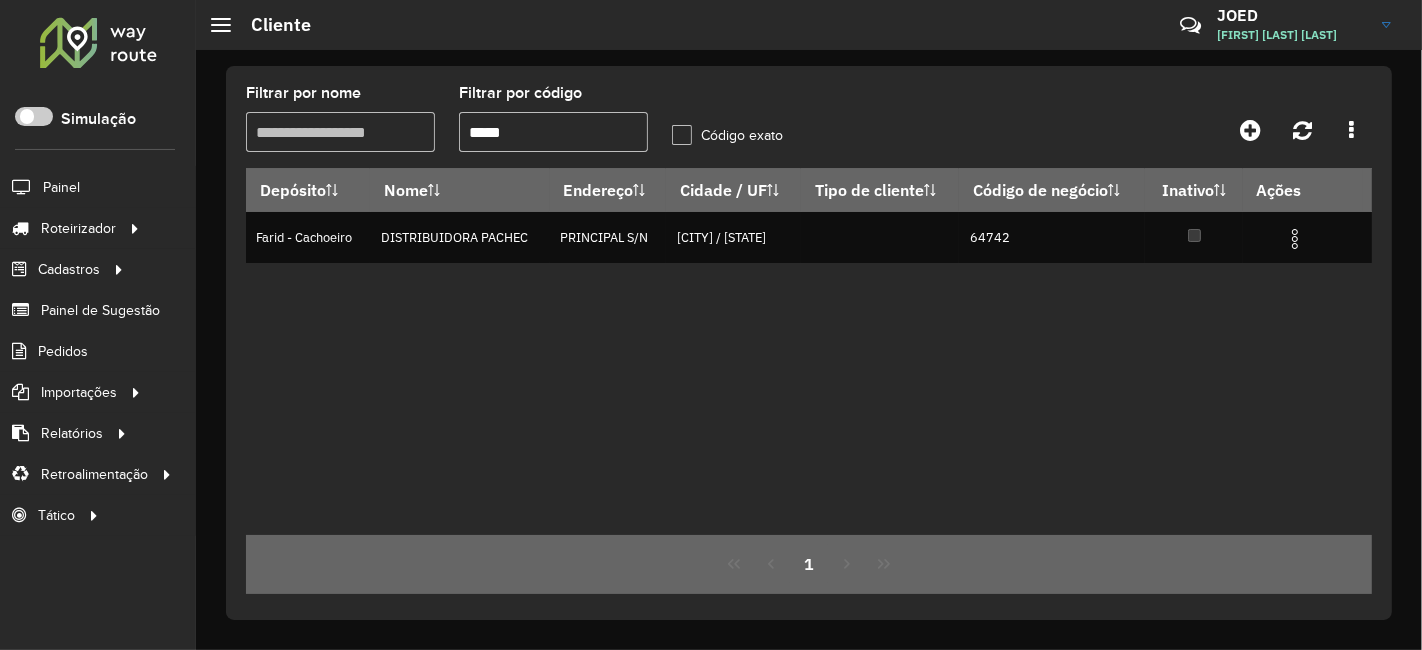 click on "*****" at bounding box center [553, 132] 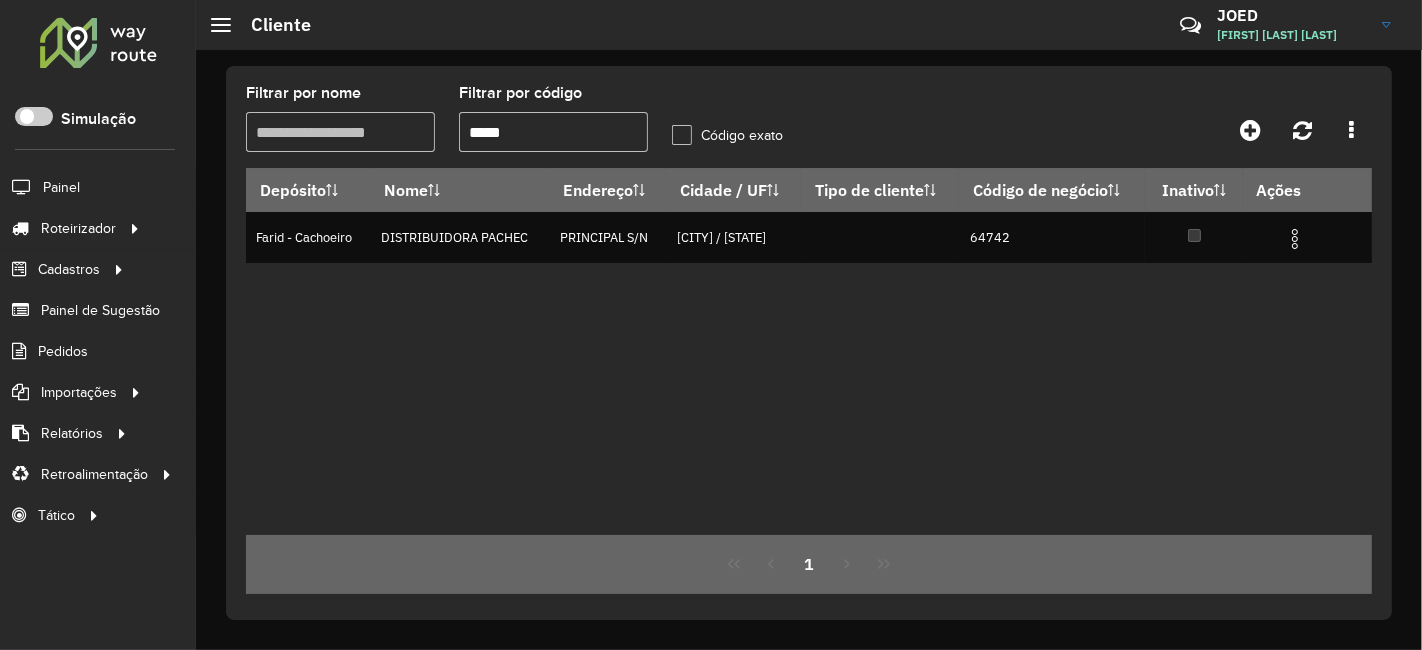 click on "*****" at bounding box center [553, 132] 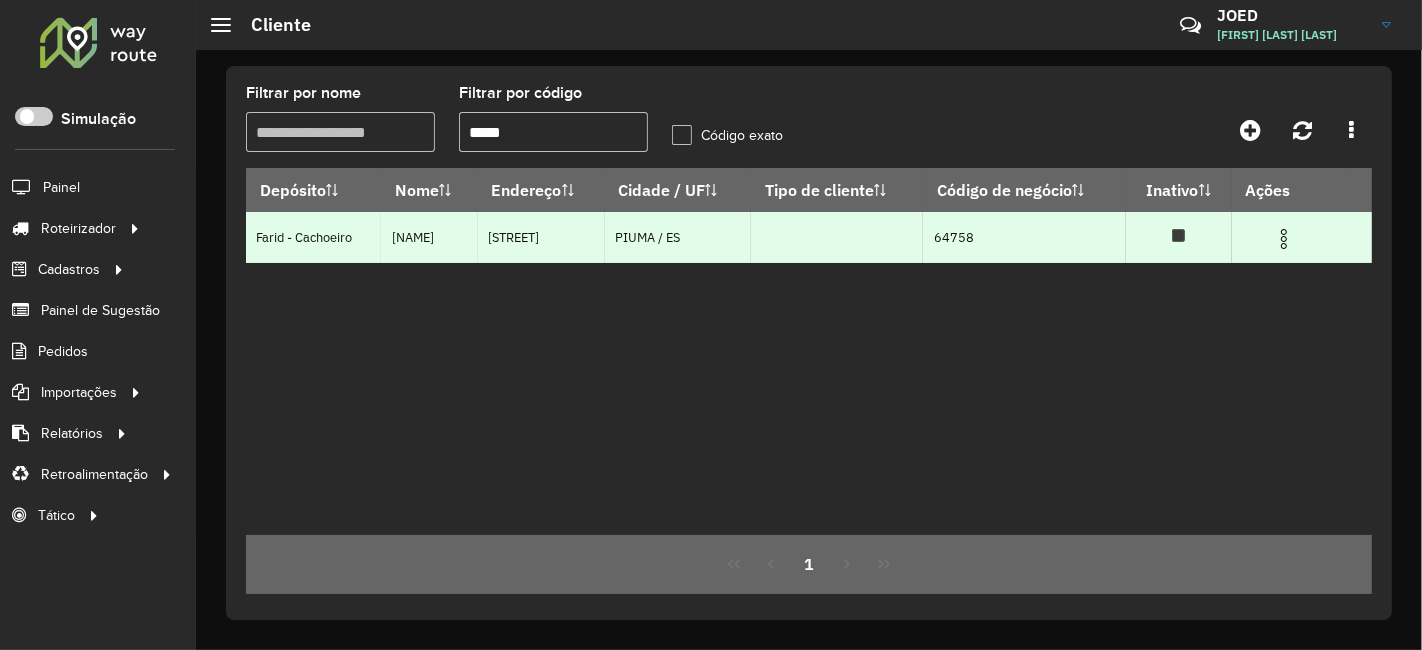 type on "*****" 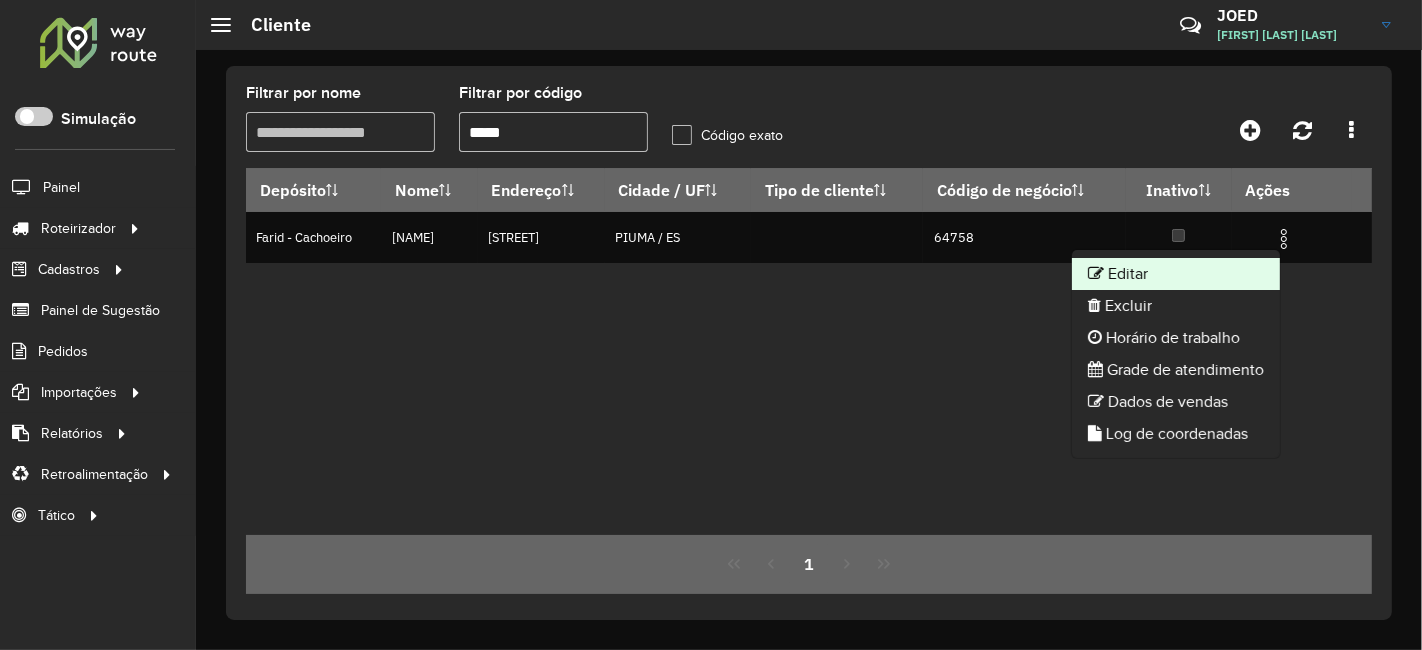 click on "Editar" 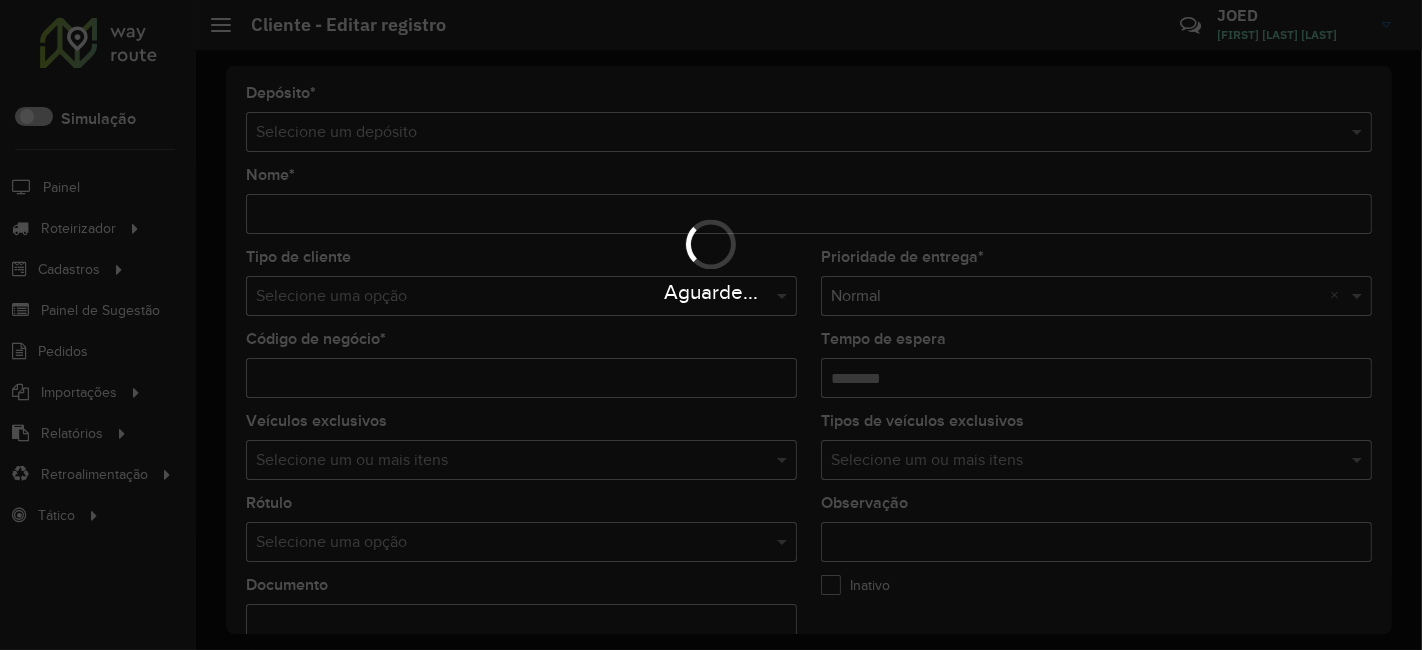 type on "**********" 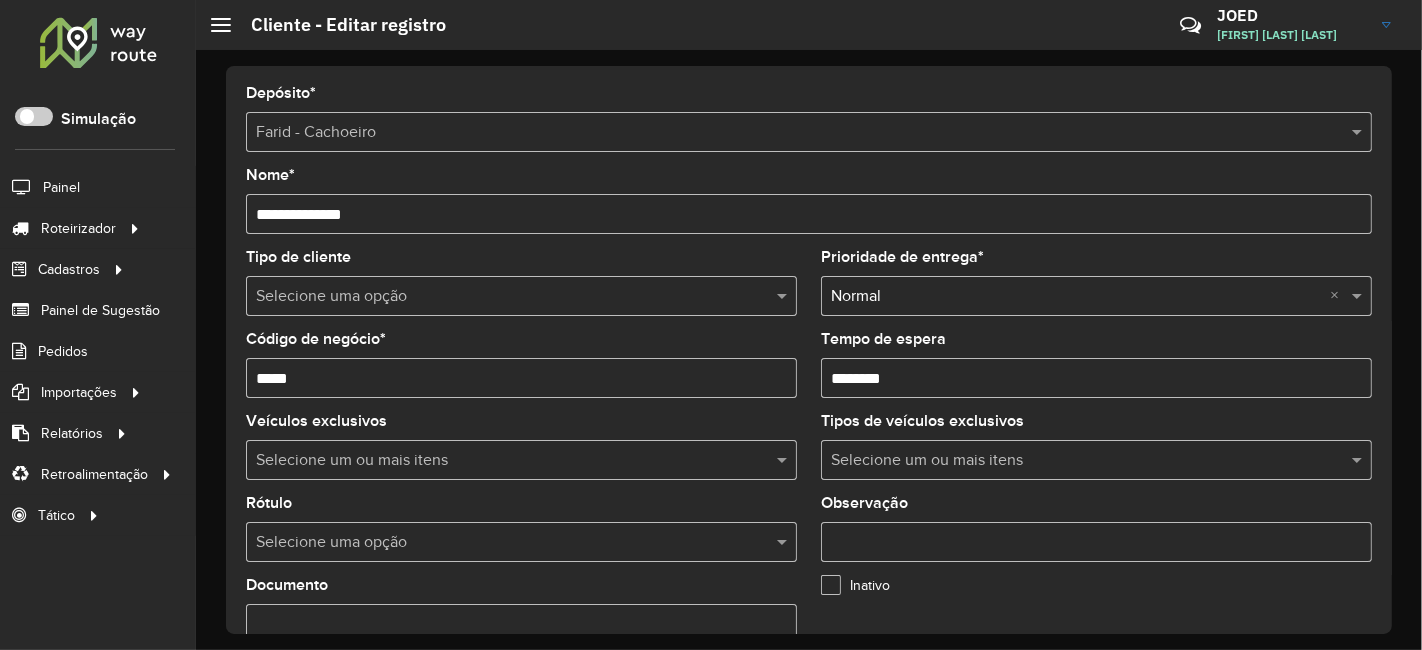 scroll, scrollTop: 444, scrollLeft: 0, axis: vertical 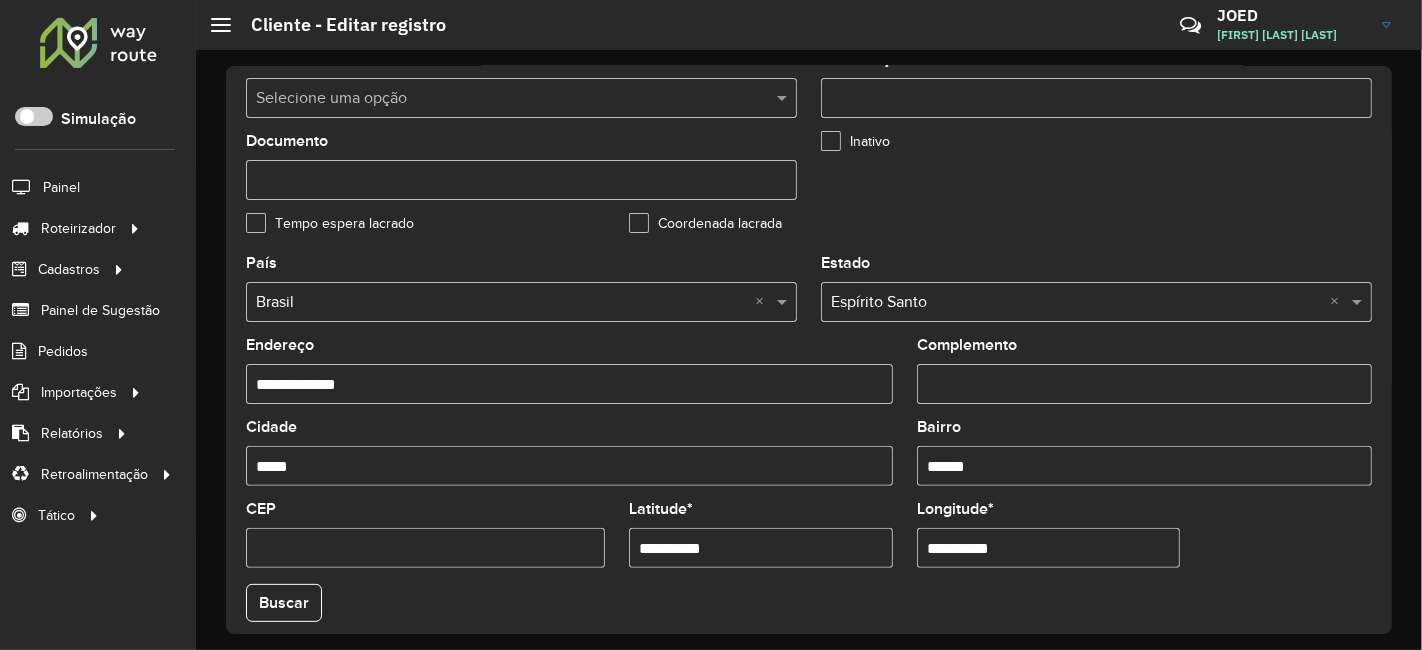 click on "**********" at bounding box center [761, 548] 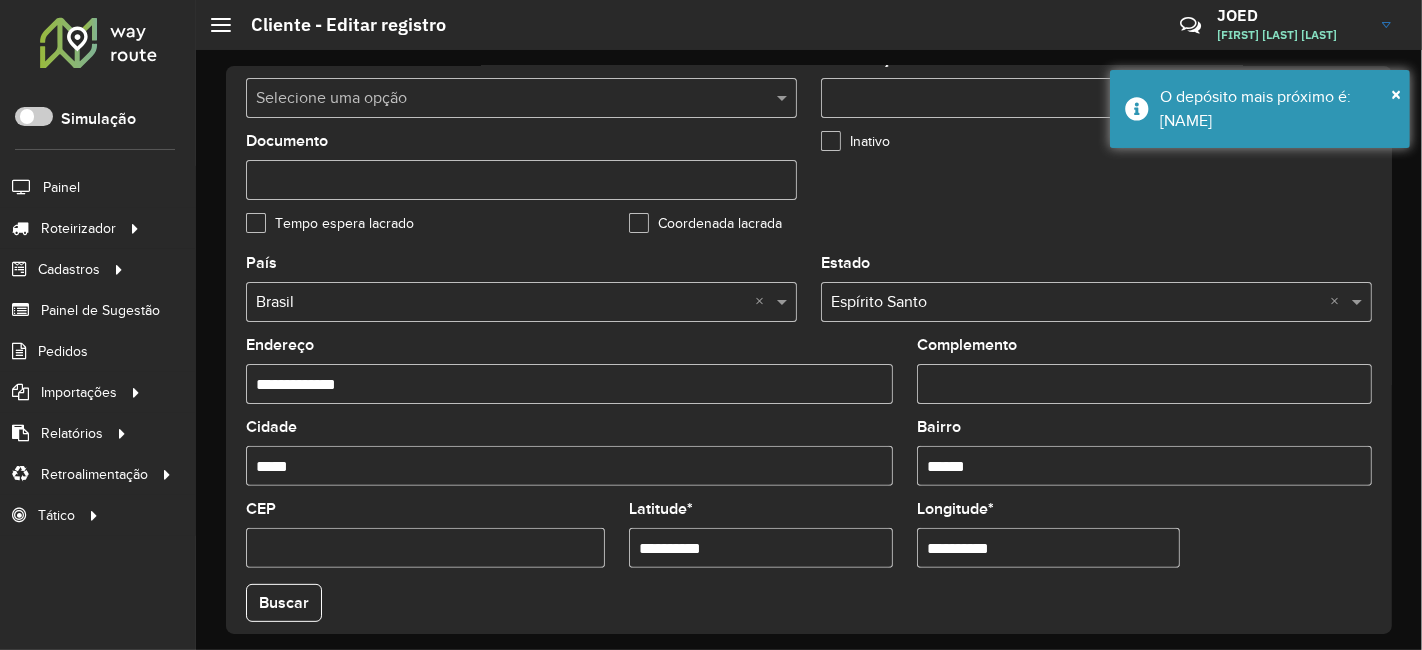 click on "**********" at bounding box center (1049, 548) 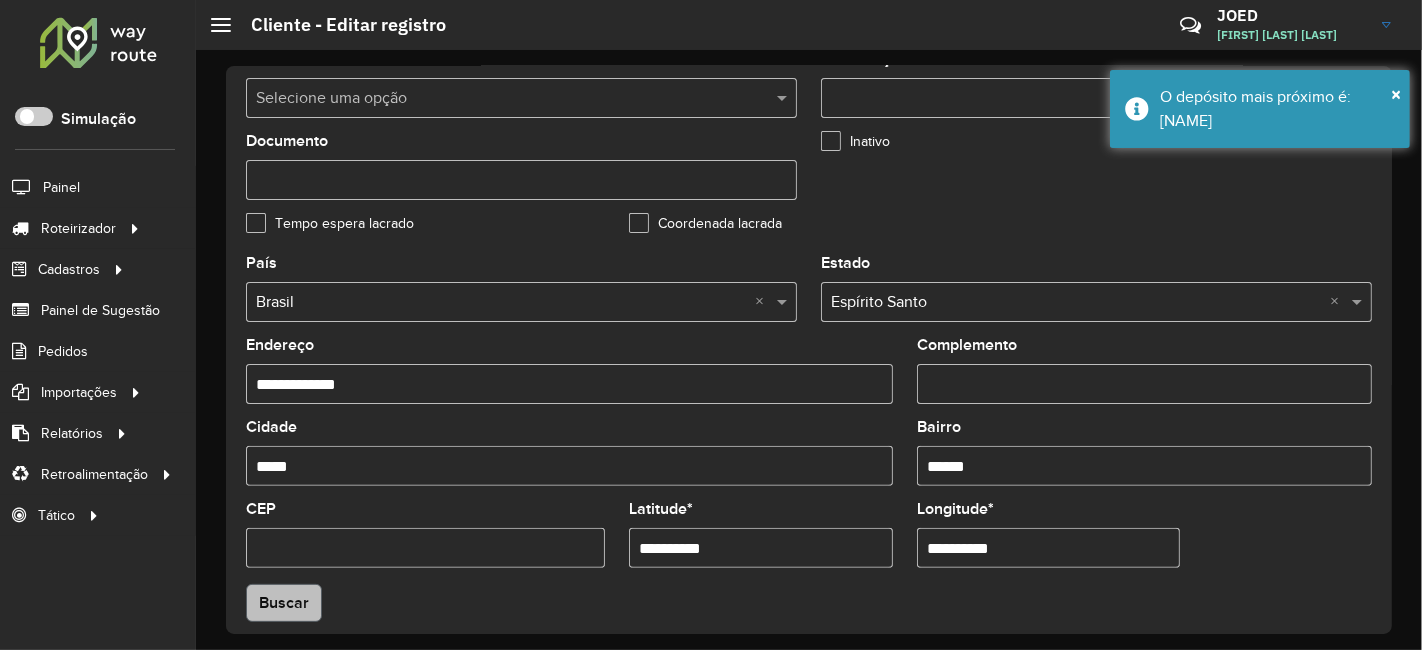 type on "**********" 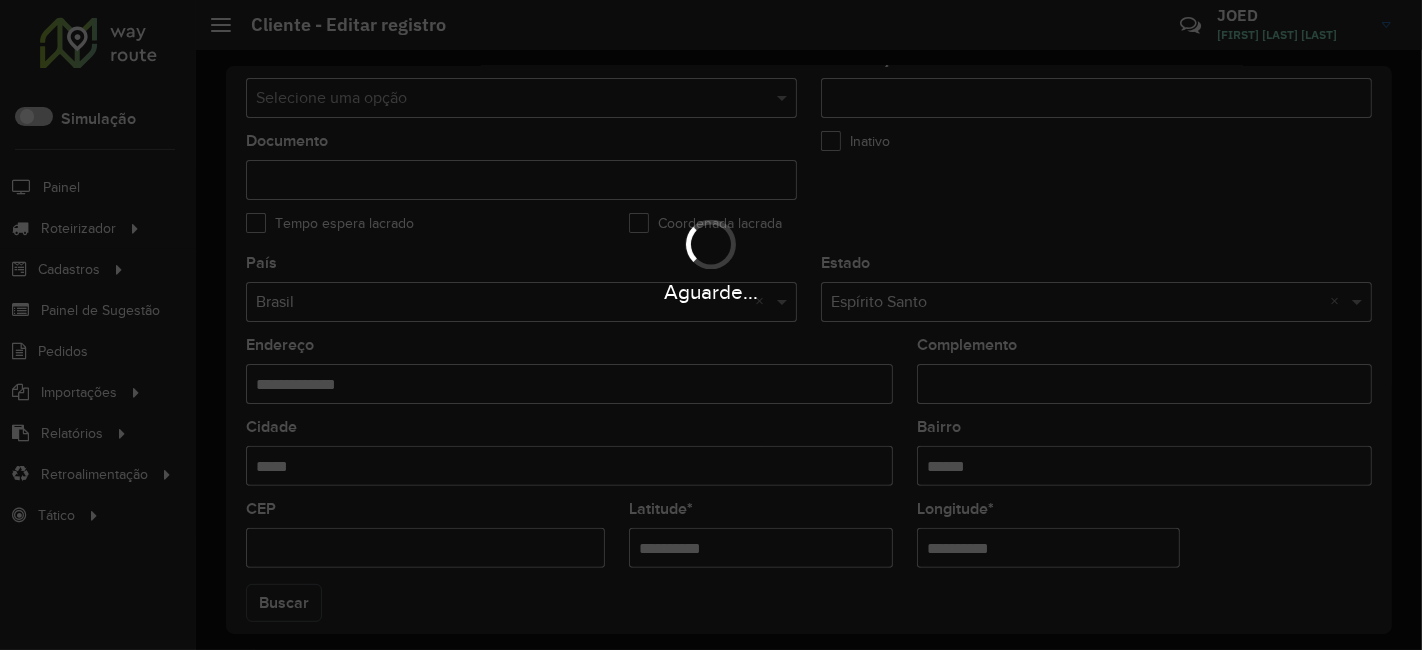 click on "Aguarde...  Pop-up bloqueado!  Seu navegador bloqueou automáticamente a abertura de uma nova janela.   Acesse as configurações e adicione o endereço do sistema a lista de permissão.   Fechar  Roteirizador AmbevTech Simulação Painel Roteirizador Entregas Vendas Cadastros Checkpoint Classificações de venda Cliente Consulta de setores Depósito Disponibilidade de veículos Fator tipo de produto Gabarito planner Grupo Rota Fator Tipo Produto Grupo de rotas exclusiva Grupo de setores Layout integração Modelo Parada Pedágio Perfil de Vendedor Ponto de apoio FAD Produto Restrição de Atendimento Planner Rodízio de placa Rota exclusiva FAD Rótulo Setor Setor Planner Tipo de cliente Tipo de veículo Tipo de veículo RN Transportadora Vendedor Veículo Painel de Sugestão Pedidos Importações Classificação e volume de venda Clientes Fator tipo produto Gabarito planner Grade de atendimento Janela de atendimento Localização Pedidos Restrição de Atendimento Planner Tempo de espera Vendedor Veículos" at bounding box center (711, 325) 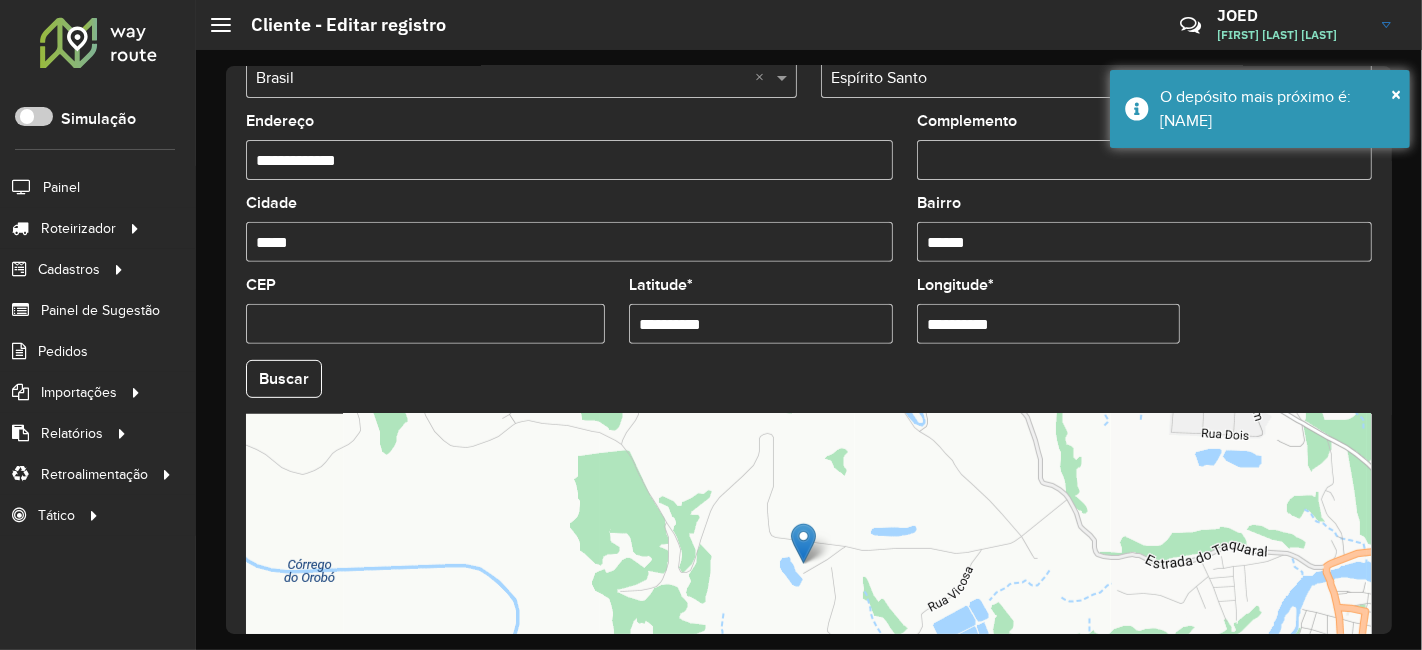 scroll, scrollTop: 836, scrollLeft: 0, axis: vertical 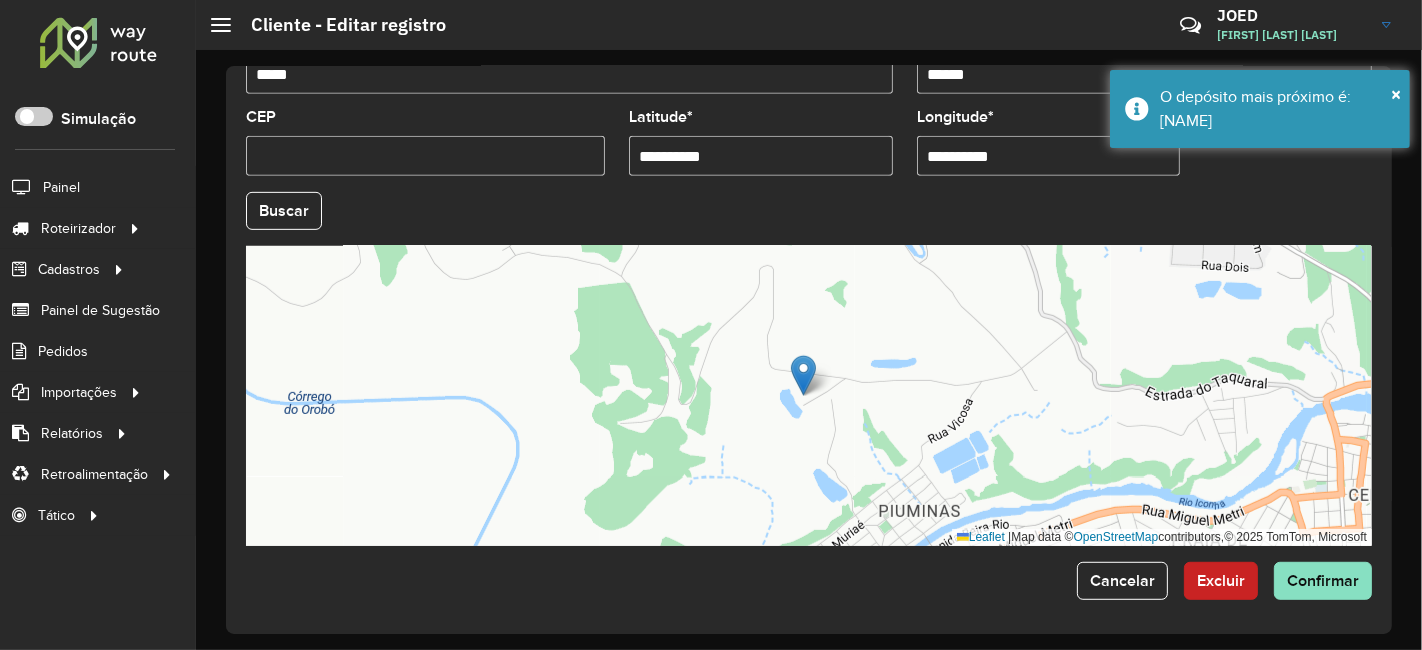 click on "**********" 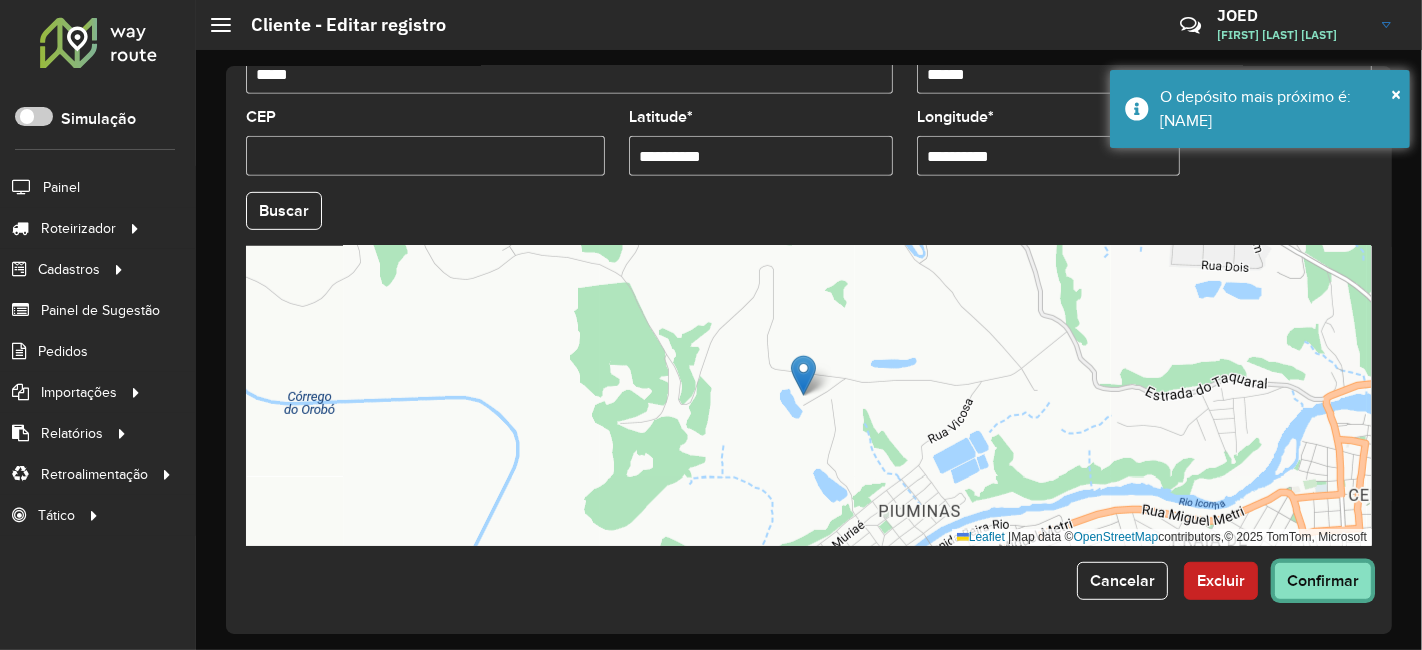 click on "Confirmar" 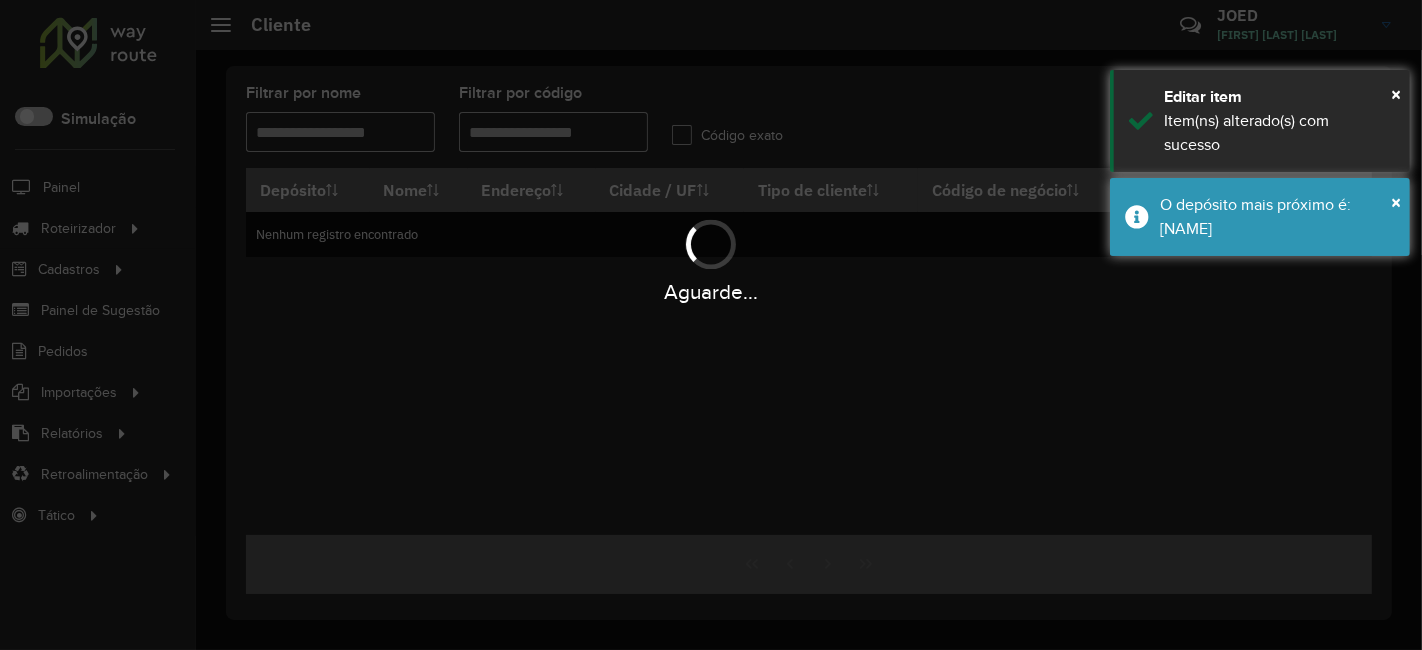 type on "*****" 